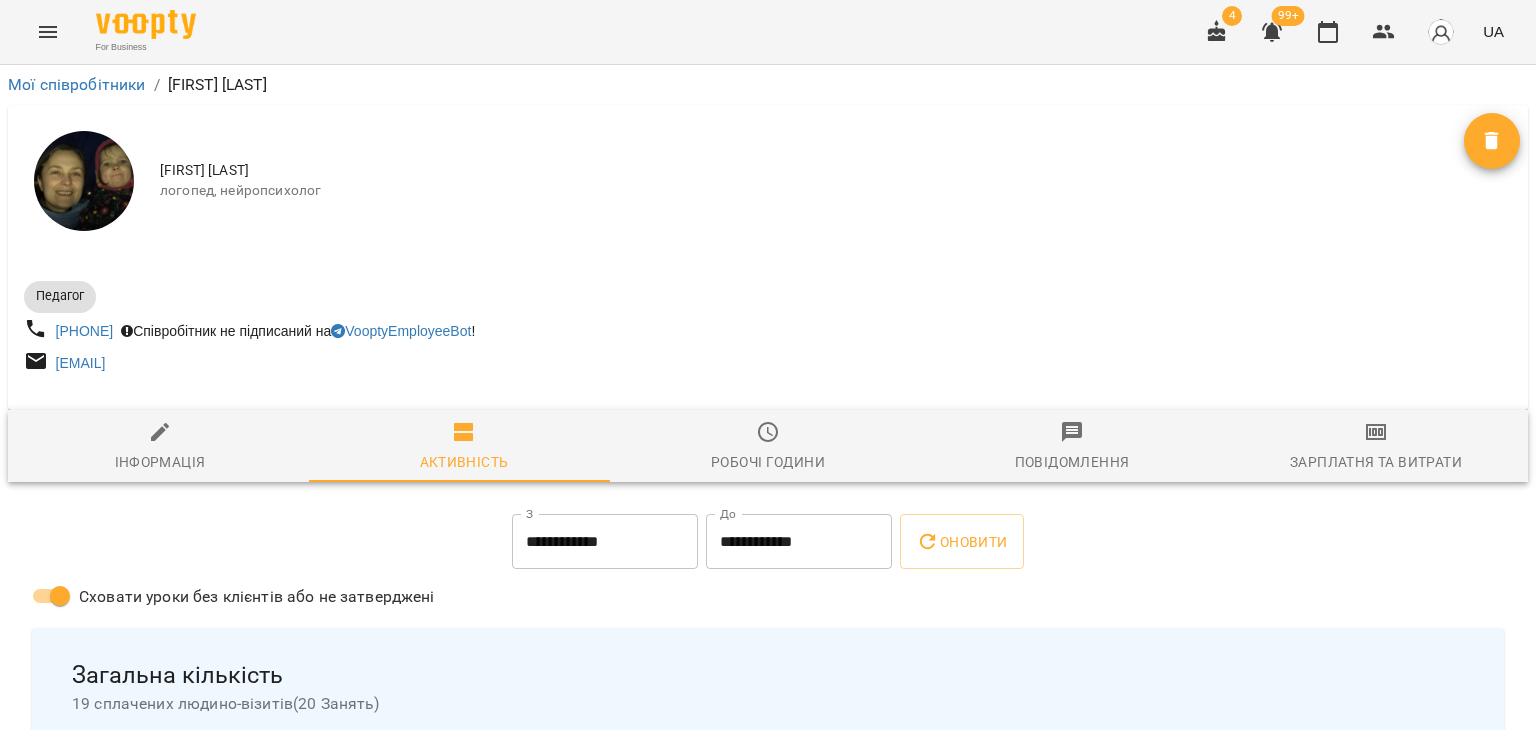 scroll, scrollTop: 0, scrollLeft: 0, axis: both 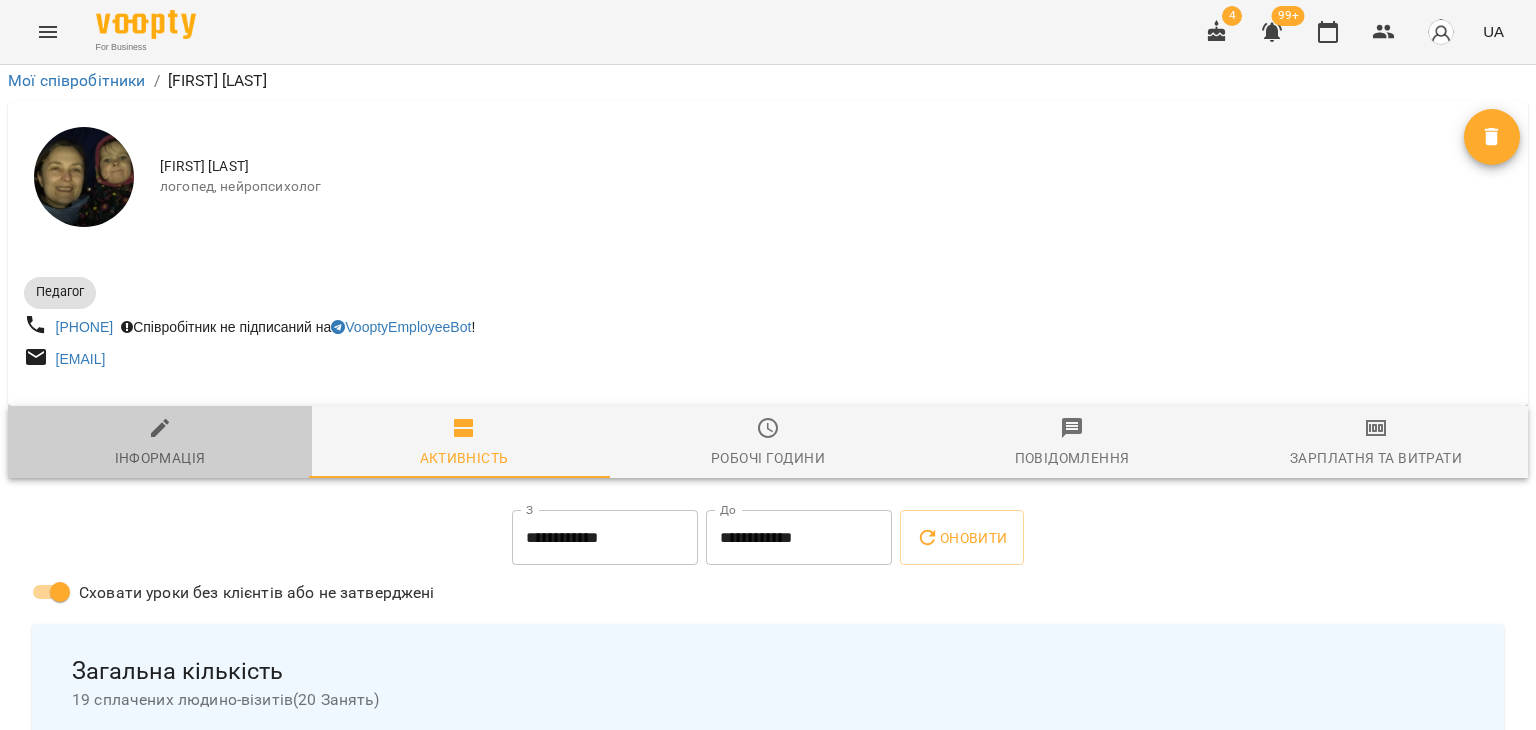 click on "Інформація" at bounding box center [160, 443] 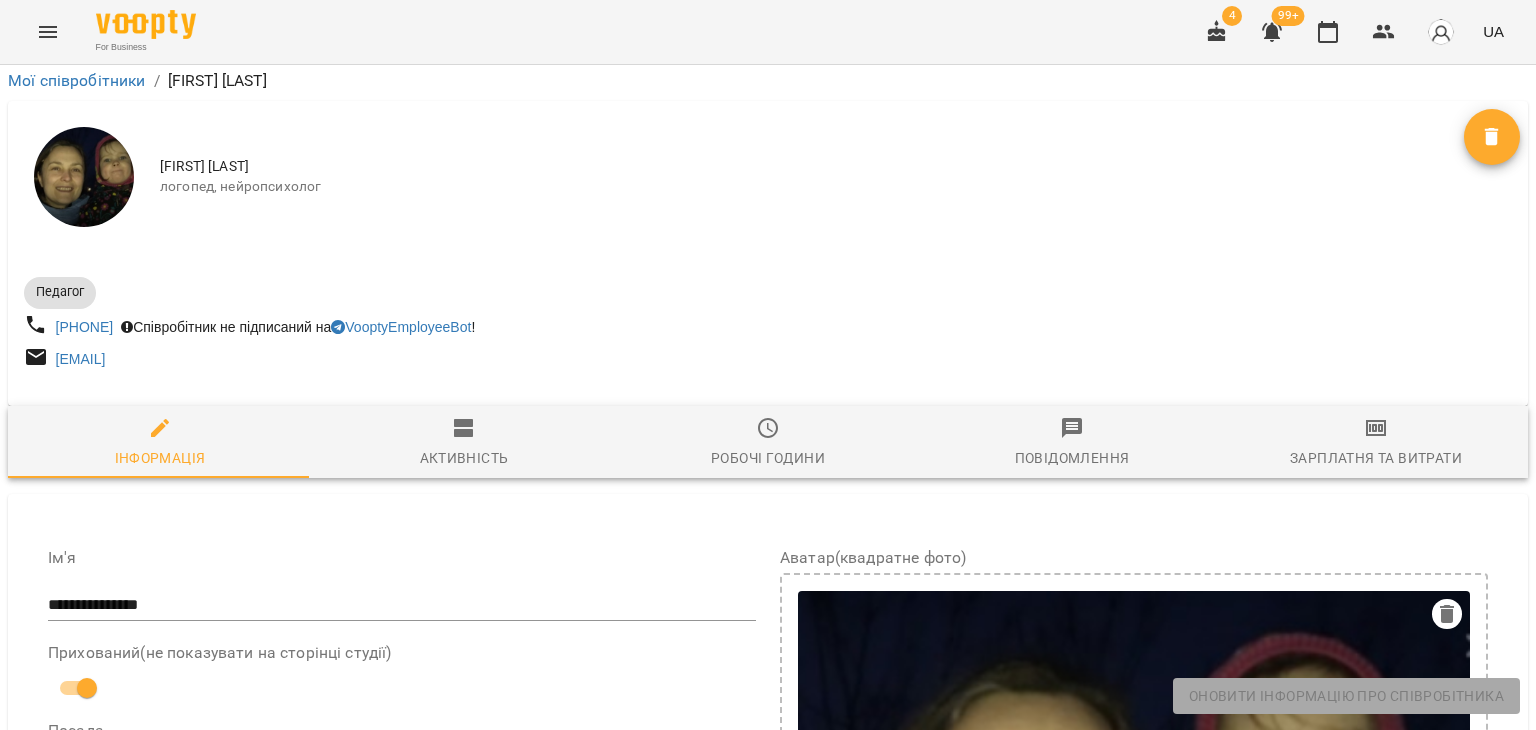 scroll, scrollTop: 900, scrollLeft: 0, axis: vertical 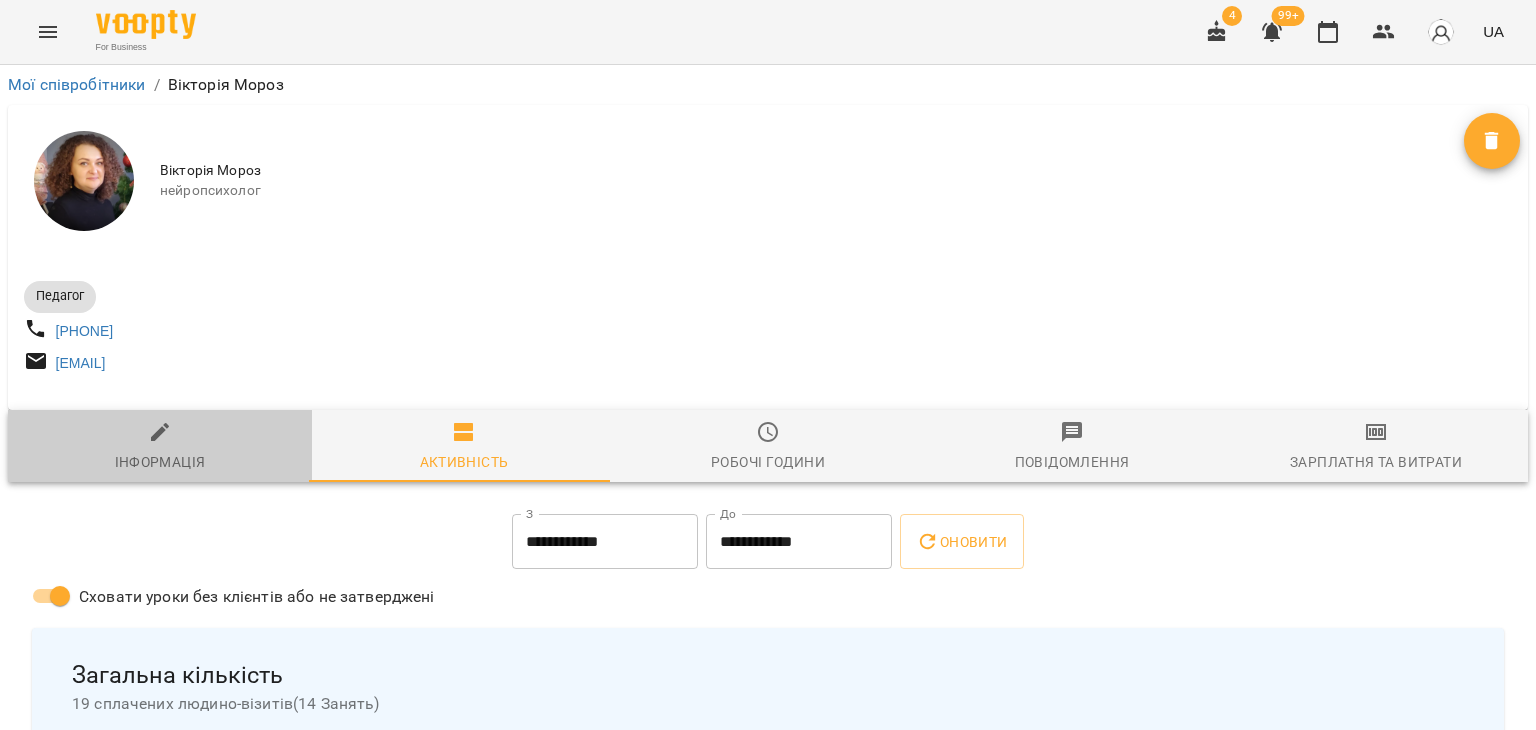 click on "Інформація" at bounding box center [160, 447] 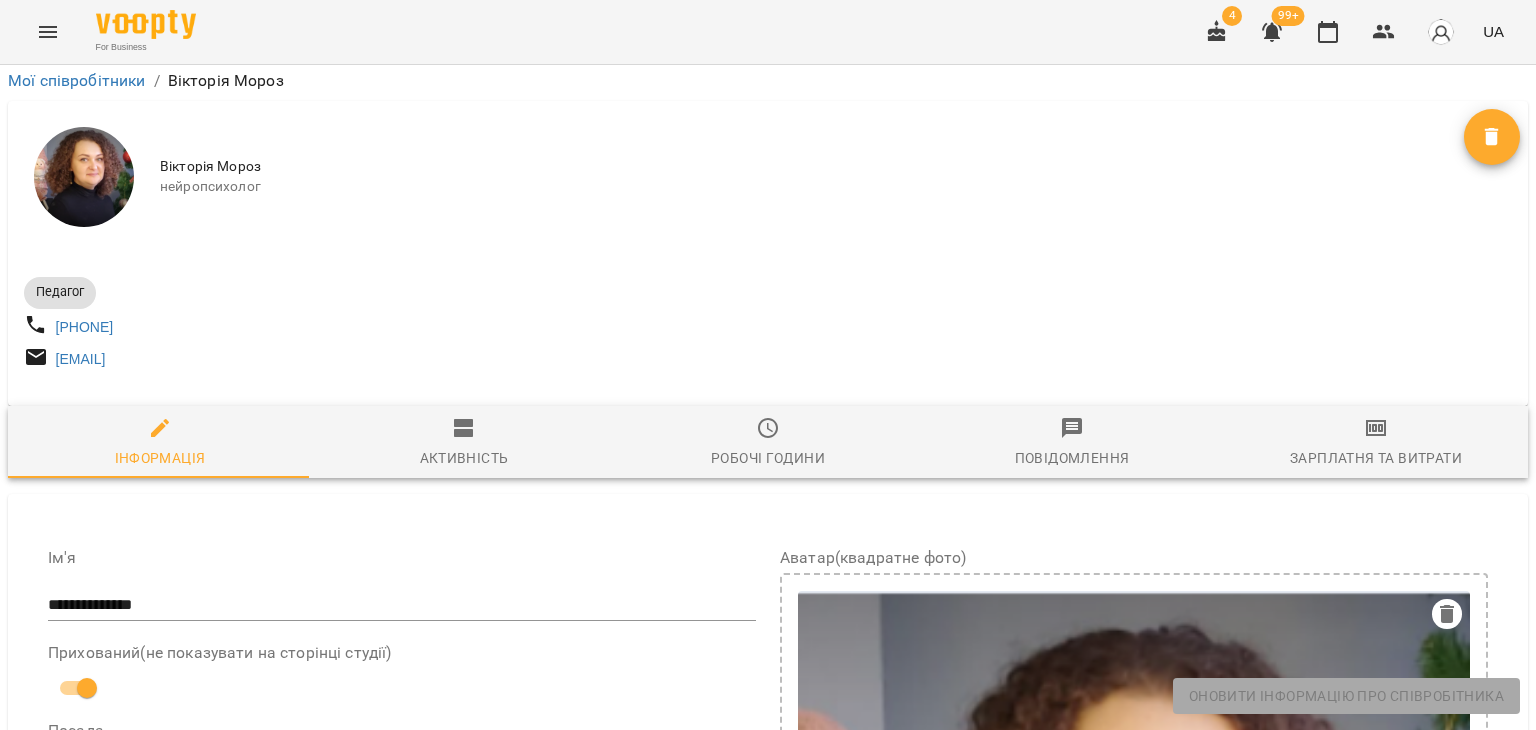 scroll, scrollTop: 0, scrollLeft: 0, axis: both 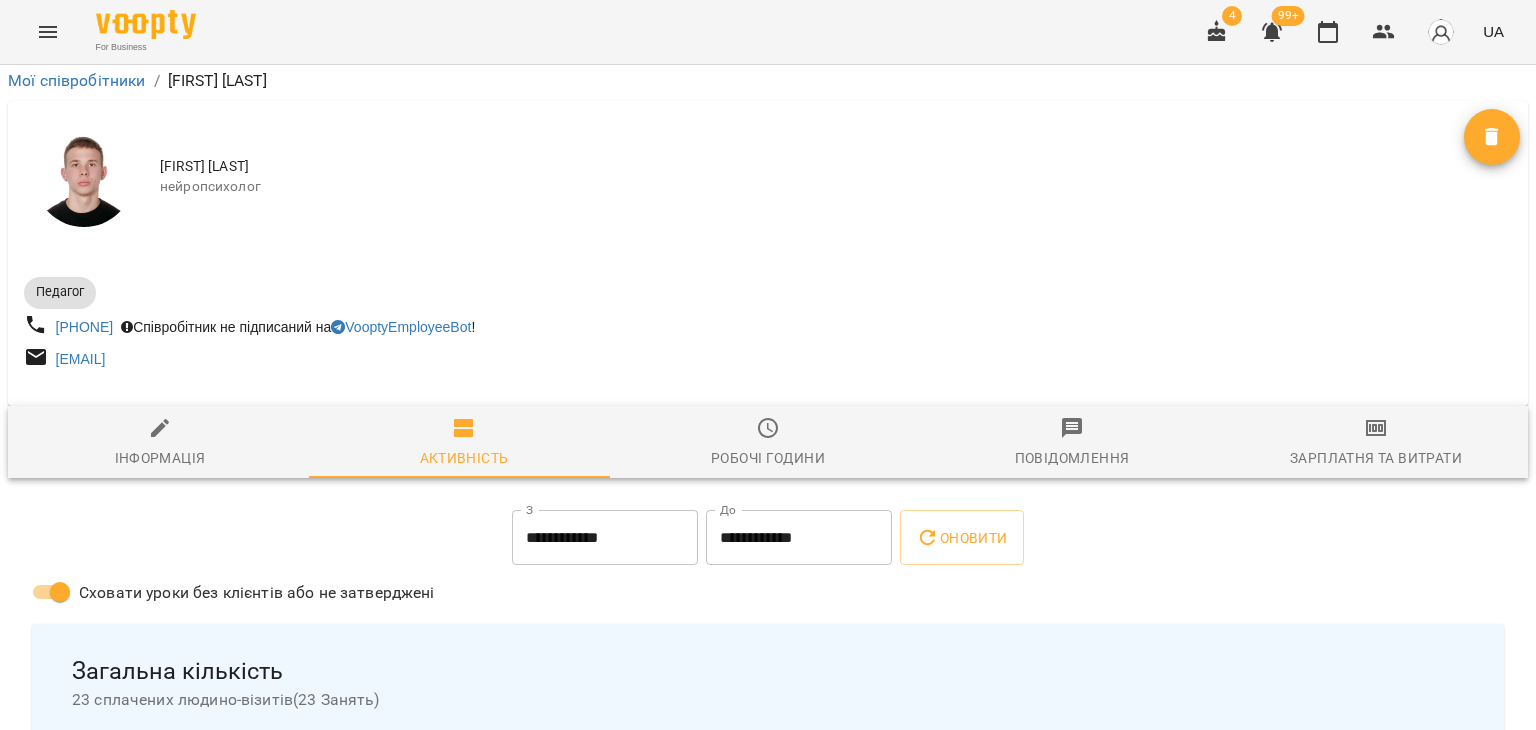 click on "Інформація" at bounding box center (160, 443) 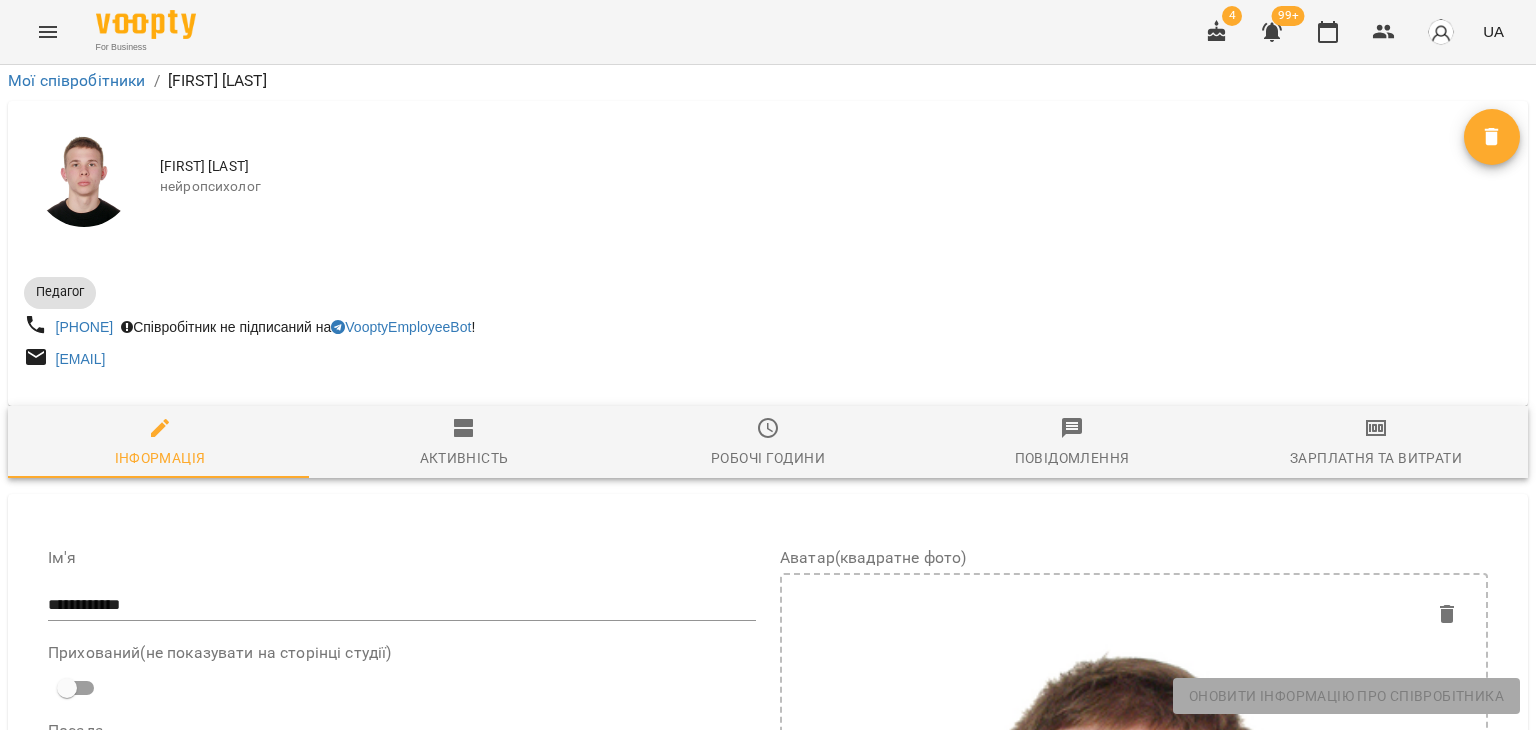 scroll, scrollTop: 900, scrollLeft: 0, axis: vertical 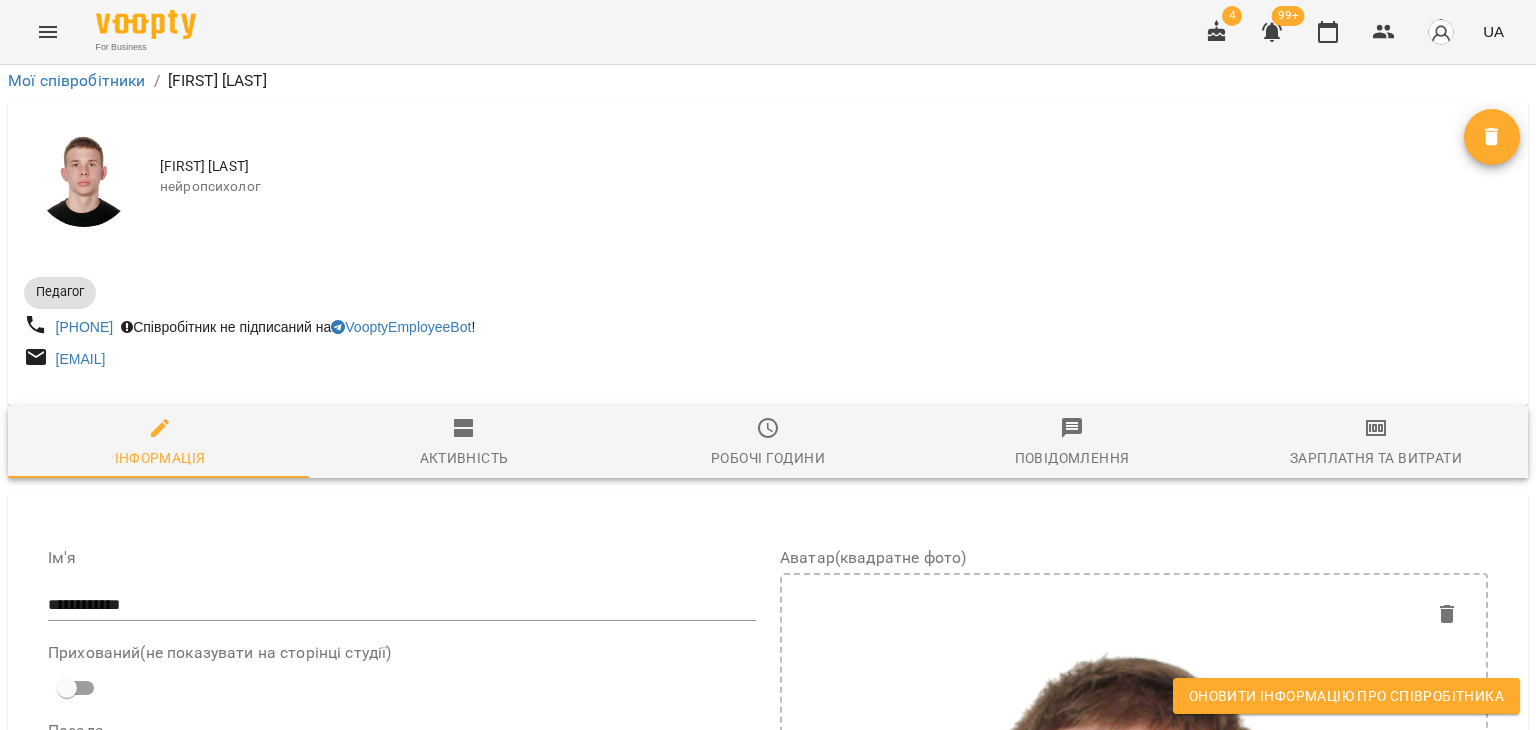 click on "Оновити інформацію про співробітника" at bounding box center [1346, 696] 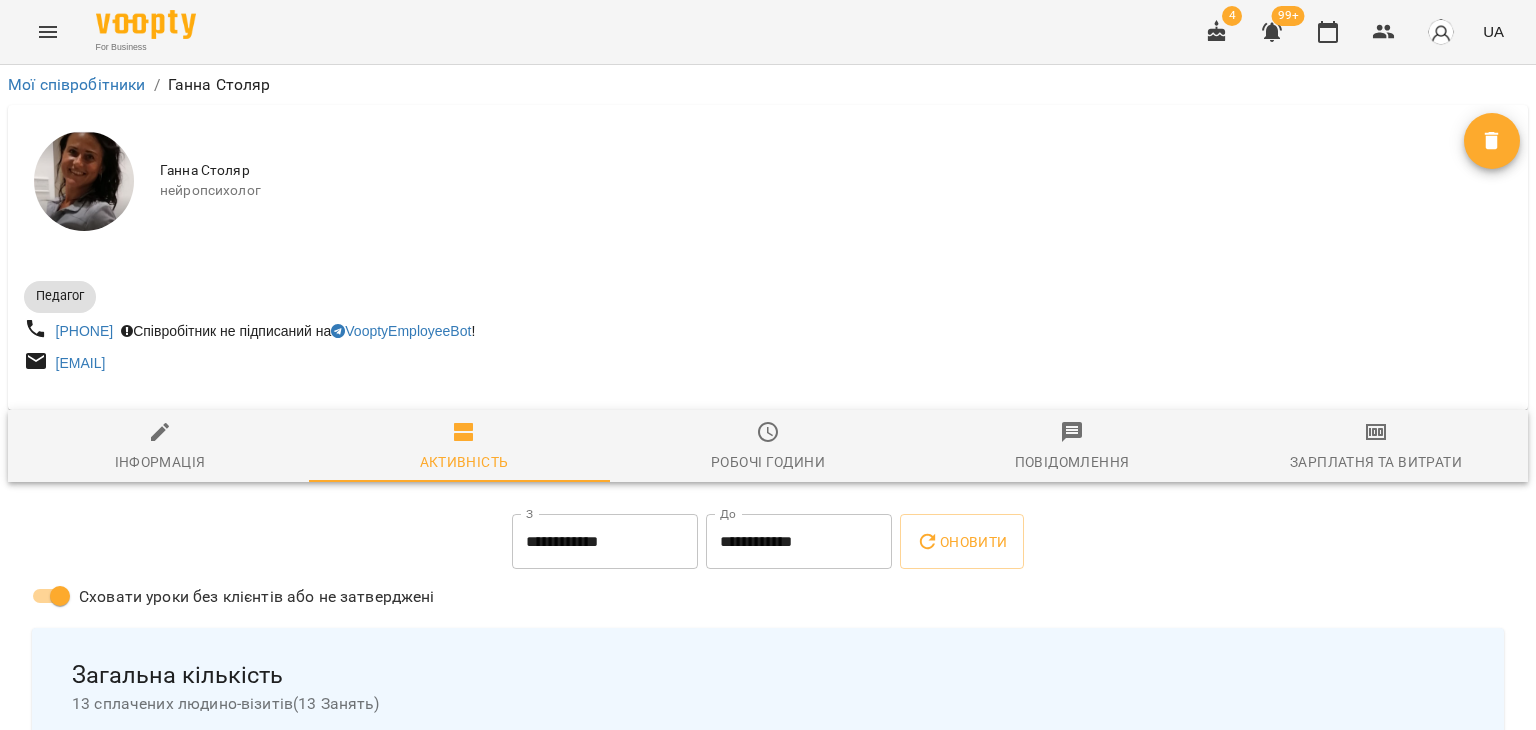 scroll, scrollTop: 0, scrollLeft: 0, axis: both 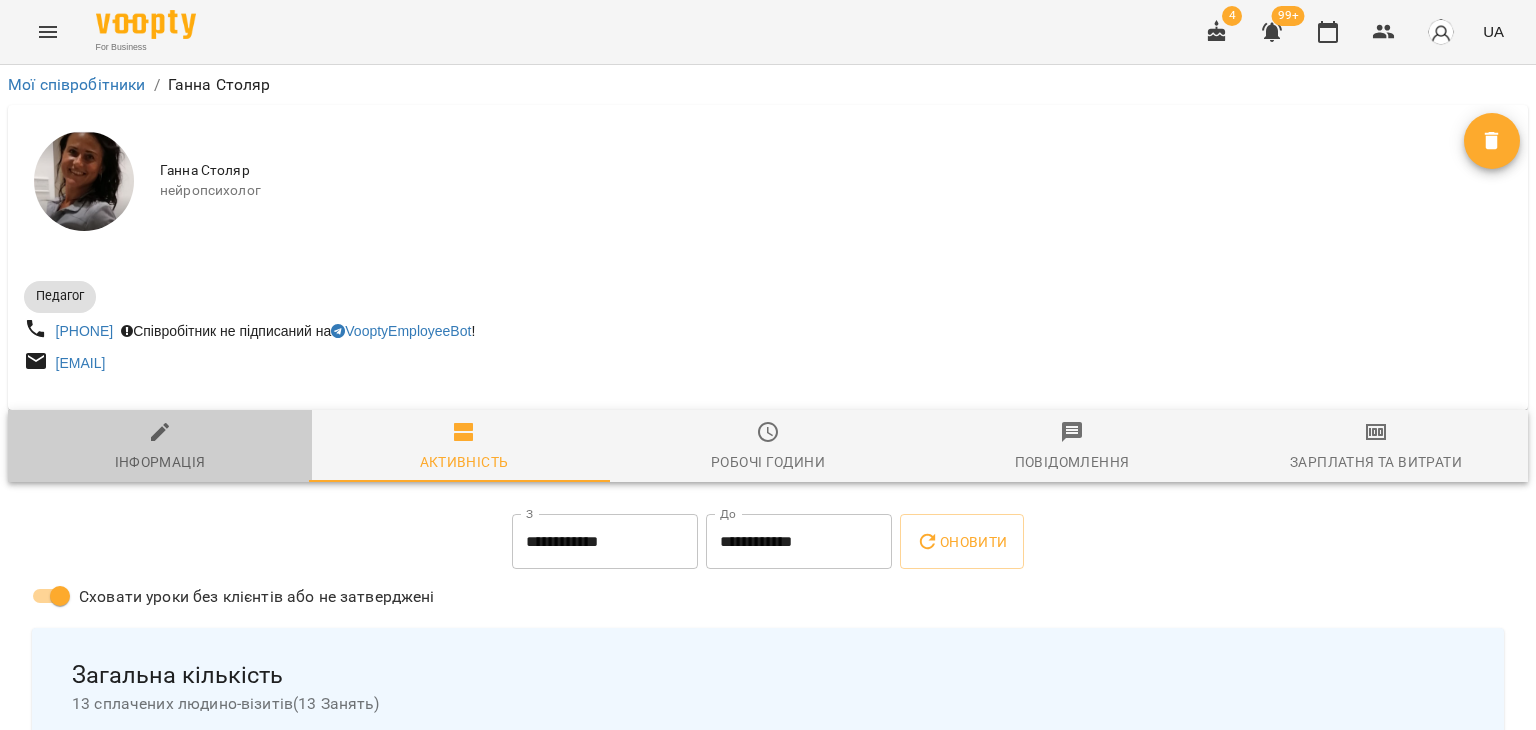 click on "Інформація" at bounding box center [160, 447] 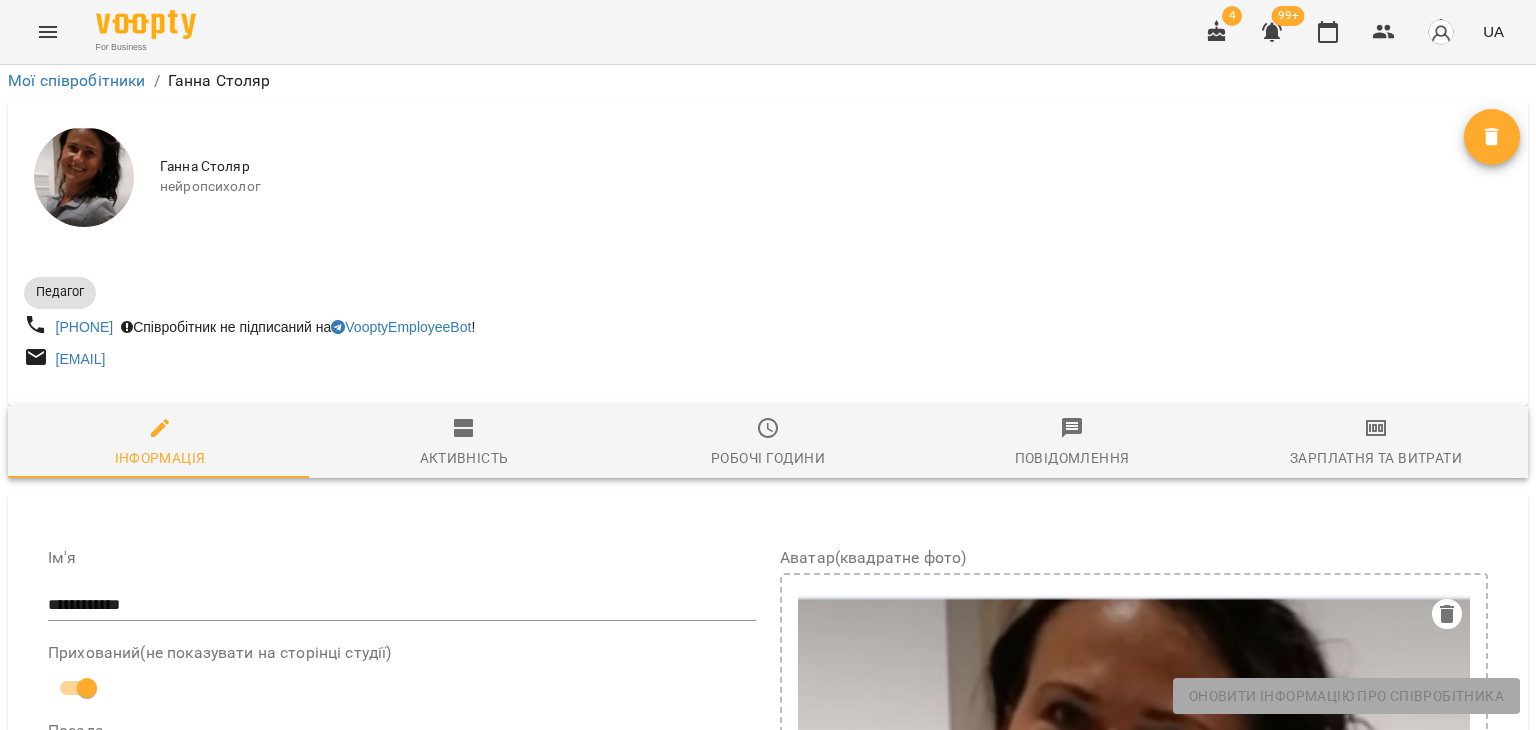 scroll, scrollTop: 500, scrollLeft: 0, axis: vertical 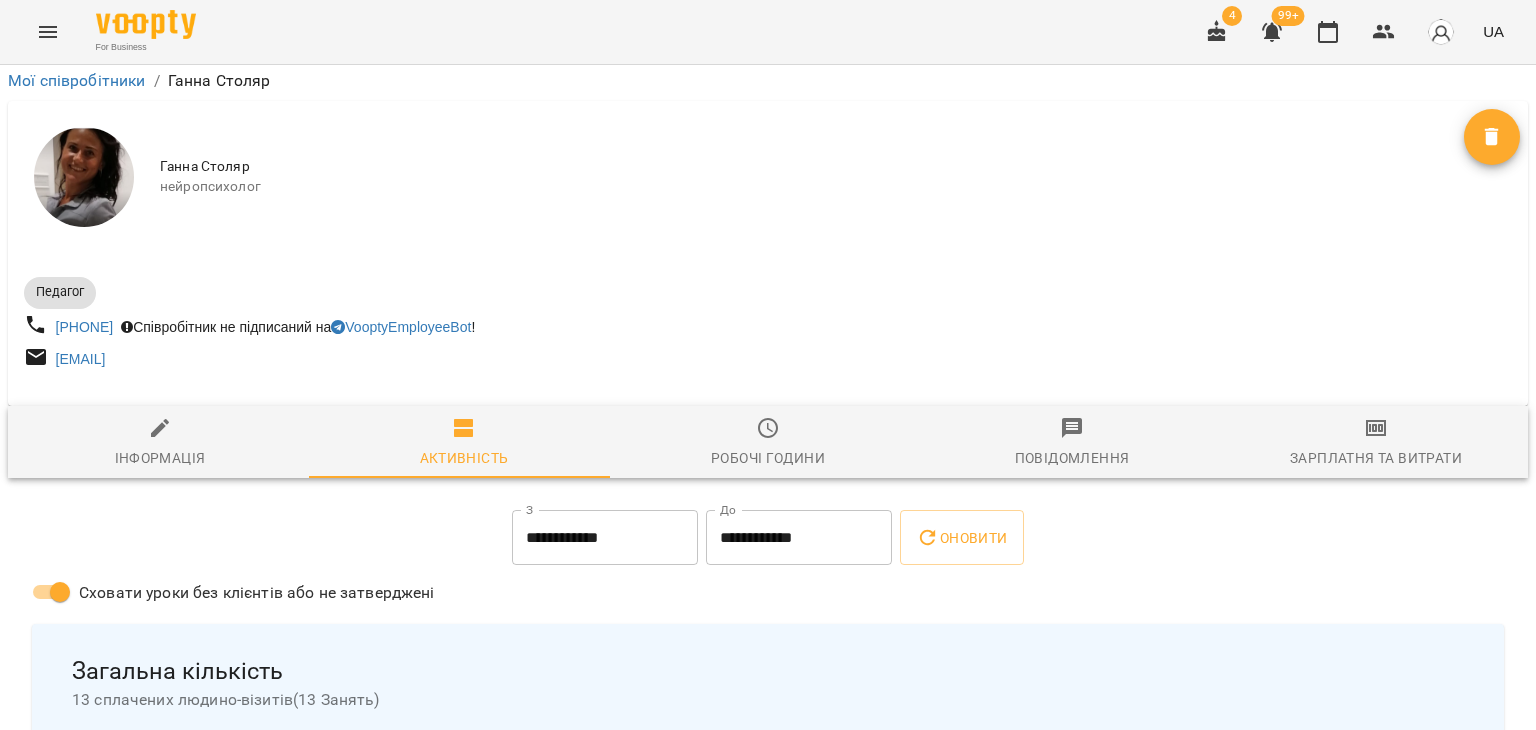click on "Інформація" at bounding box center [160, 442] 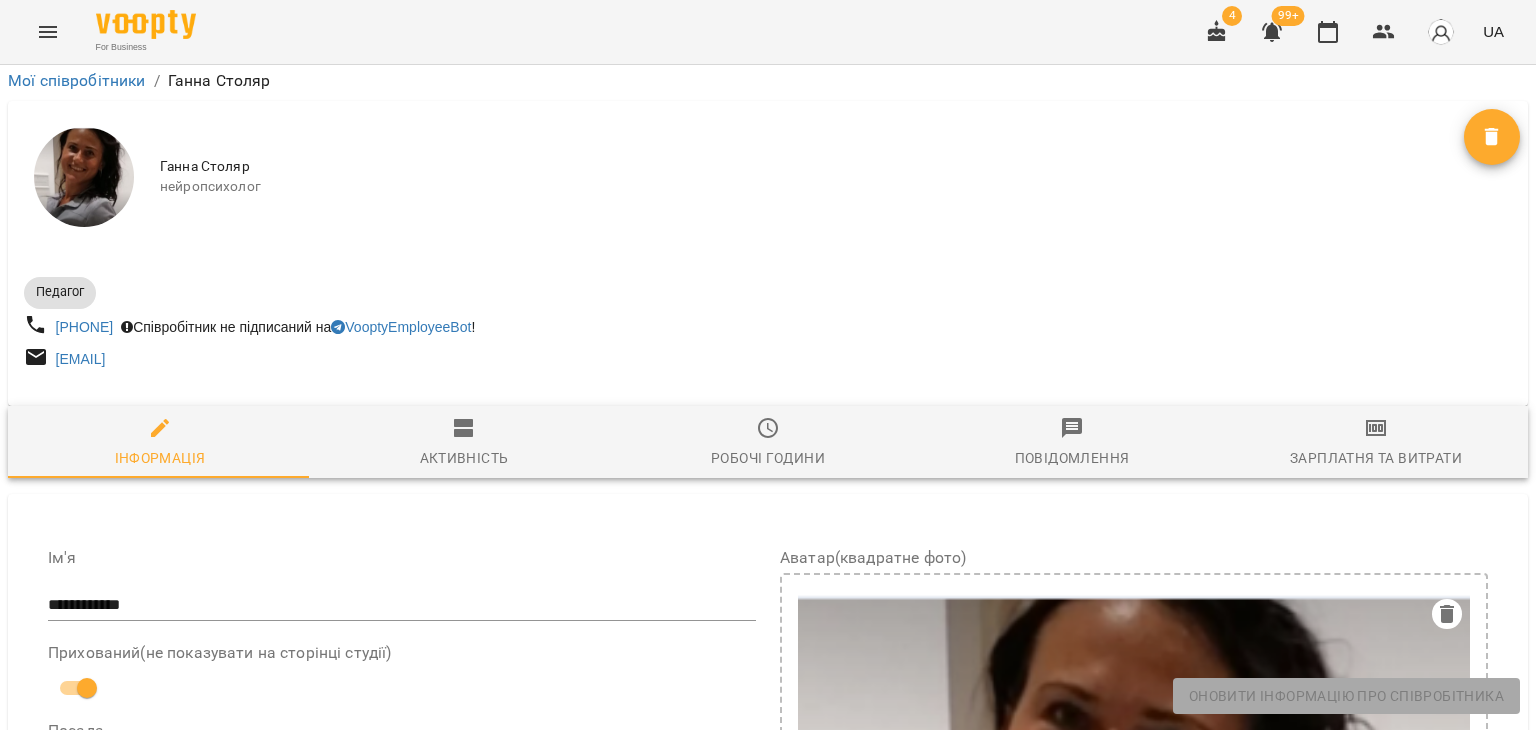 click on "For Business 4 99+ UA" at bounding box center [768, 32] 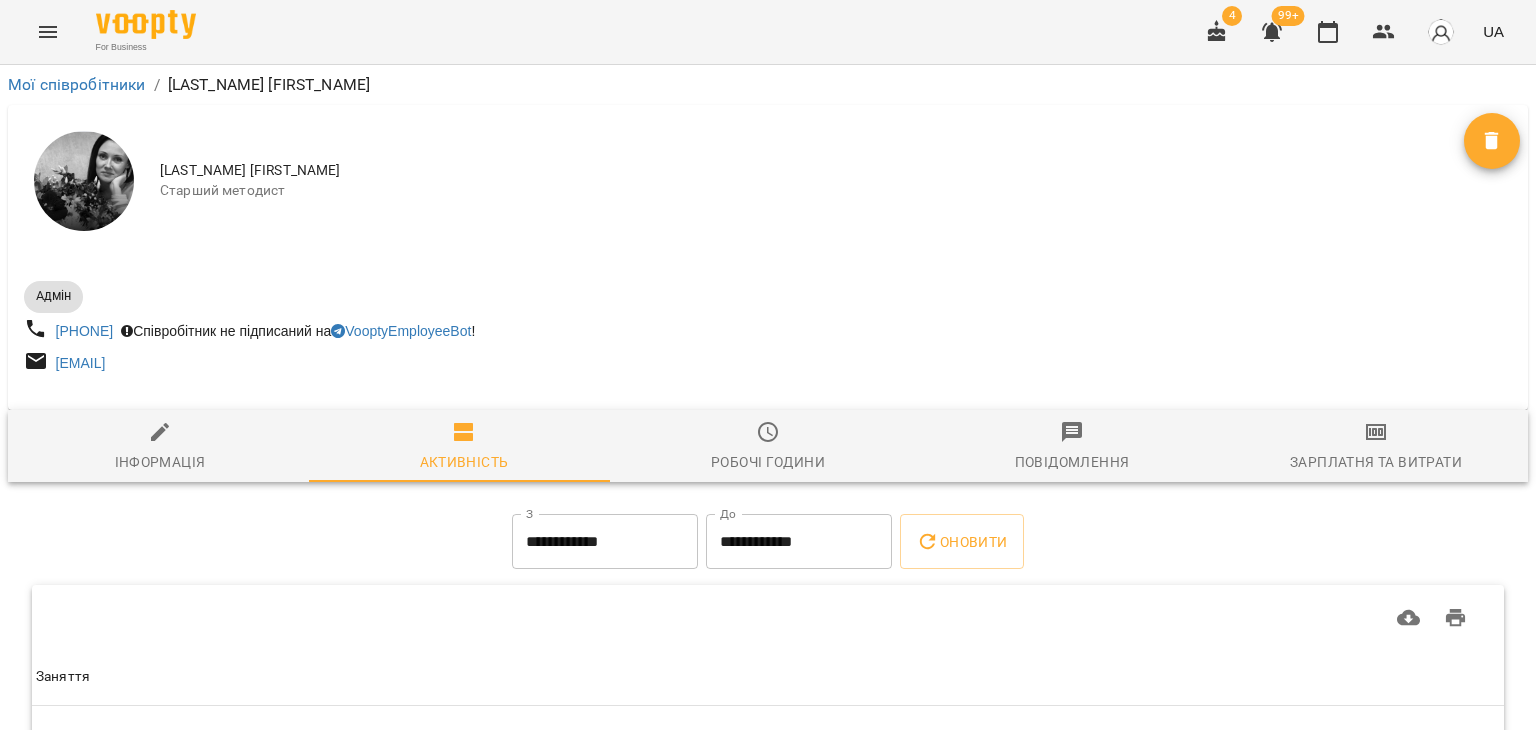 scroll, scrollTop: 0, scrollLeft: 0, axis: both 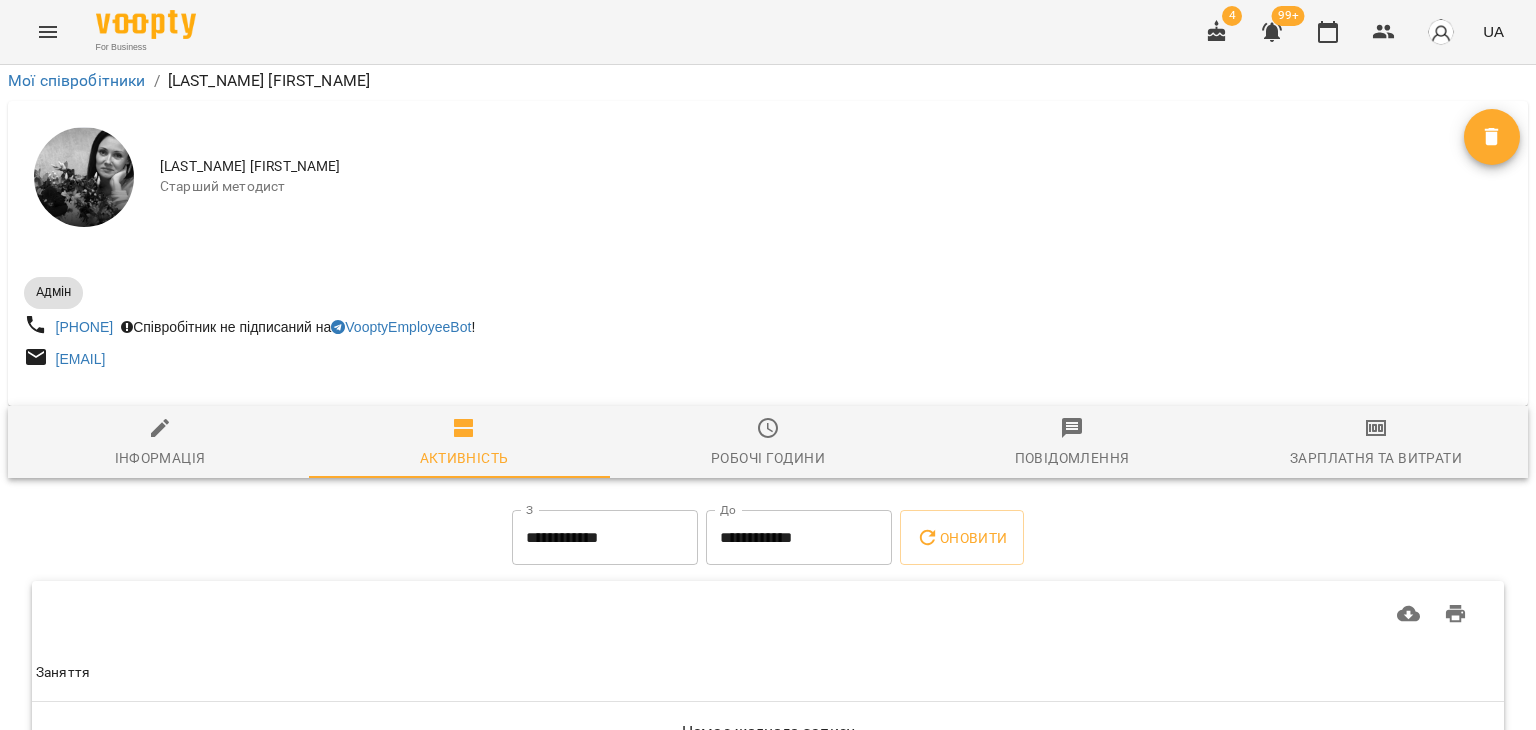 click on "Інформація" at bounding box center (160, 443) 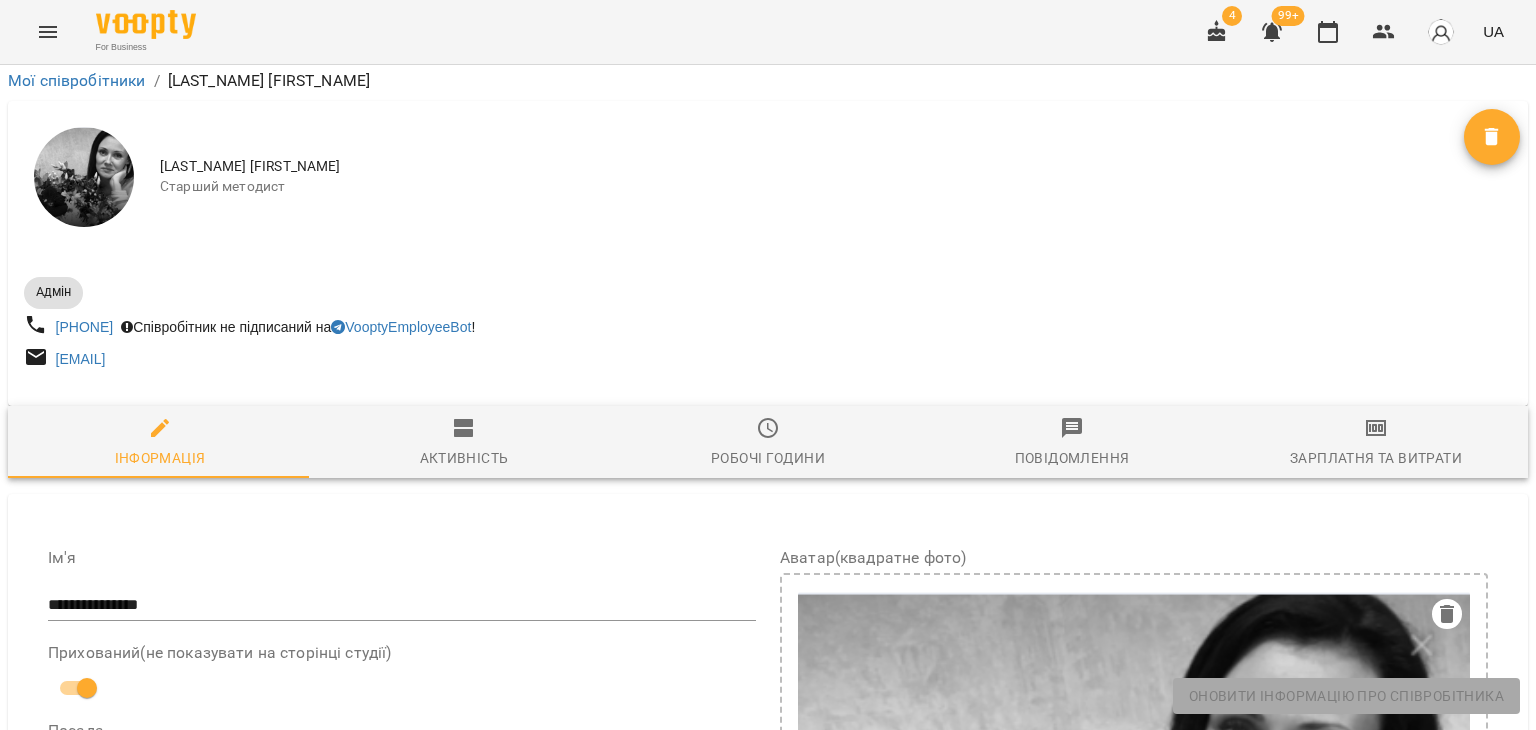 scroll, scrollTop: 834, scrollLeft: 0, axis: vertical 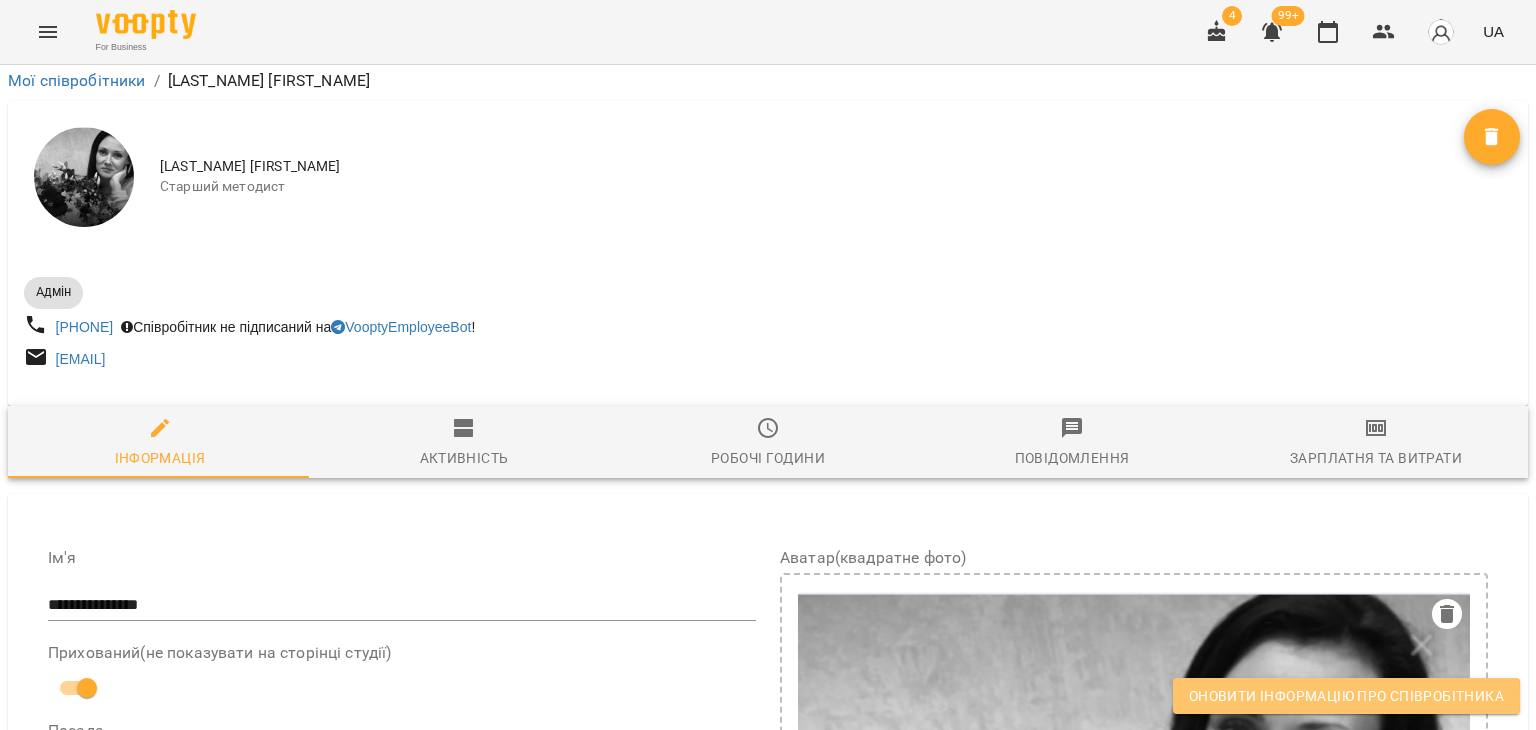 click on "Оновити інформацію про співробітника" at bounding box center [1346, 696] 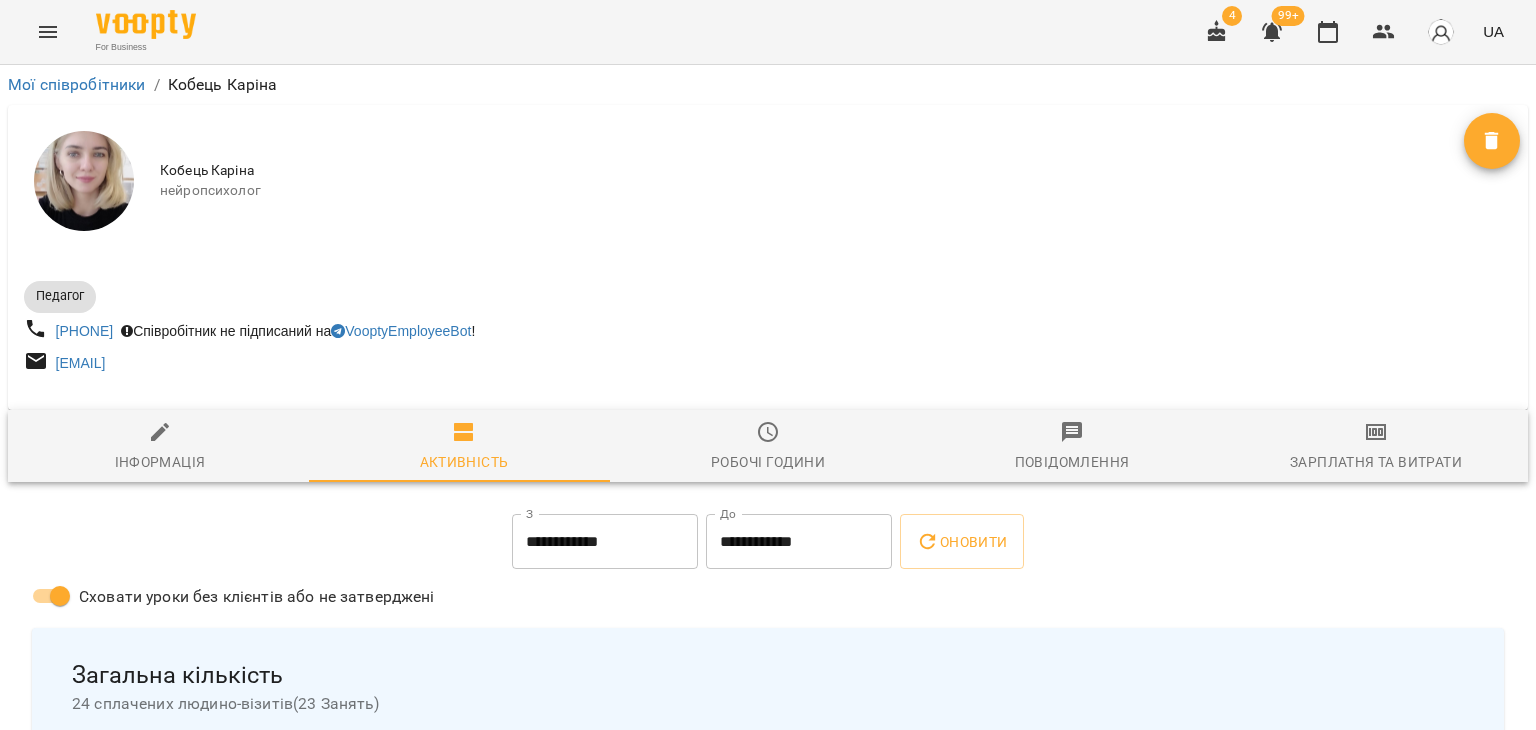 scroll, scrollTop: 0, scrollLeft: 0, axis: both 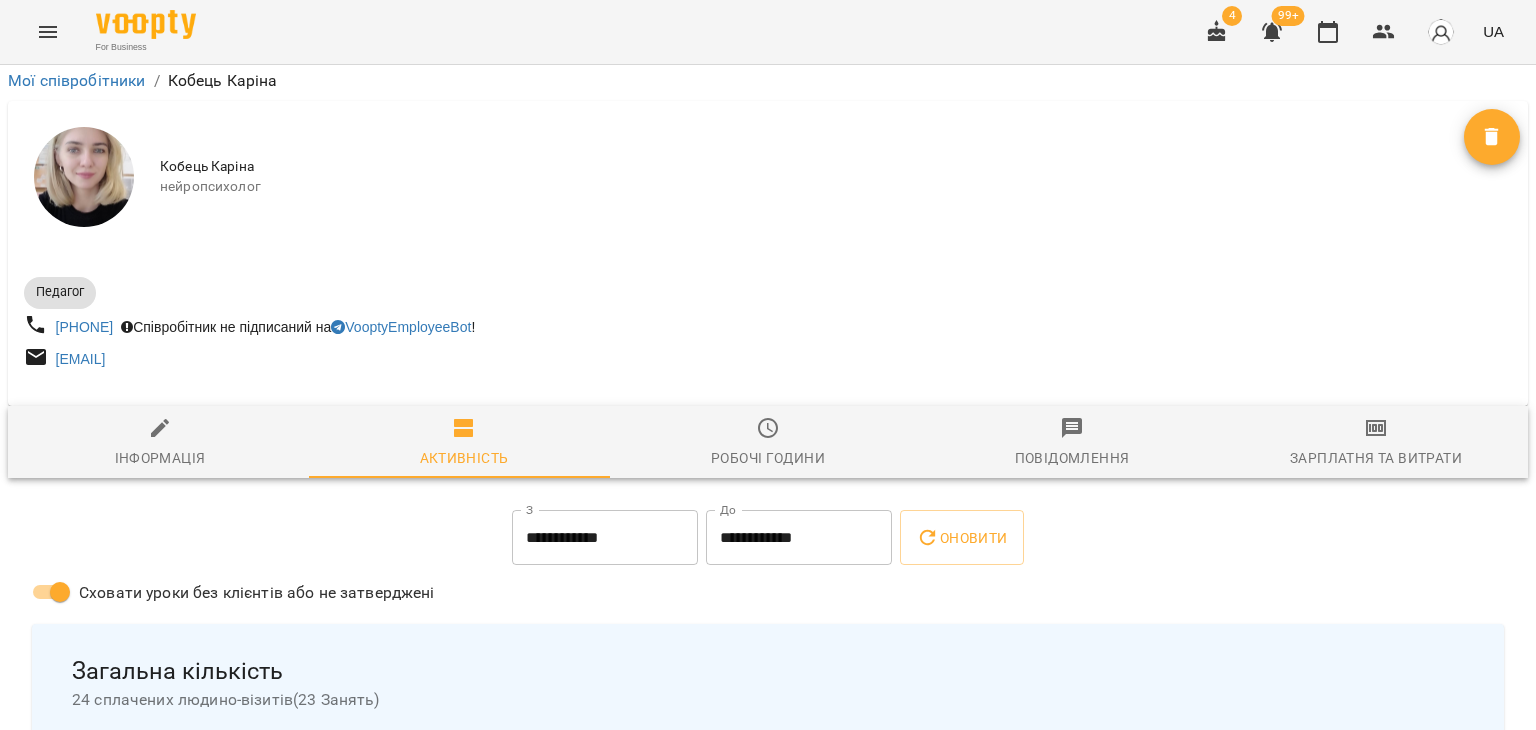 click on "Інформація" at bounding box center (160, 458) 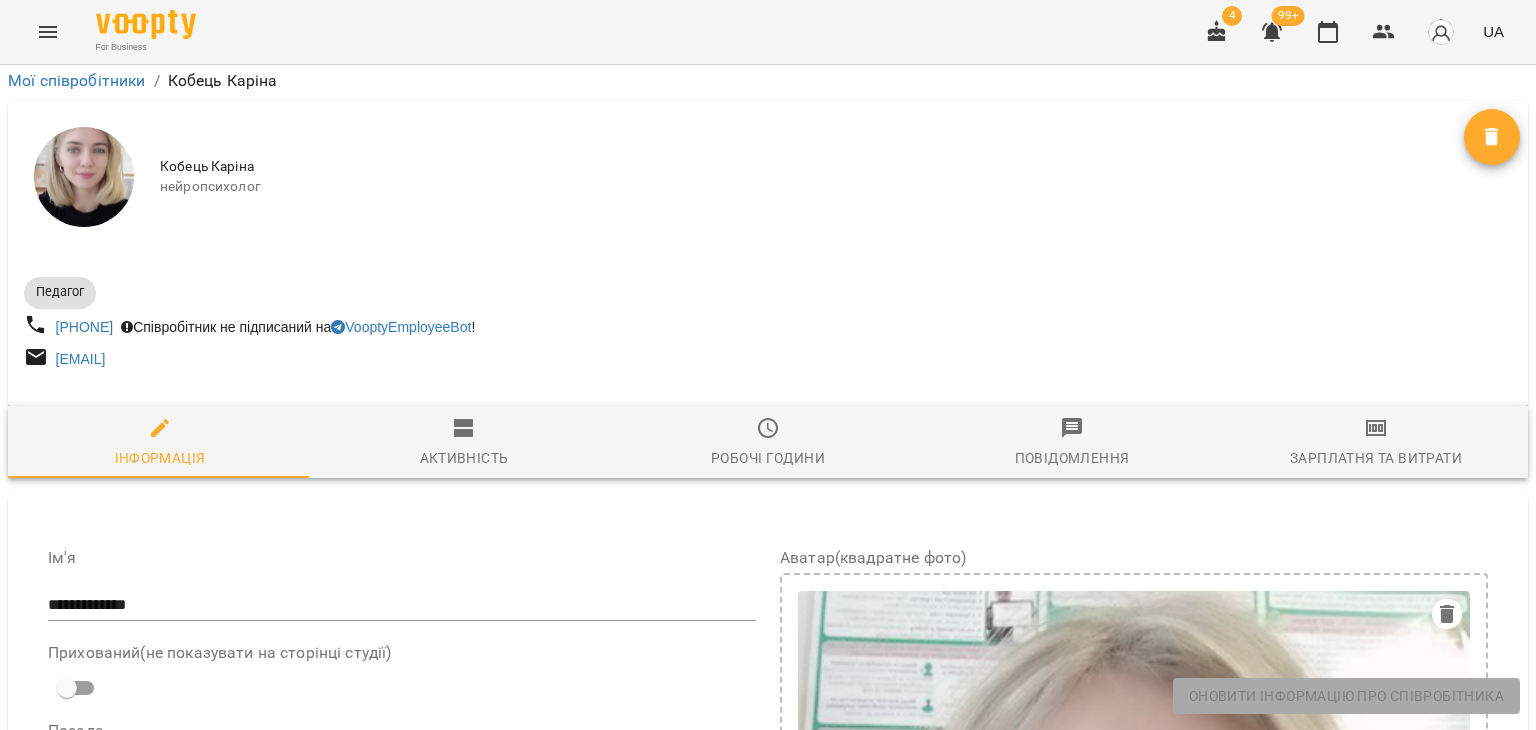 scroll, scrollTop: 900, scrollLeft: 0, axis: vertical 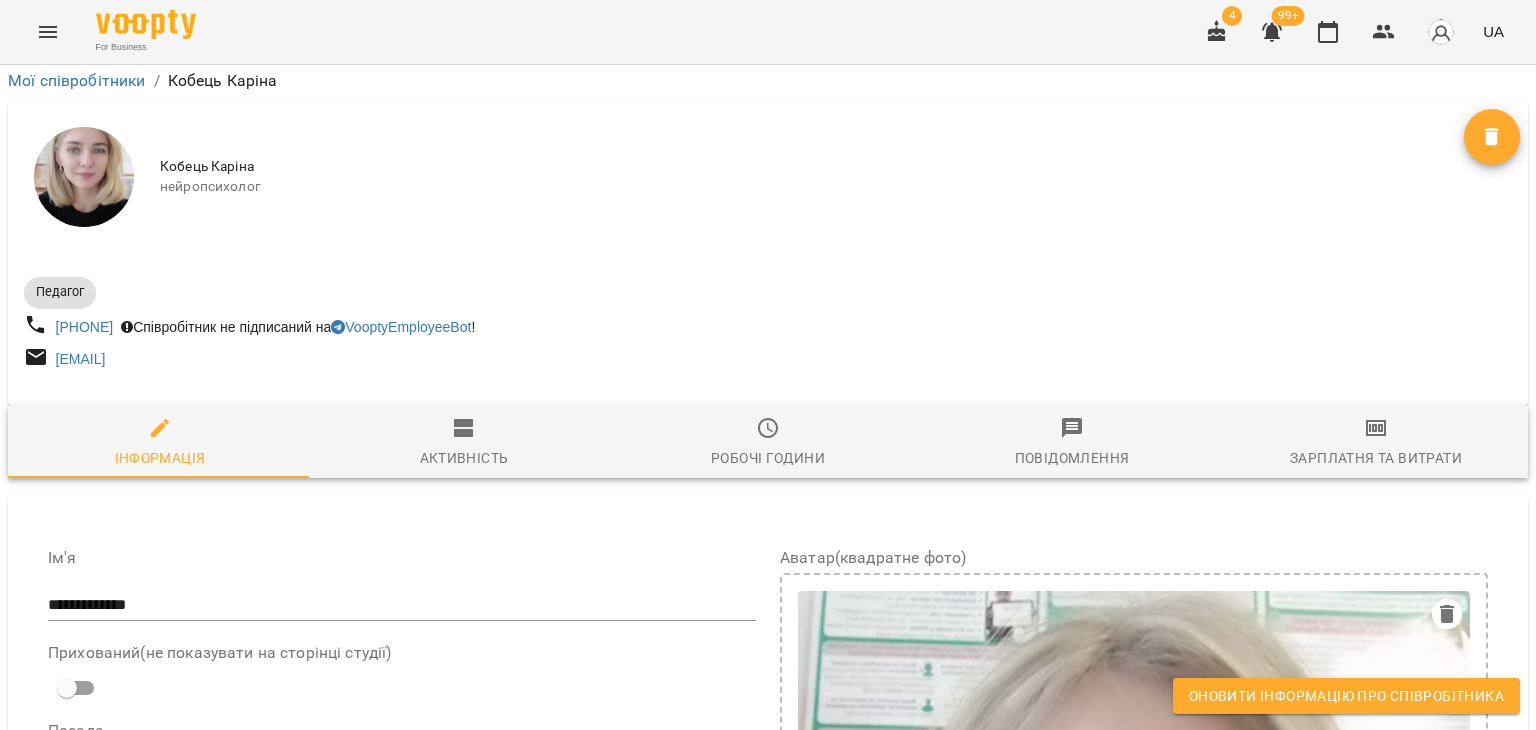 click on "Оновити інформацію про співробітника" at bounding box center [1346, 696] 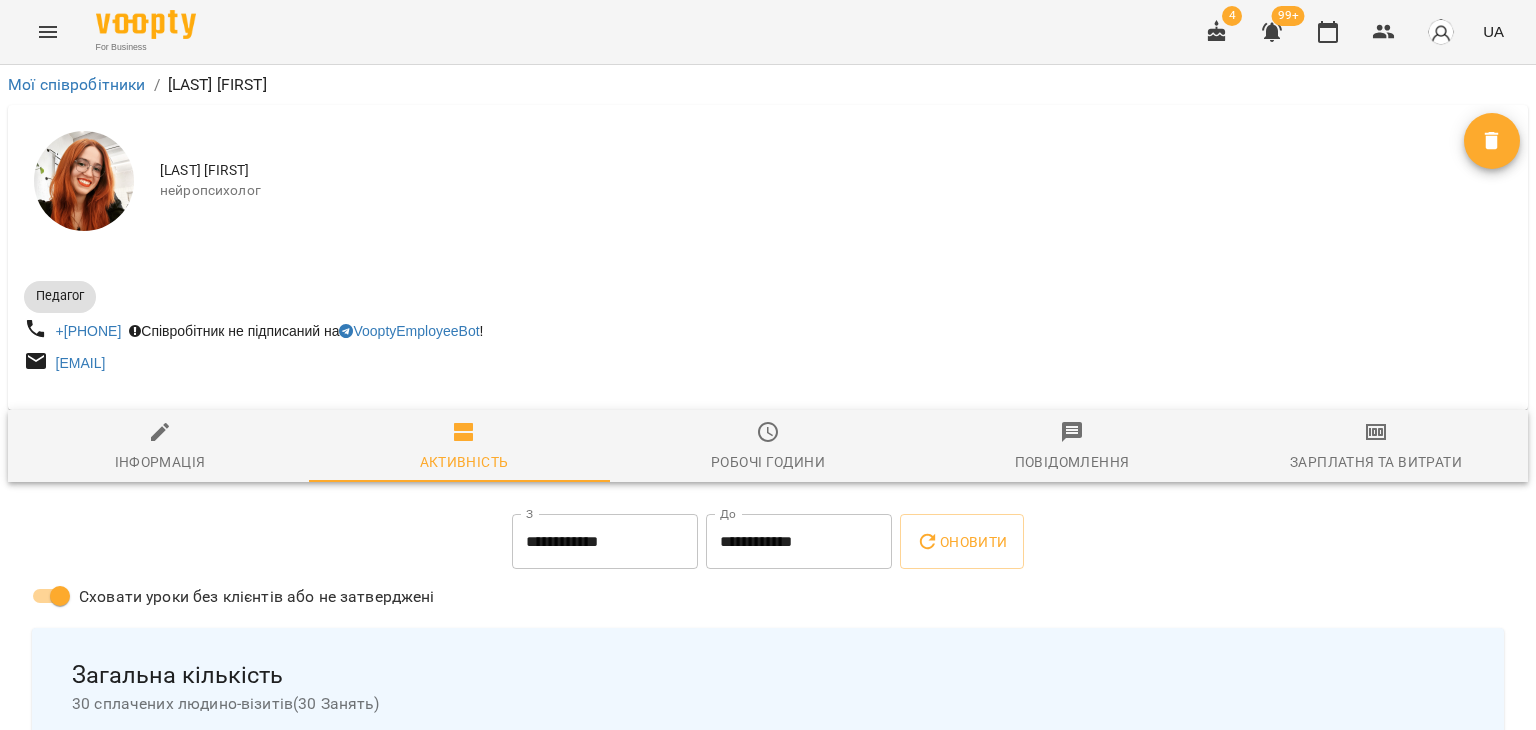 scroll, scrollTop: 0, scrollLeft: 0, axis: both 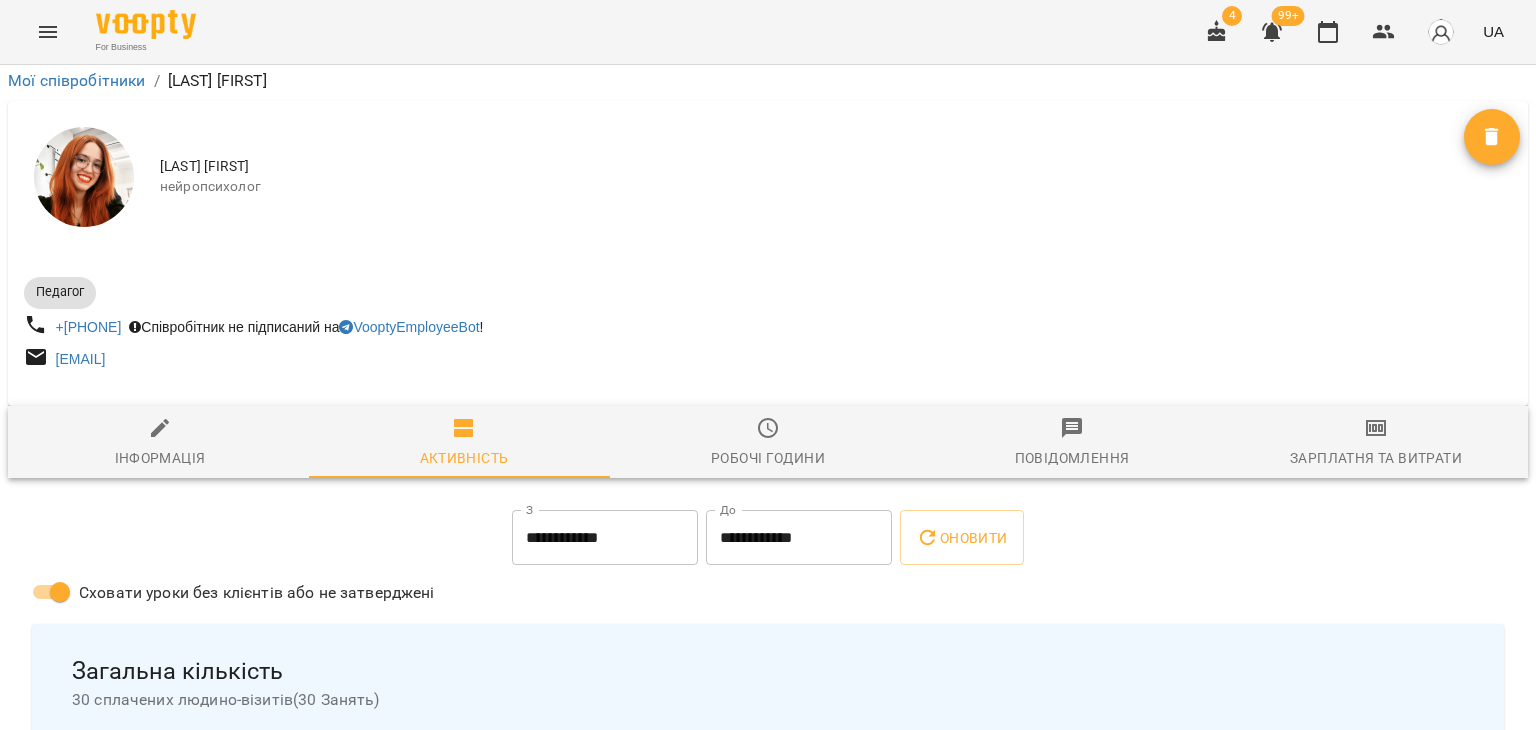 click on "Інформація" at bounding box center [160, 443] 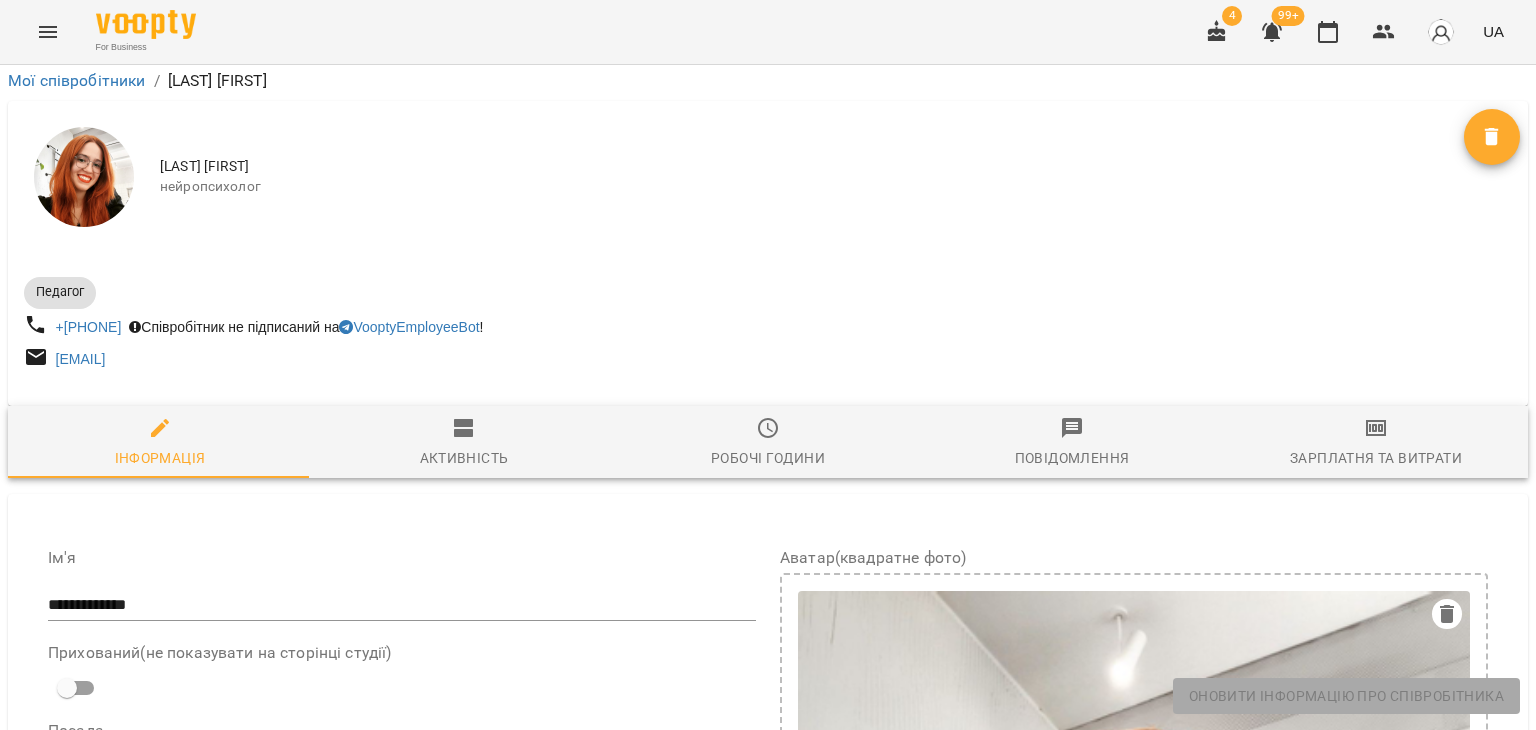 scroll, scrollTop: 900, scrollLeft: 0, axis: vertical 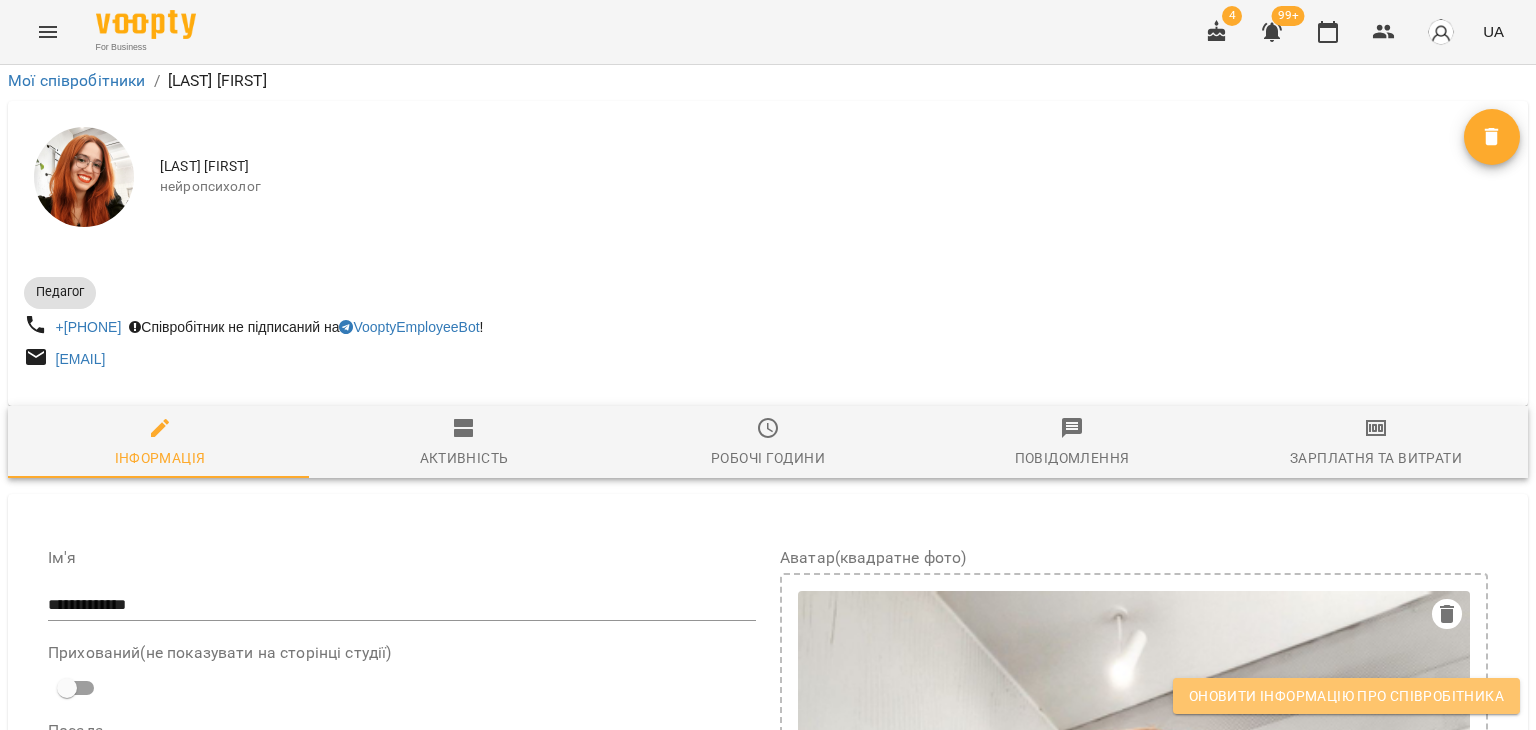 click on "Оновити інформацію про співробітника" at bounding box center (1346, 696) 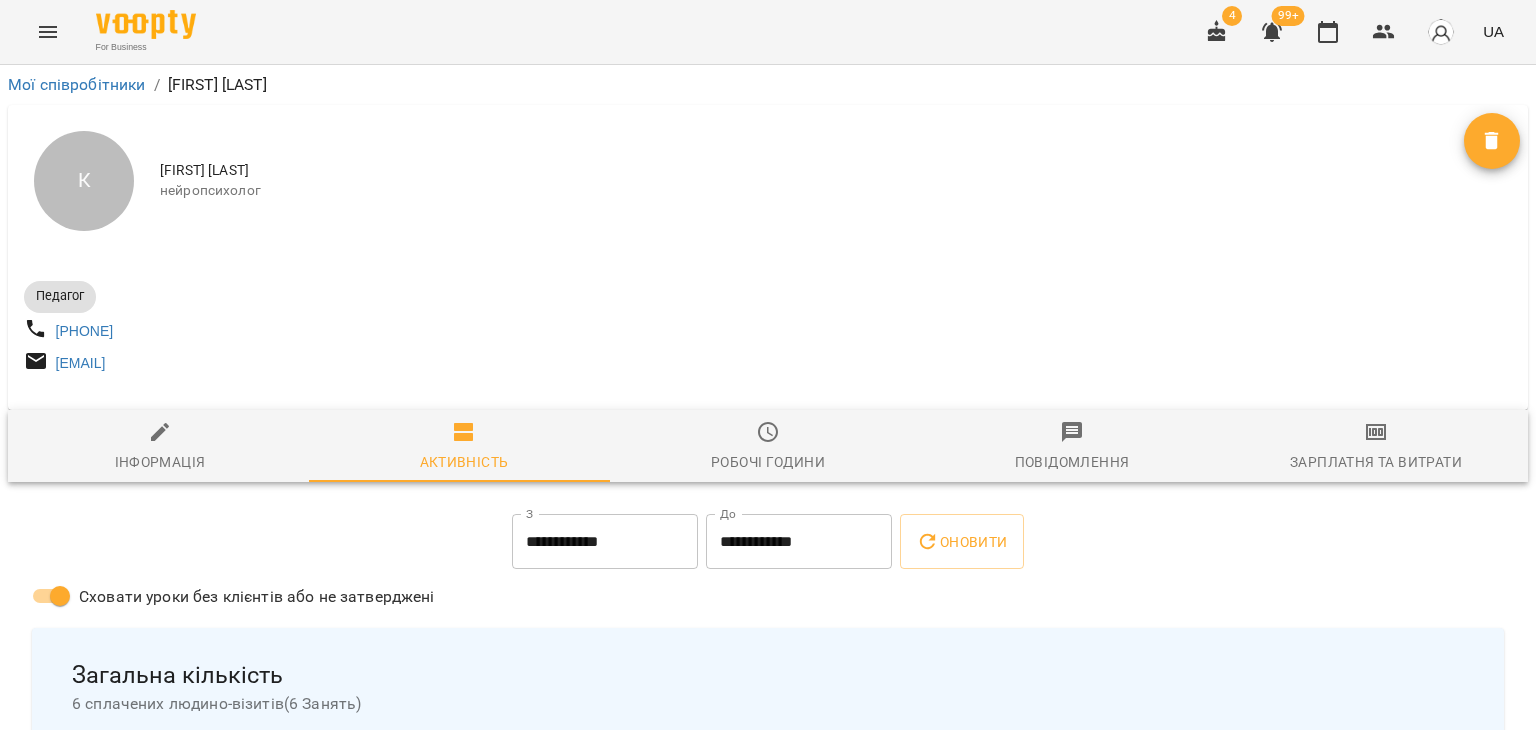 scroll, scrollTop: 0, scrollLeft: 0, axis: both 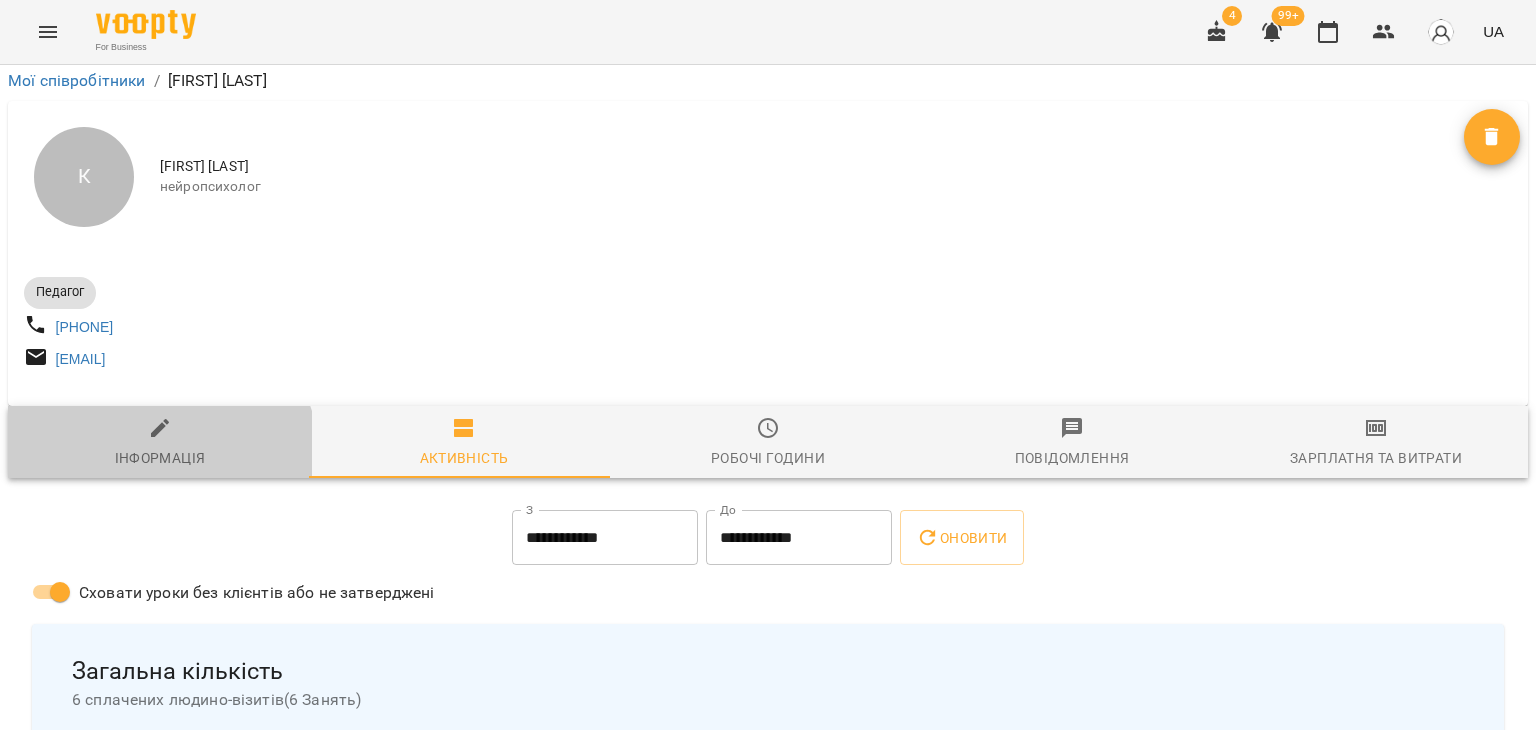 click on "Інформація" at bounding box center (160, 458) 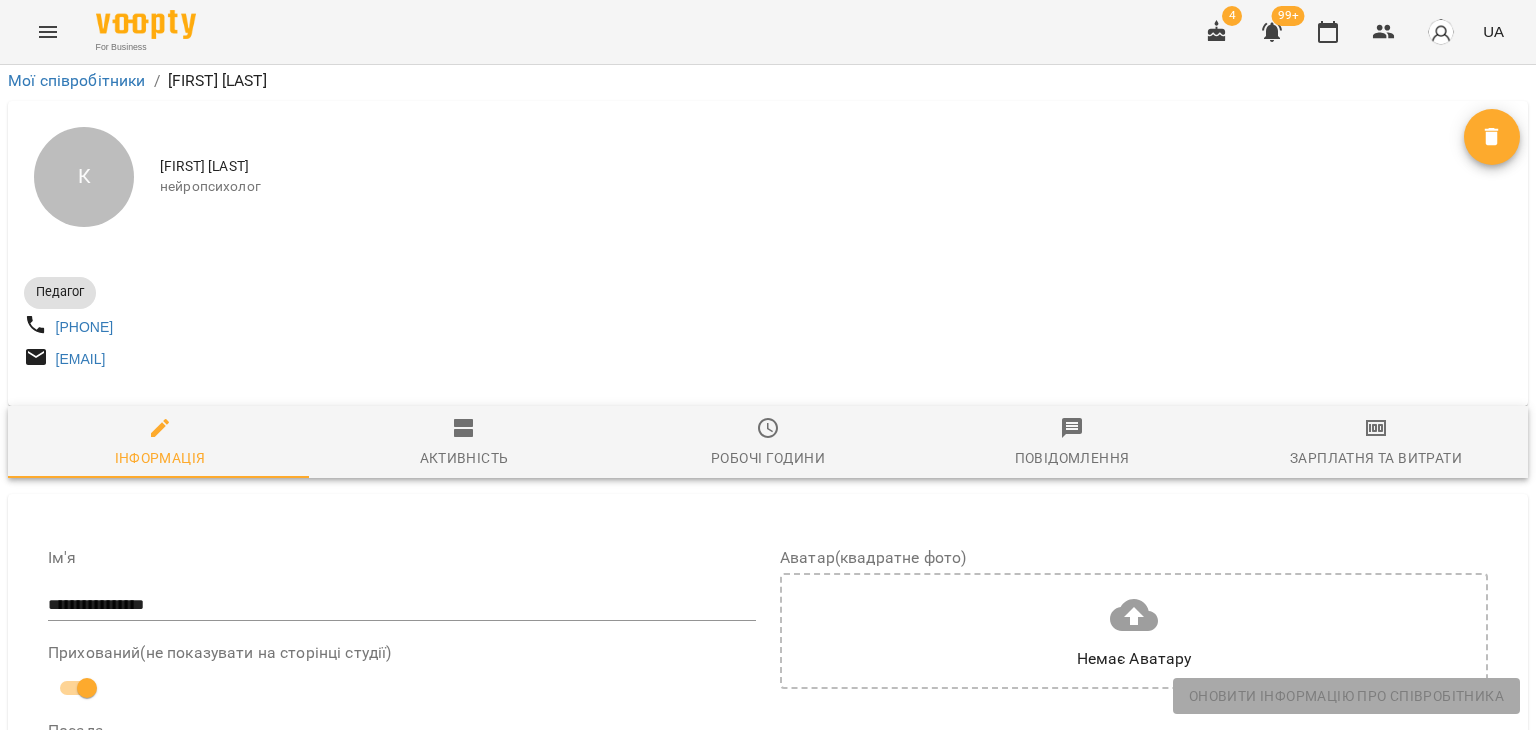 scroll, scrollTop: 300, scrollLeft: 0, axis: vertical 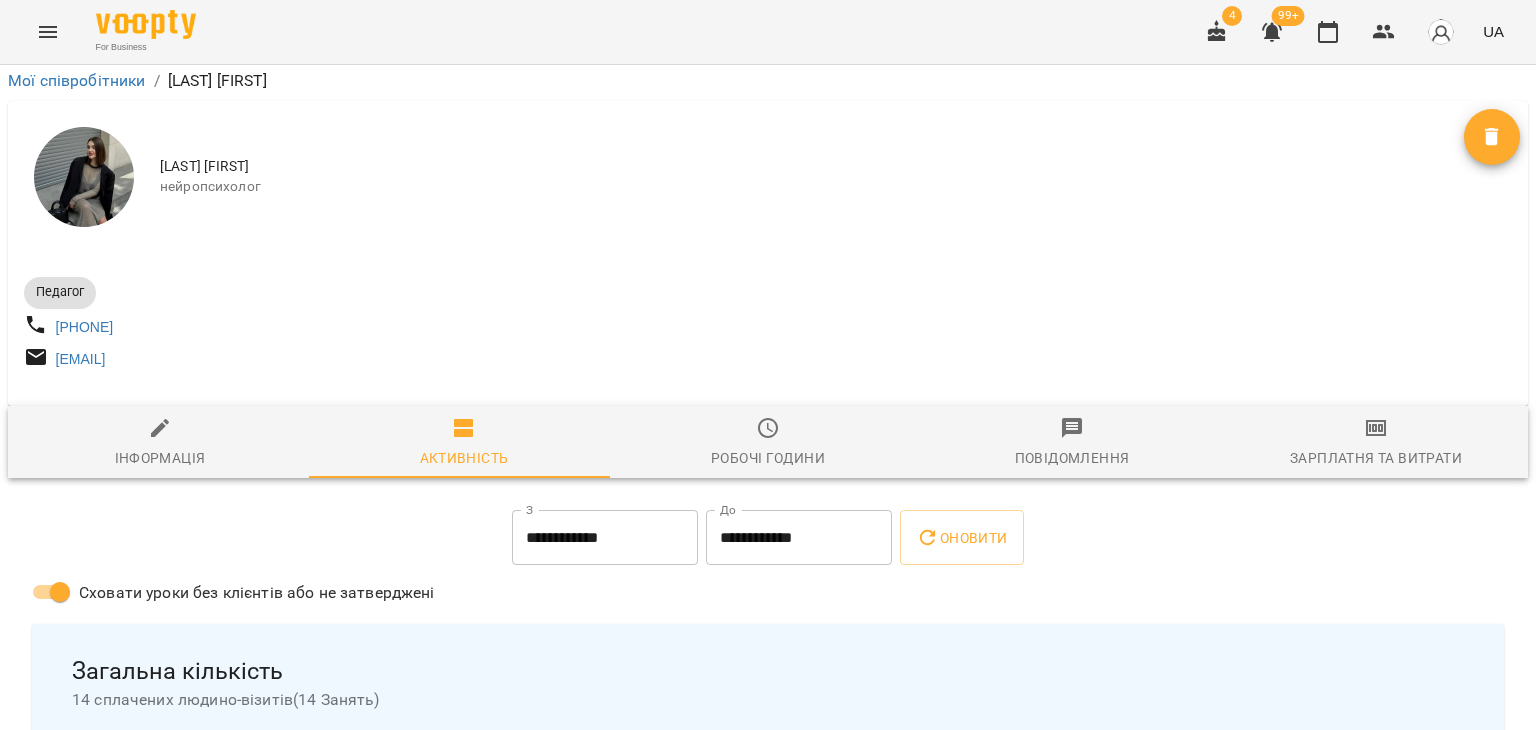 click on "Інформація" at bounding box center [160, 443] 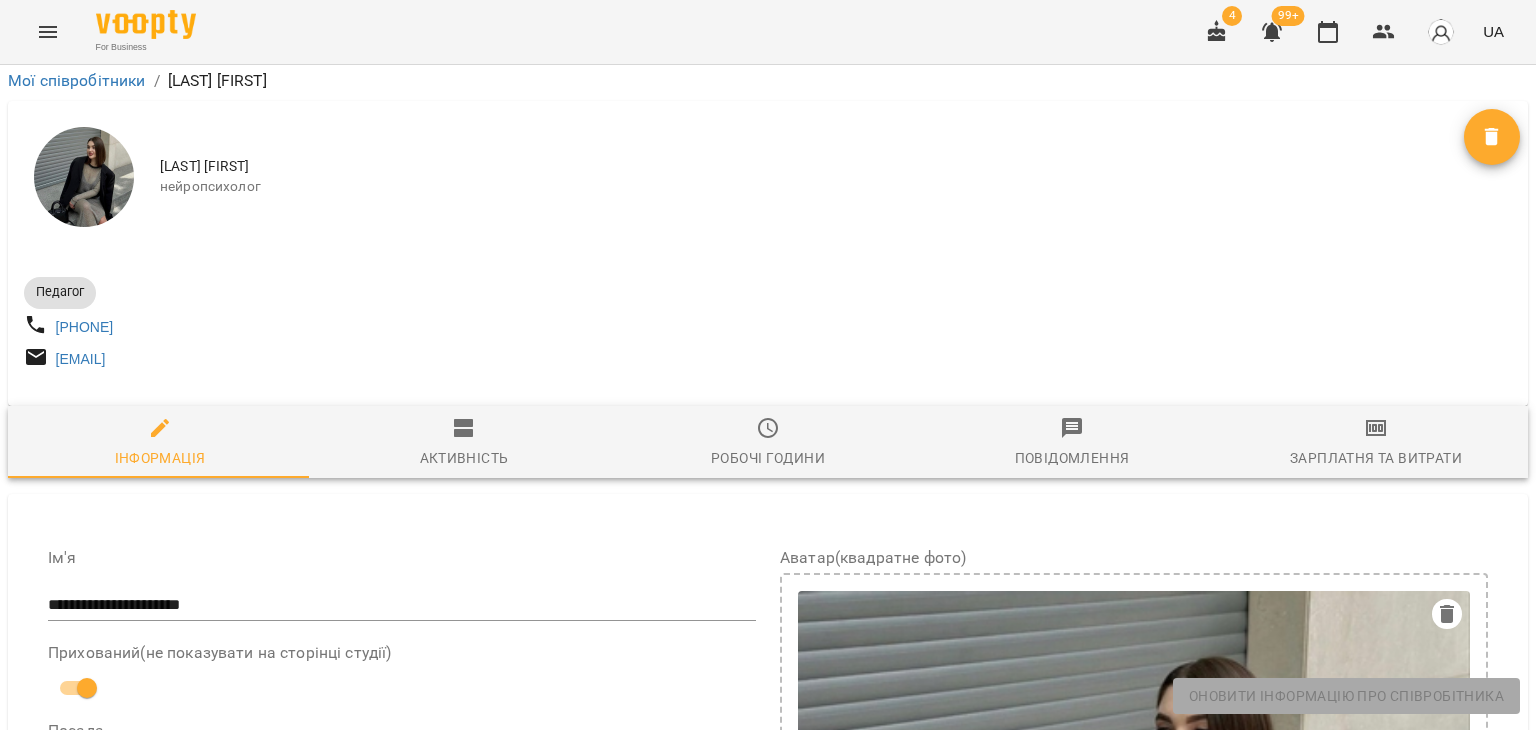 scroll, scrollTop: 0, scrollLeft: 0, axis: both 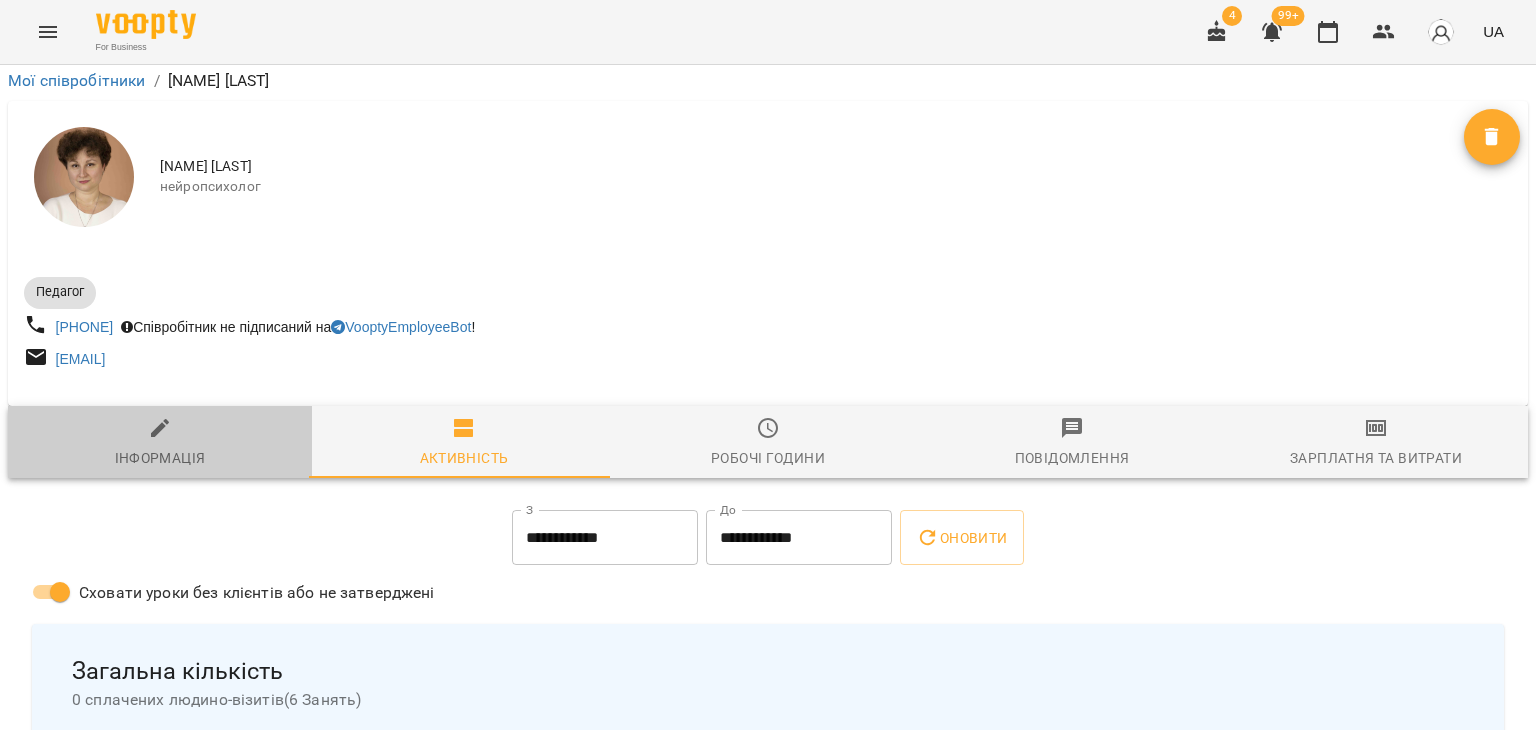 click on "Інформація" at bounding box center [160, 458] 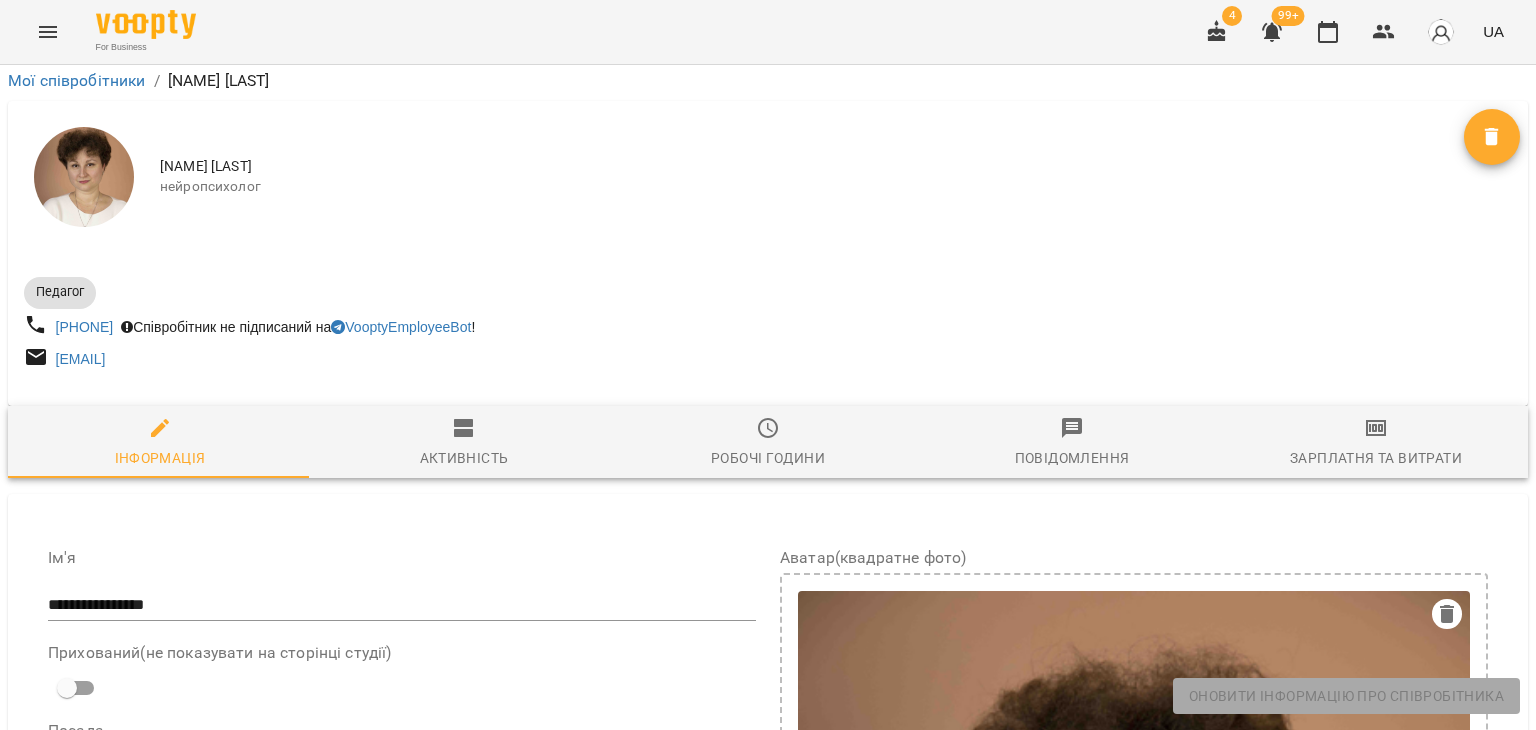 scroll, scrollTop: 1100, scrollLeft: 0, axis: vertical 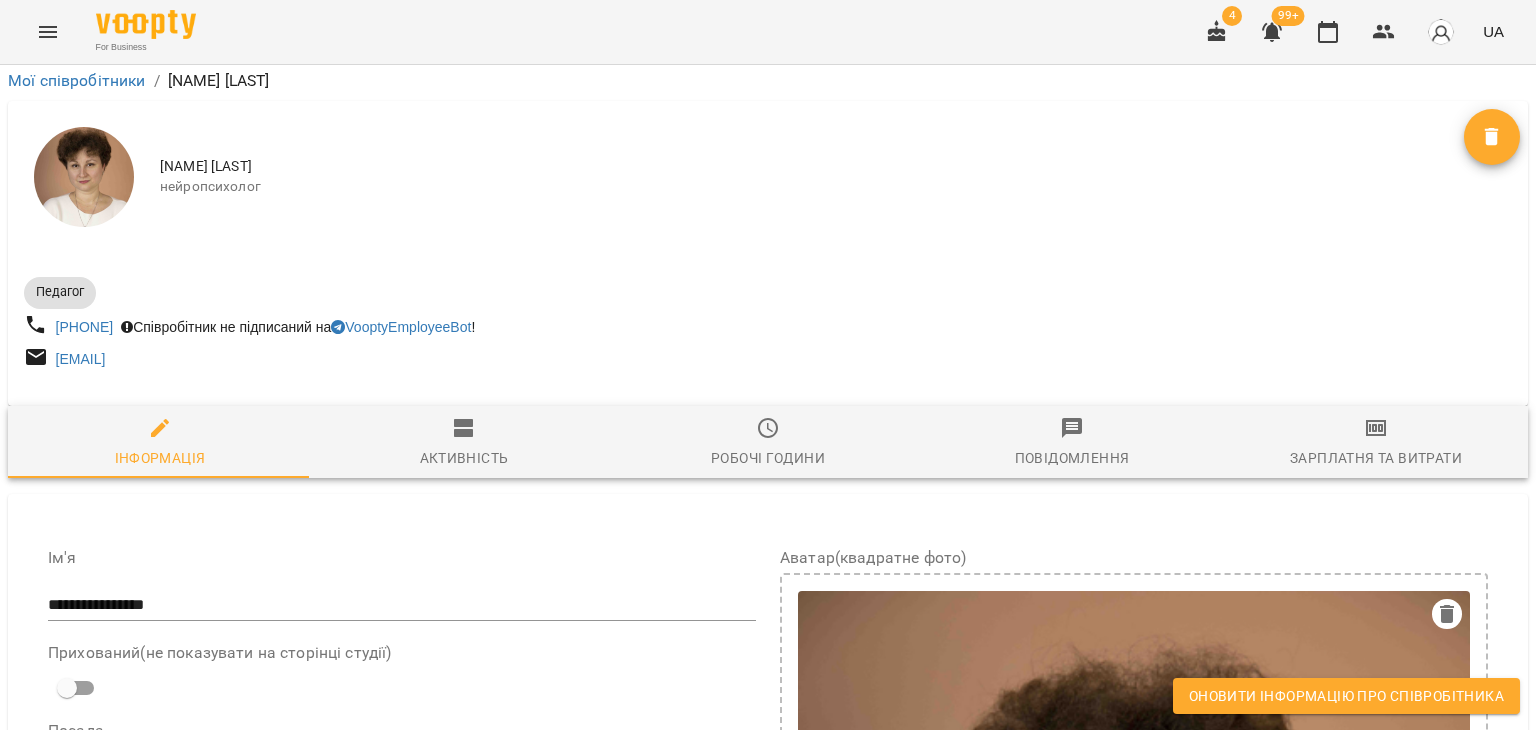 click on "Оновити інформацію про співробітника" at bounding box center [1346, 696] 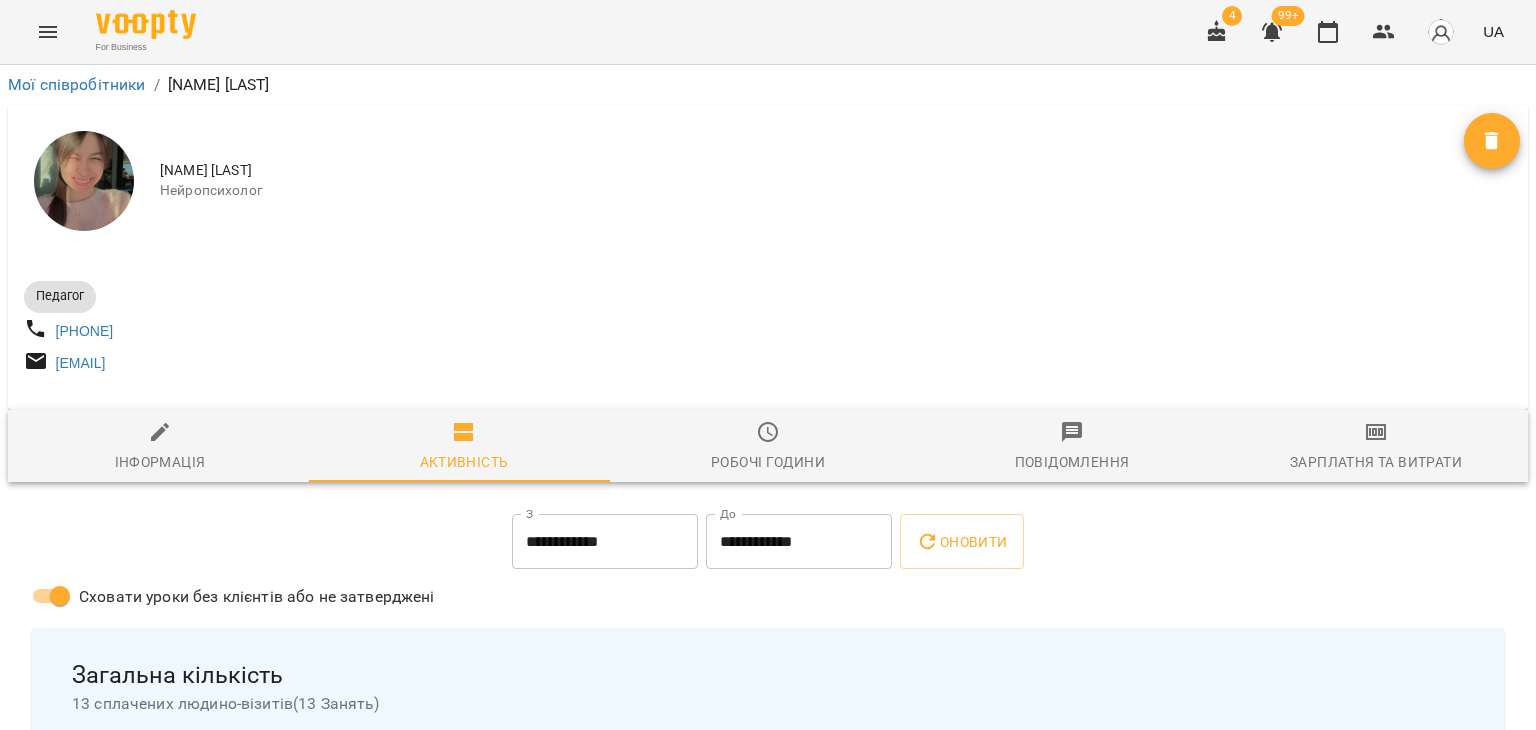 scroll, scrollTop: 0, scrollLeft: 0, axis: both 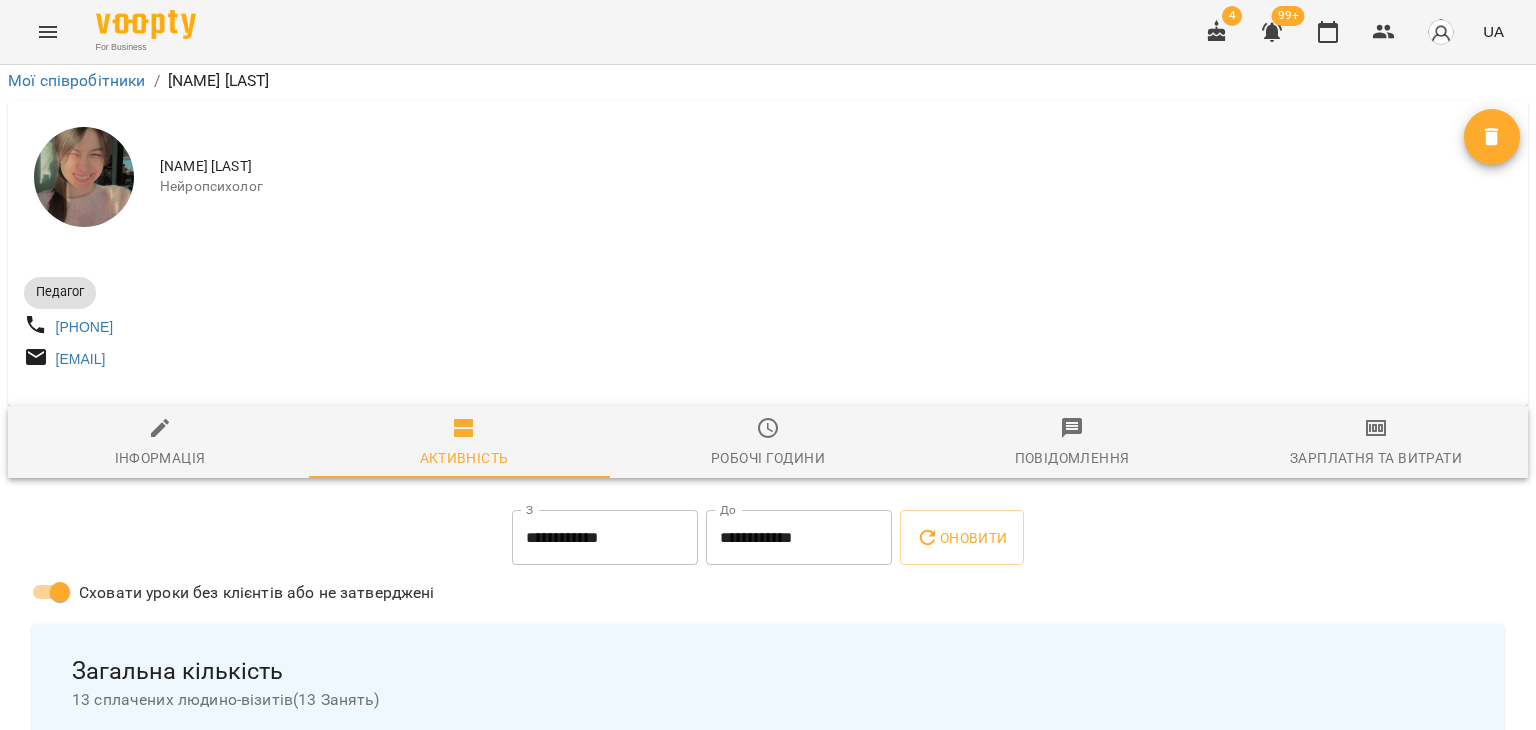 click 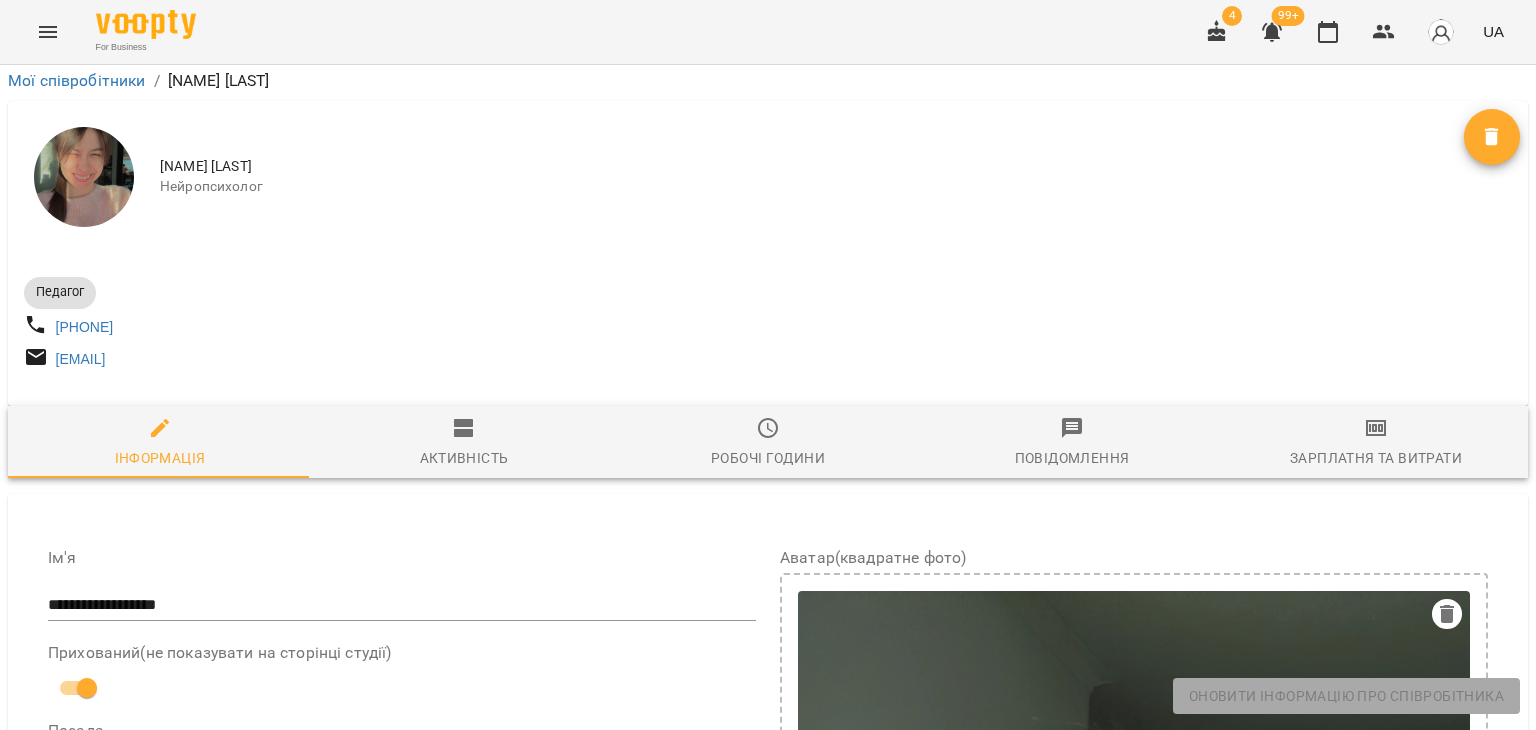 scroll, scrollTop: 1100, scrollLeft: 0, axis: vertical 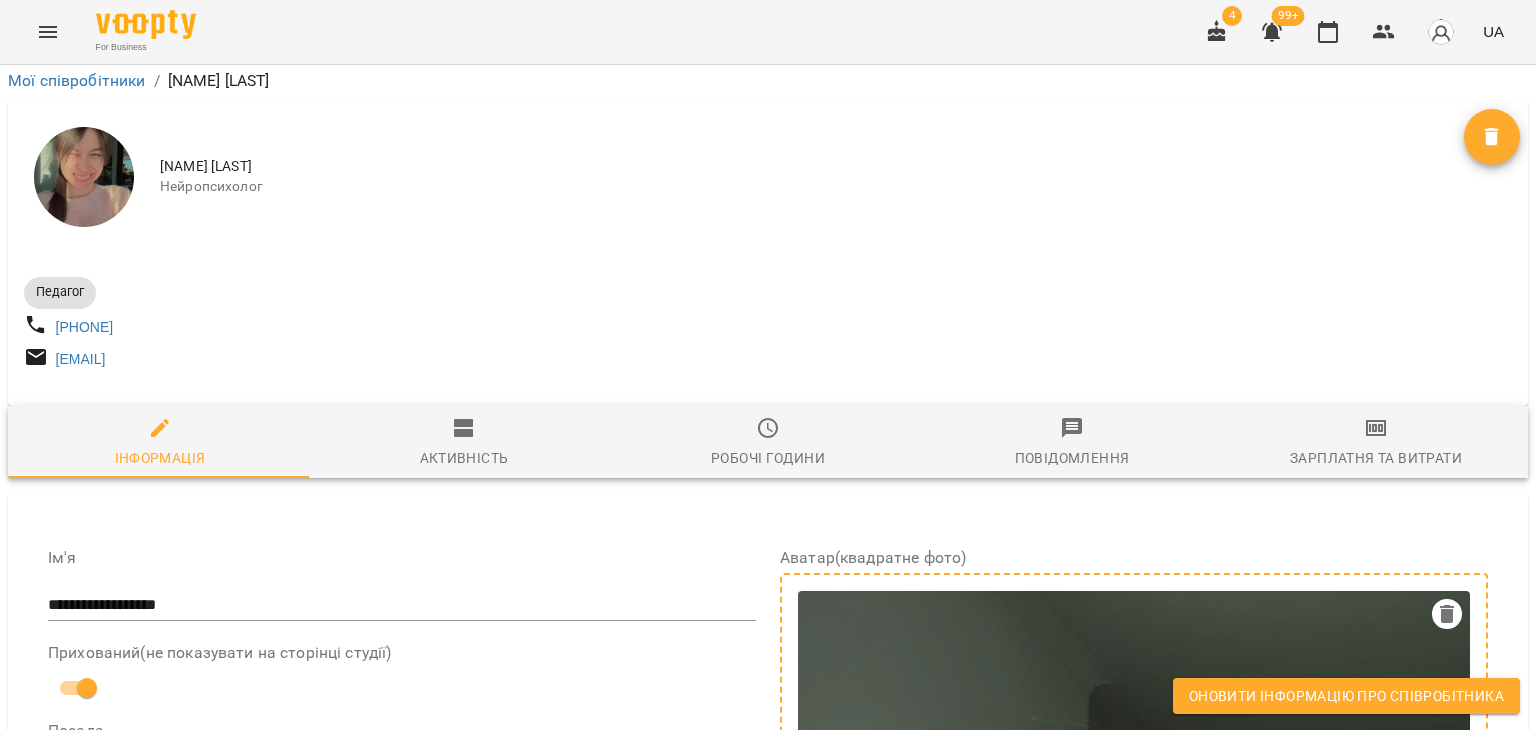 click at bounding box center (1134, 1189) 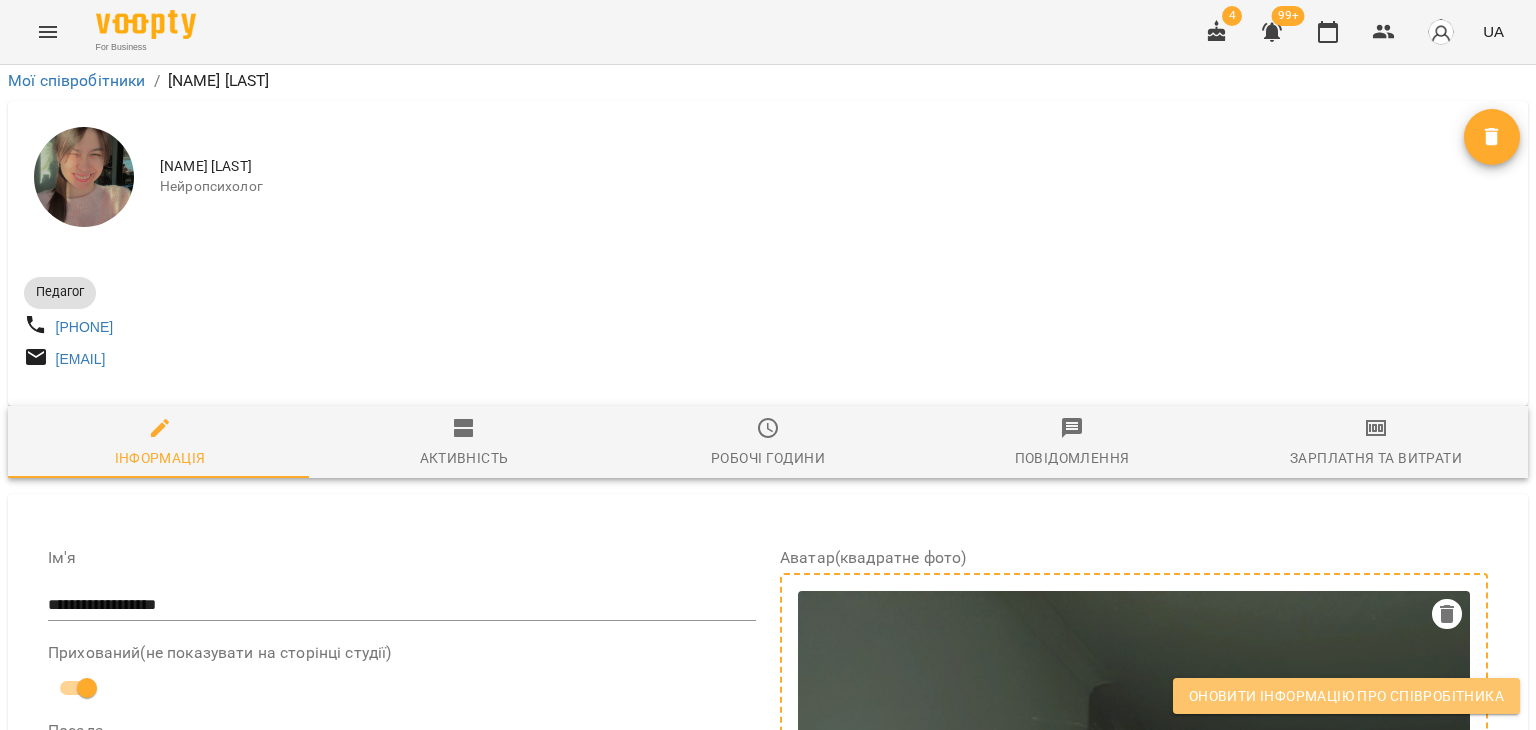click on "Оновити інформацію про співробітника" at bounding box center (1346, 696) 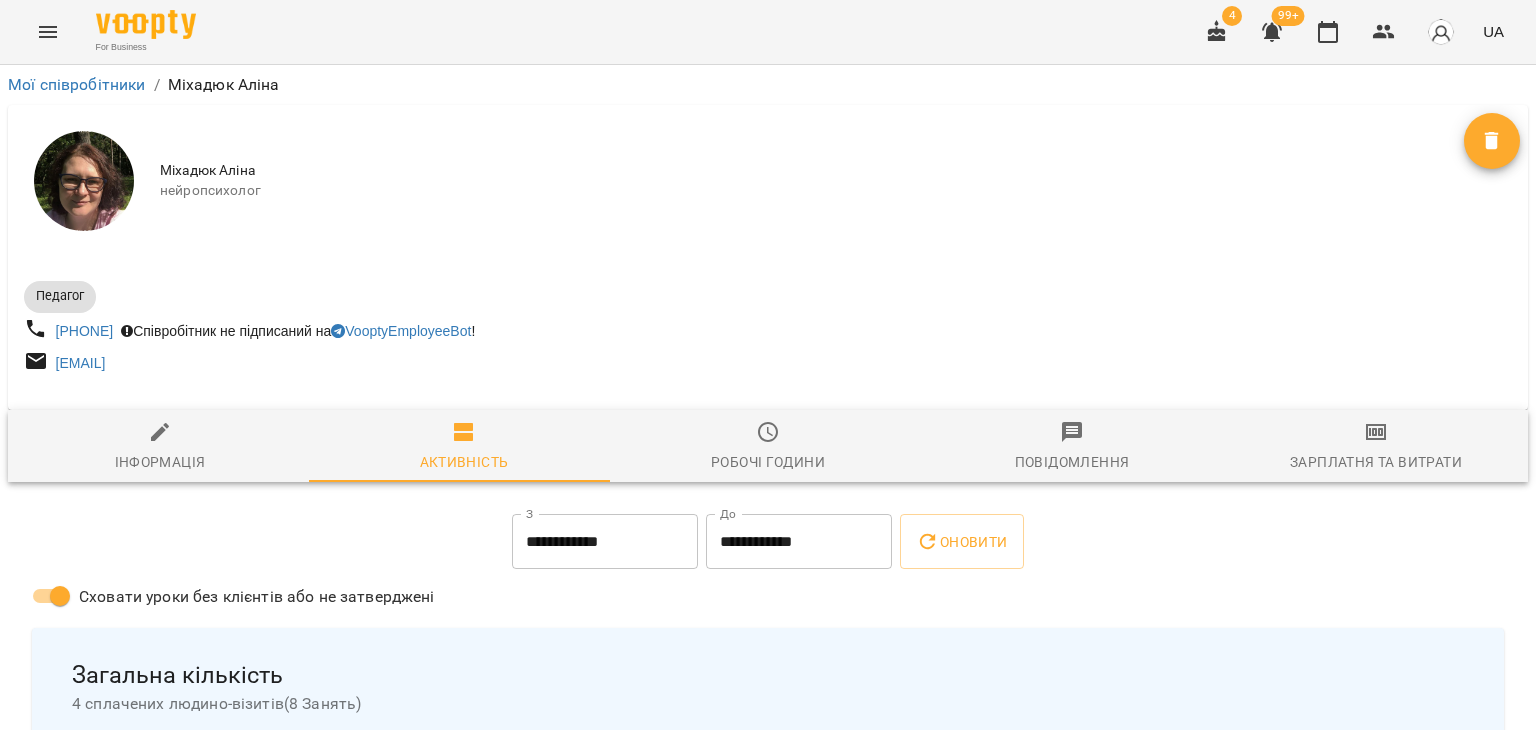 scroll, scrollTop: 0, scrollLeft: 0, axis: both 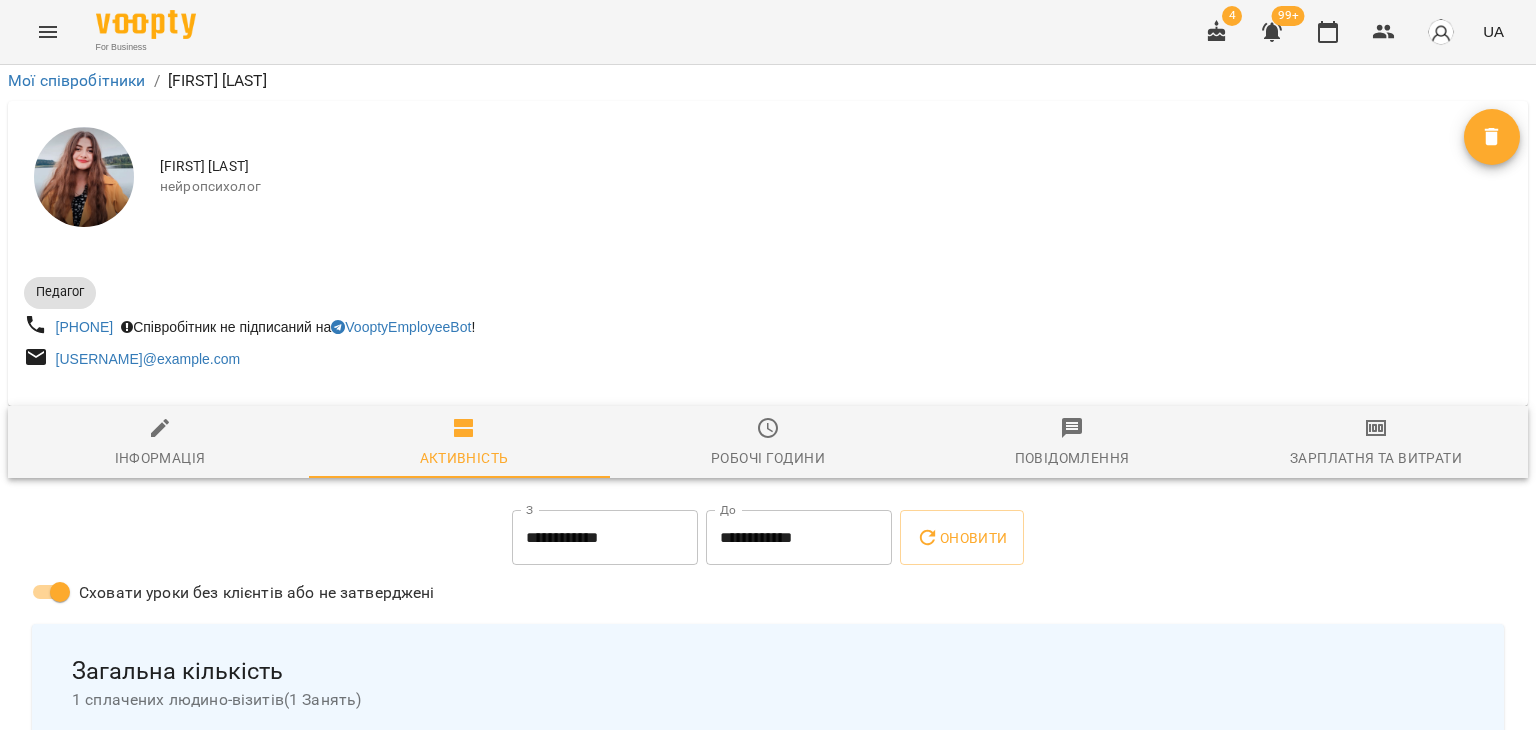 click on "Інформація" at bounding box center [160, 443] 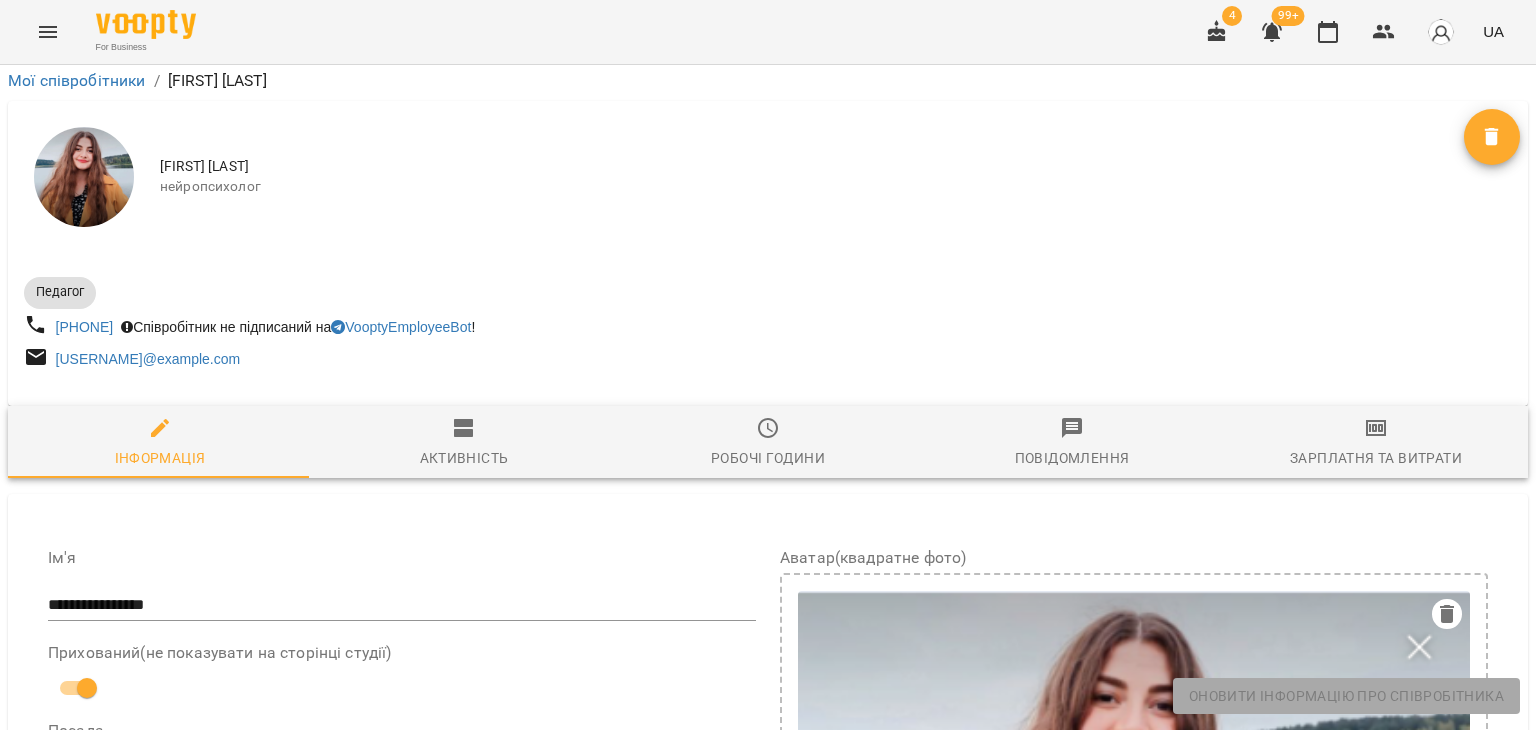 scroll, scrollTop: 1000, scrollLeft: 0, axis: vertical 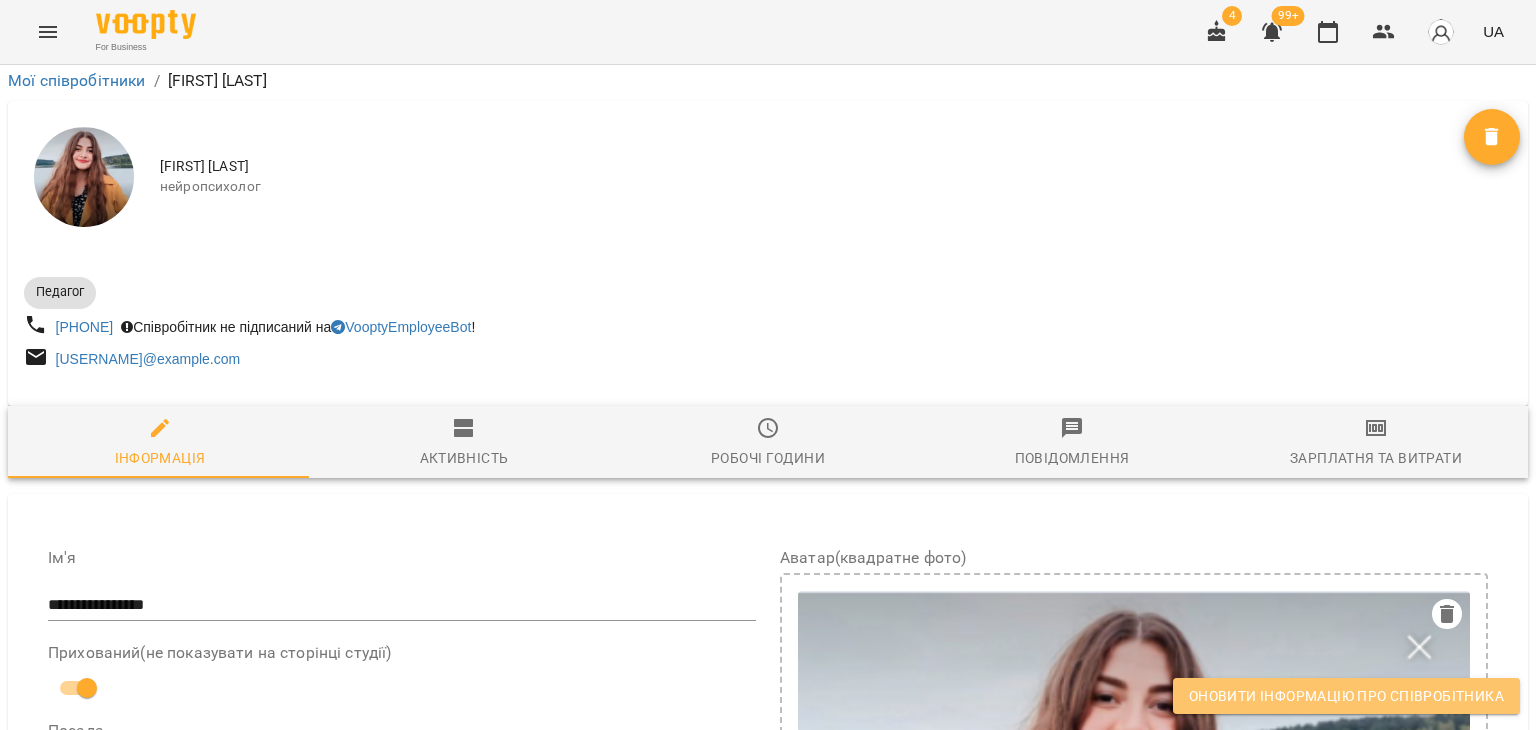 click on "Оновити інформацію про співробітника" at bounding box center [1346, 696] 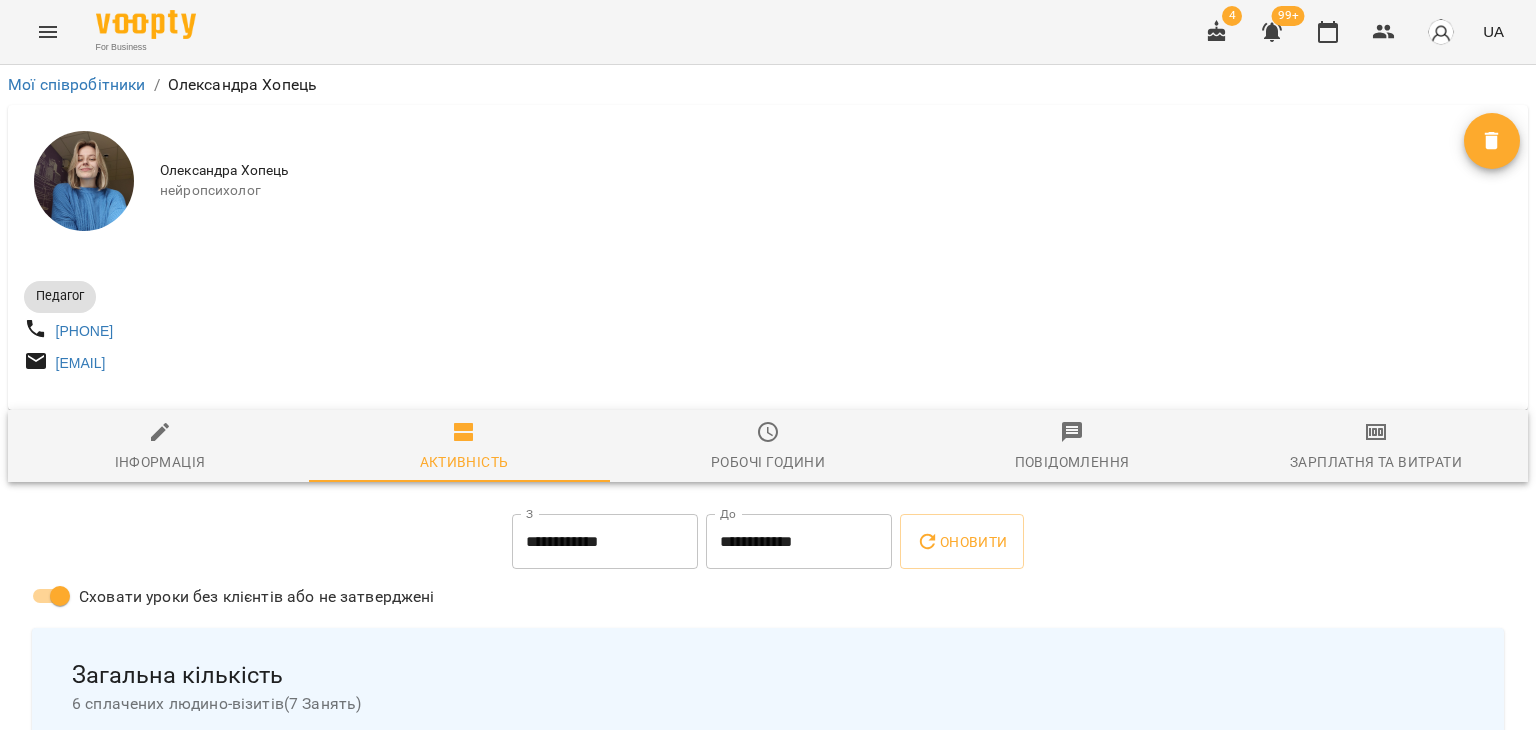 scroll, scrollTop: 0, scrollLeft: 0, axis: both 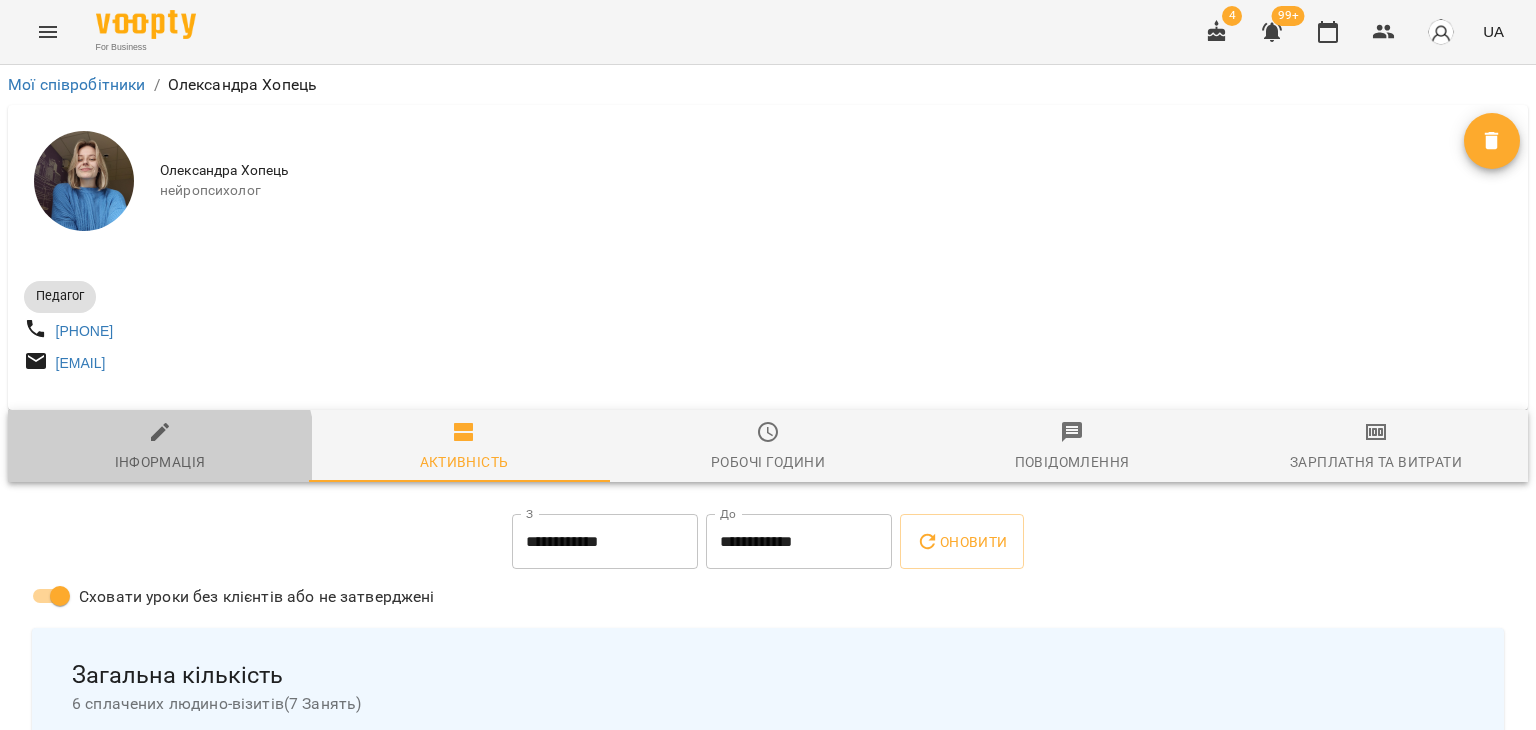 click on "Інформація" at bounding box center [160, 462] 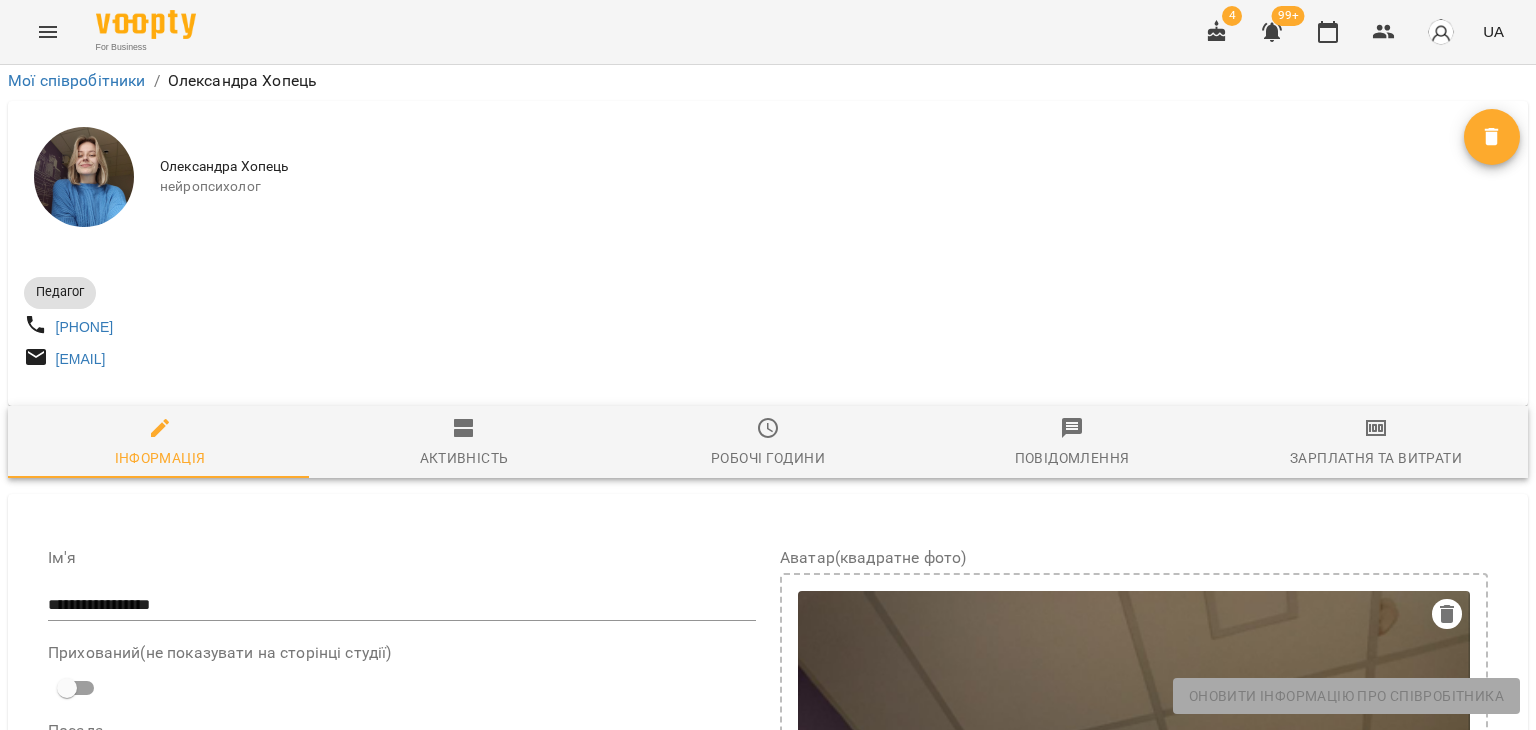 scroll, scrollTop: 1000, scrollLeft: 0, axis: vertical 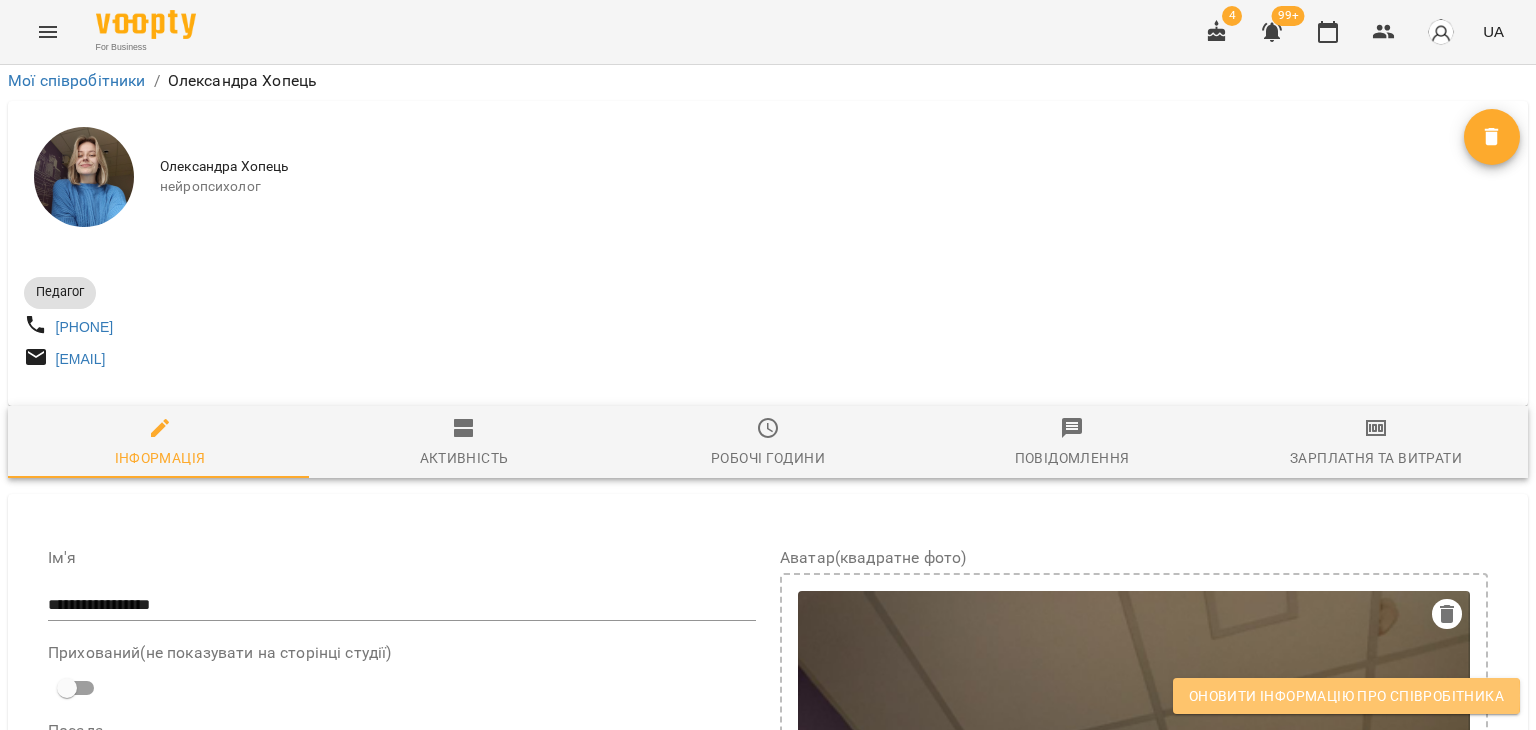 click on "Оновити інформацію про співробітника" at bounding box center [1346, 696] 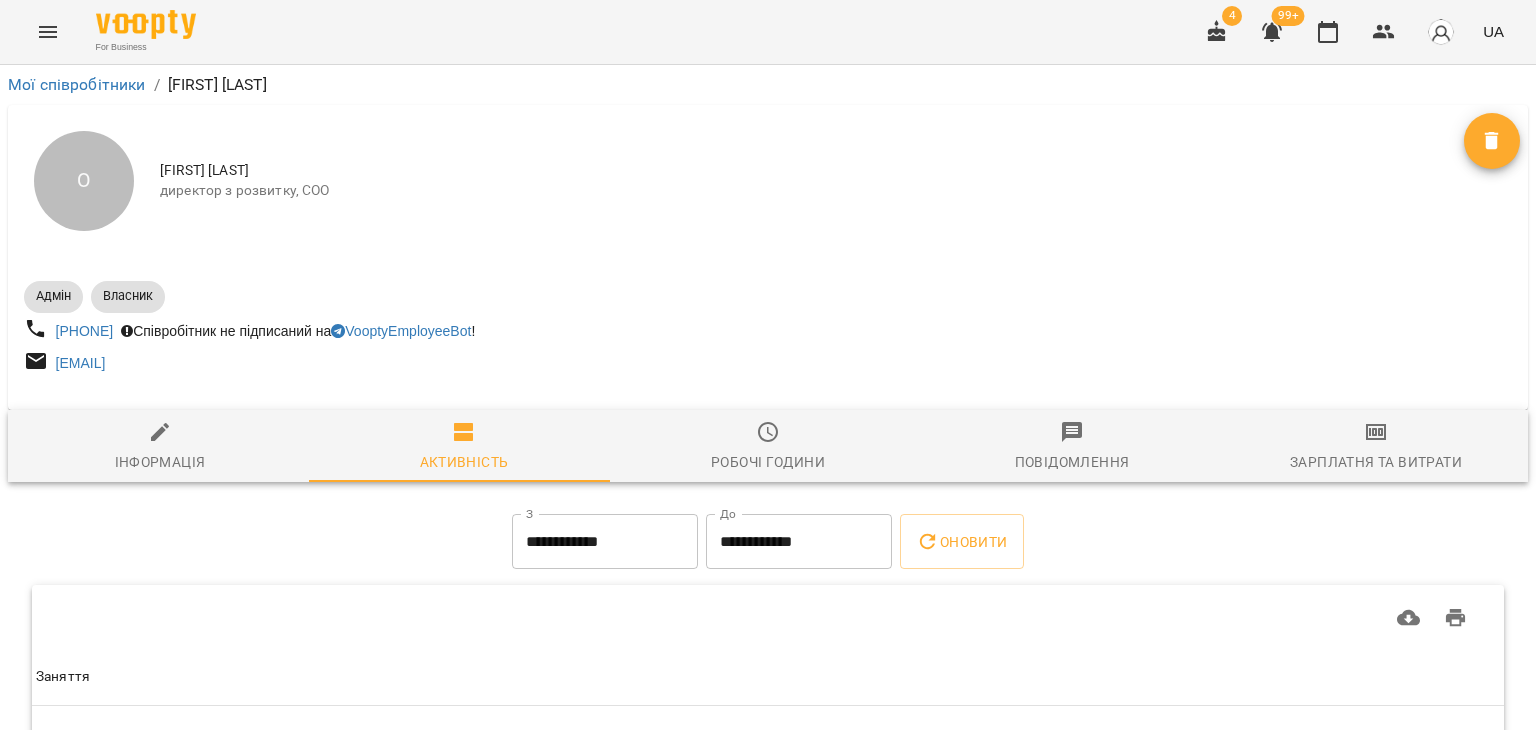 scroll, scrollTop: 0, scrollLeft: 0, axis: both 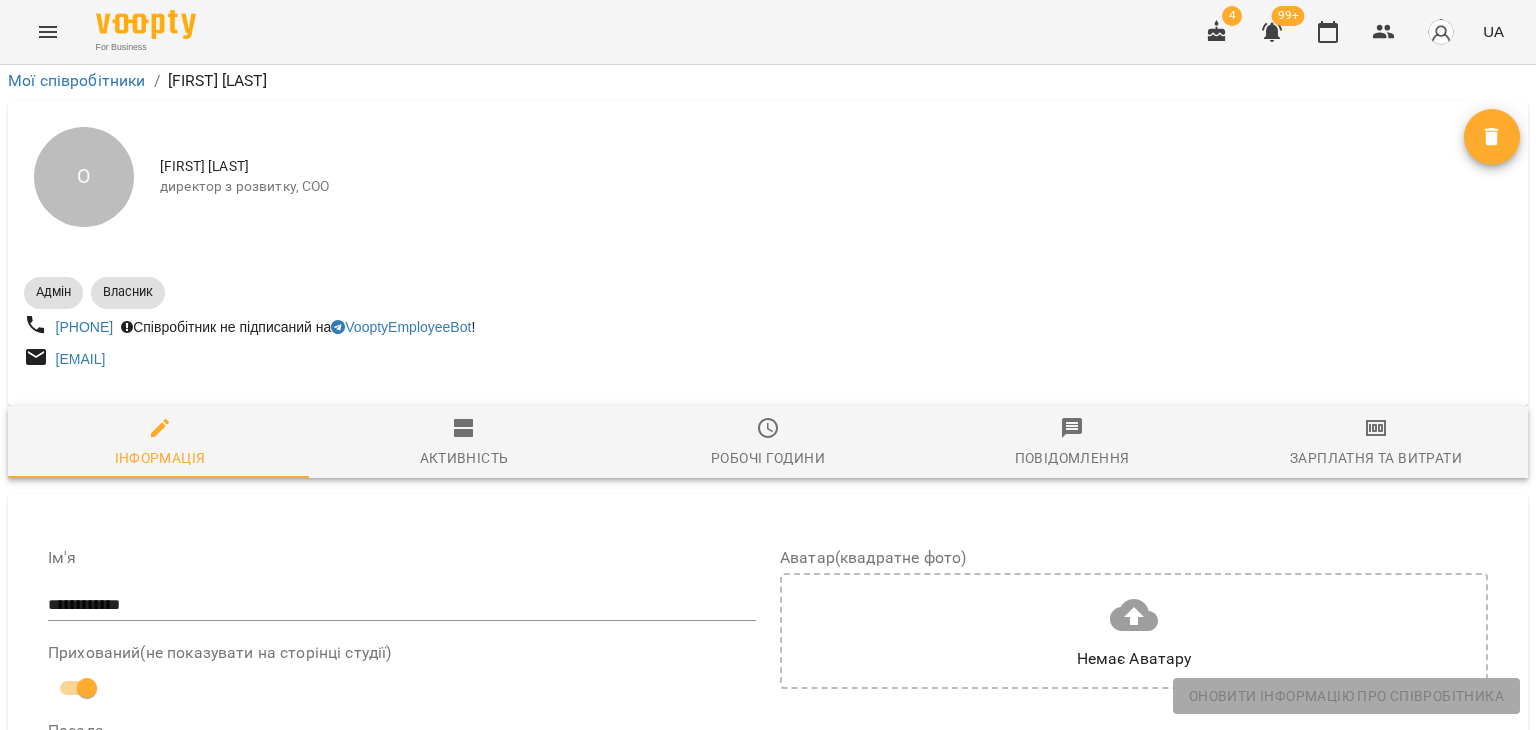 click on "**********" at bounding box center [398, 762] 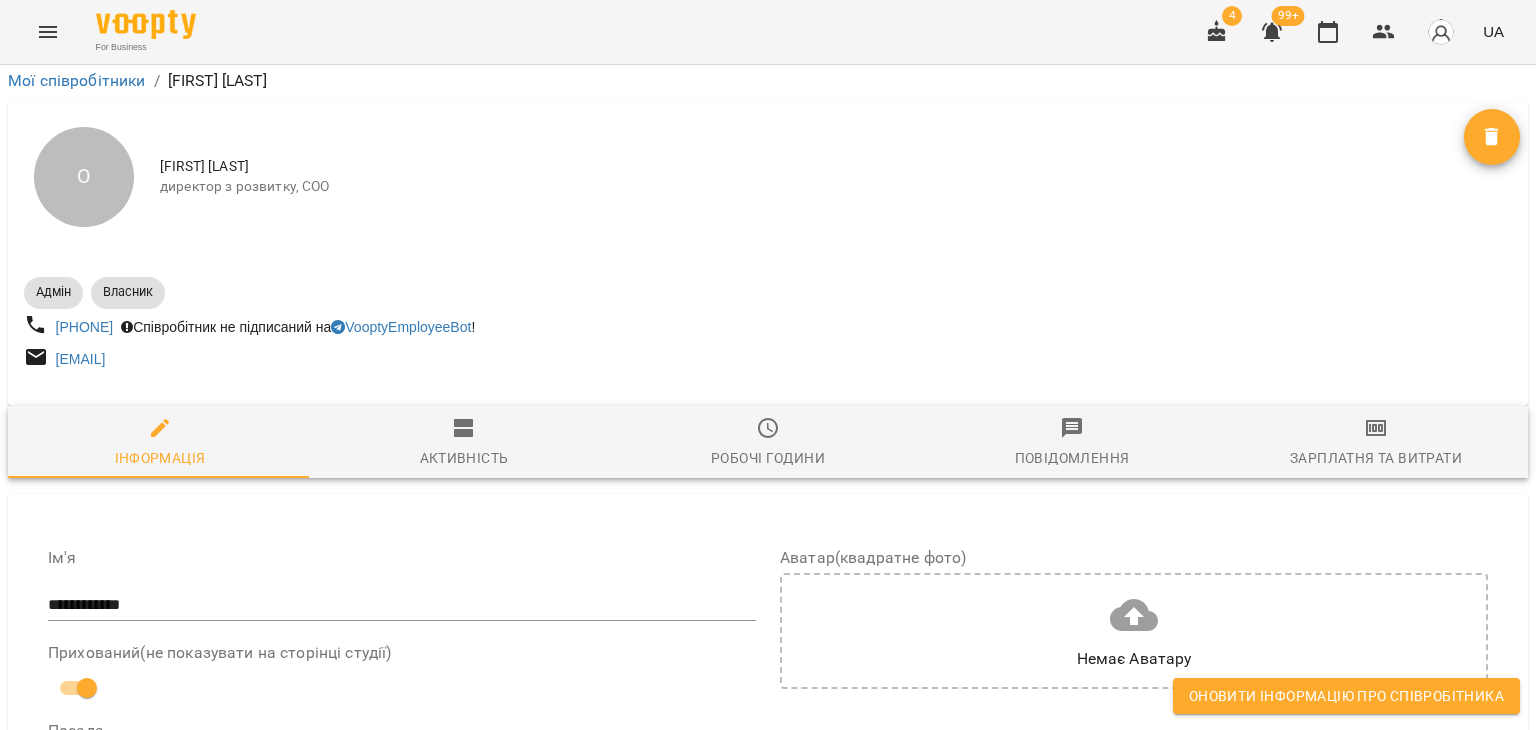 scroll, scrollTop: 900, scrollLeft: 0, axis: vertical 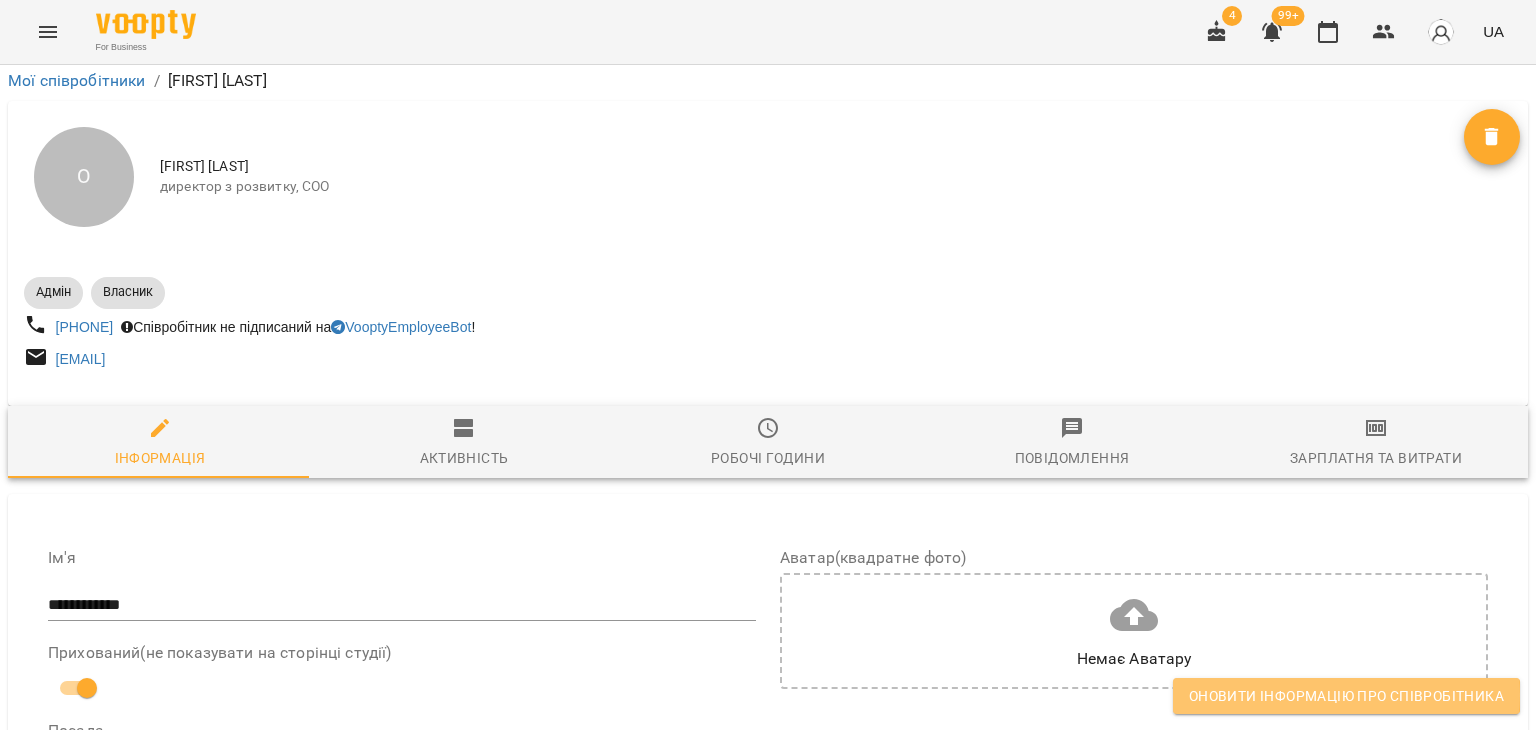 click on "Оновити інформацію про співробітника" at bounding box center (1346, 696) 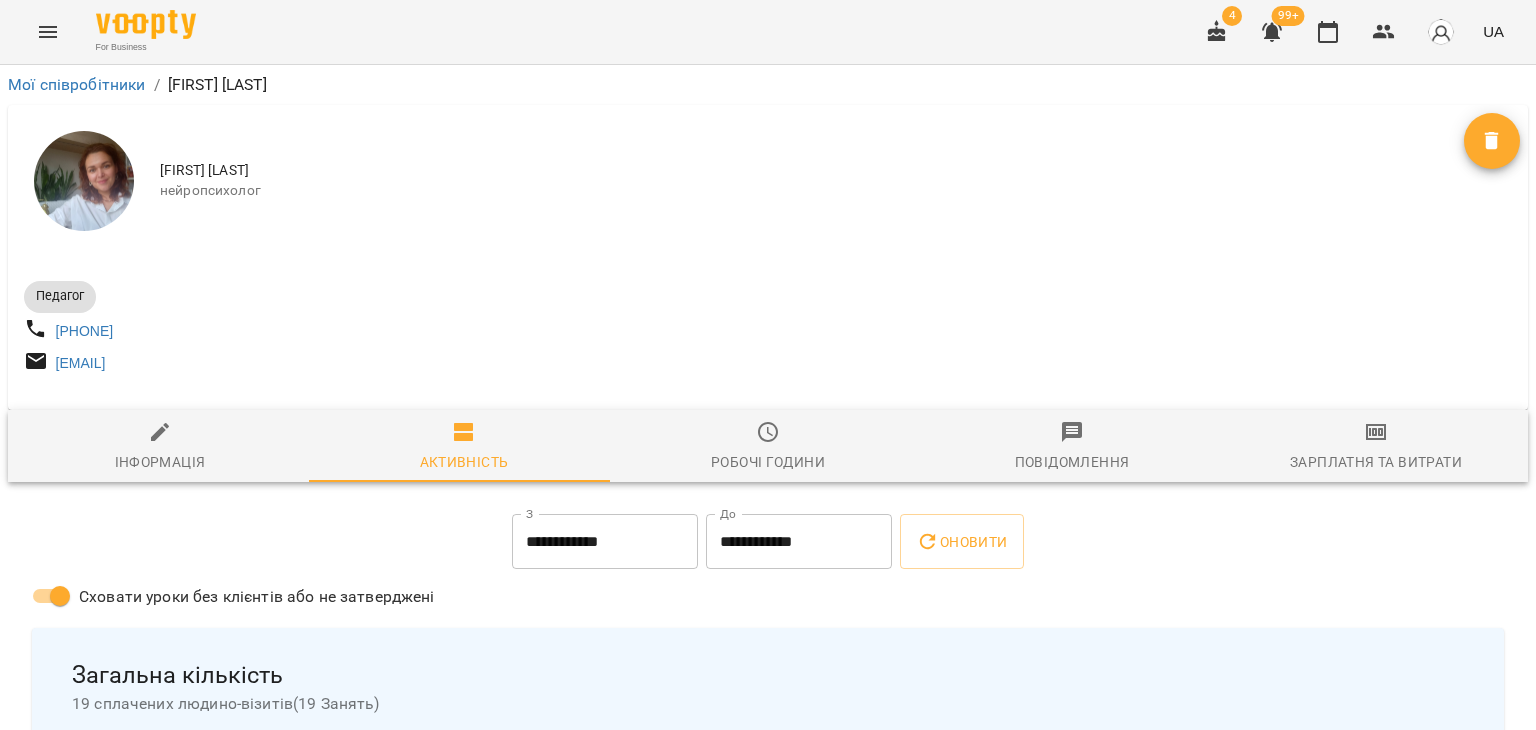 scroll, scrollTop: 0, scrollLeft: 0, axis: both 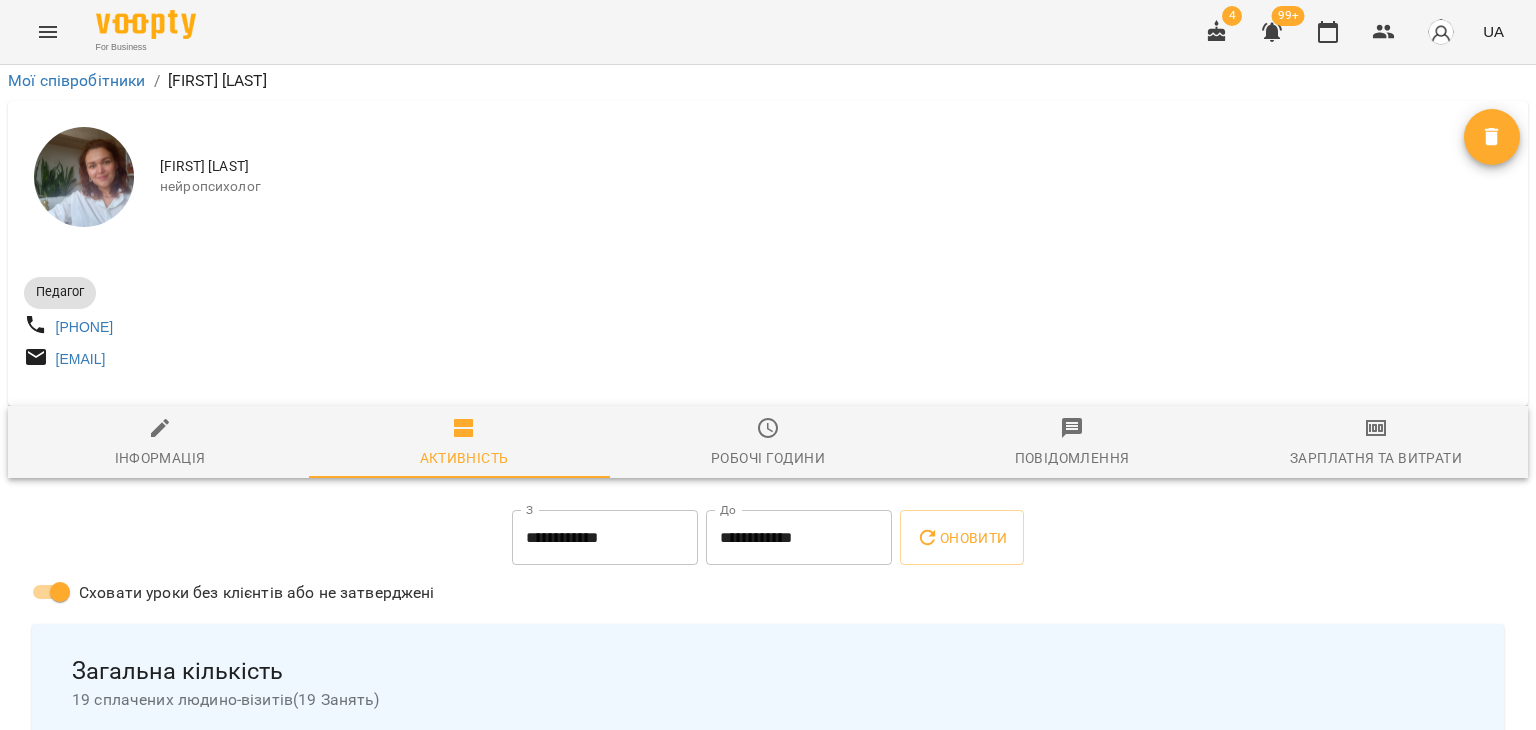 click 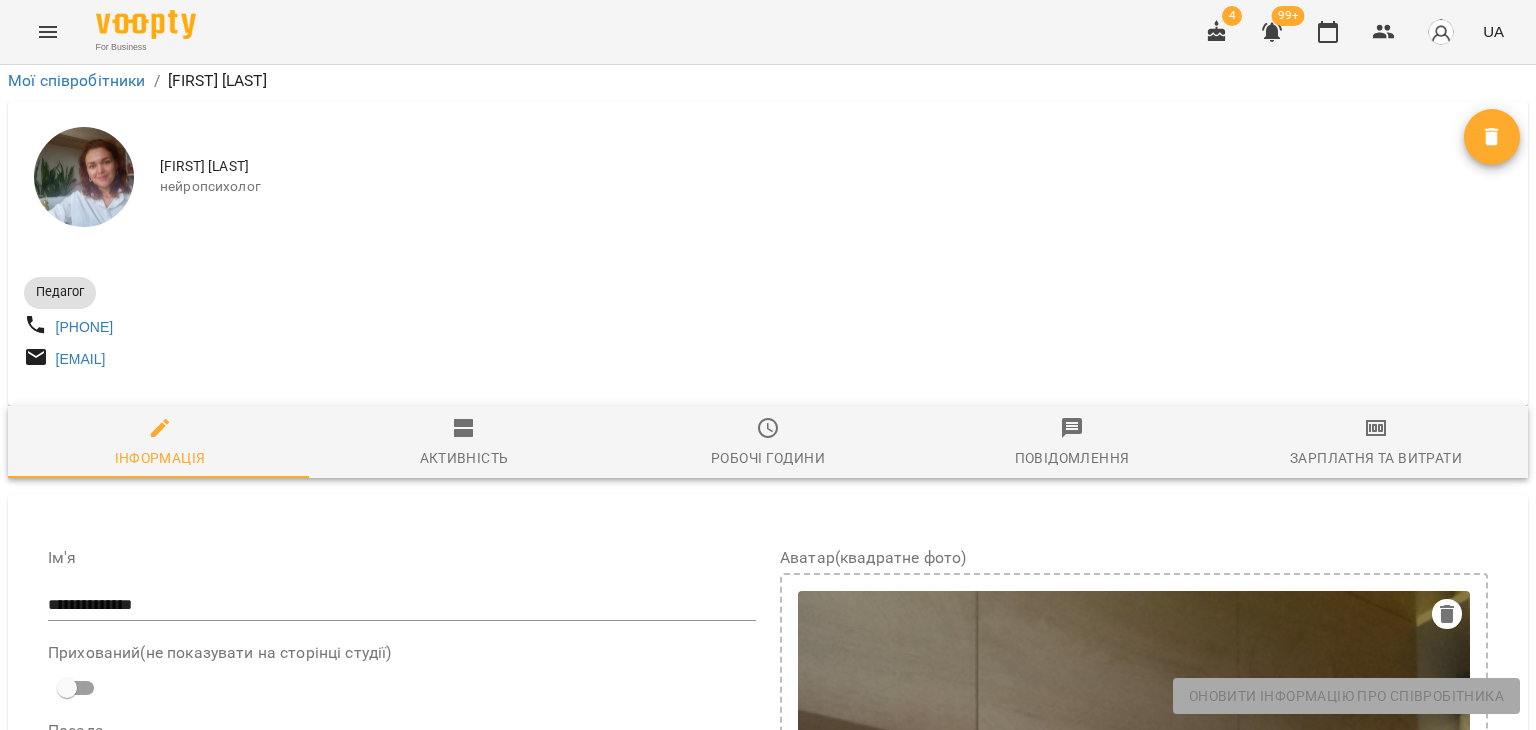 scroll, scrollTop: 900, scrollLeft: 0, axis: vertical 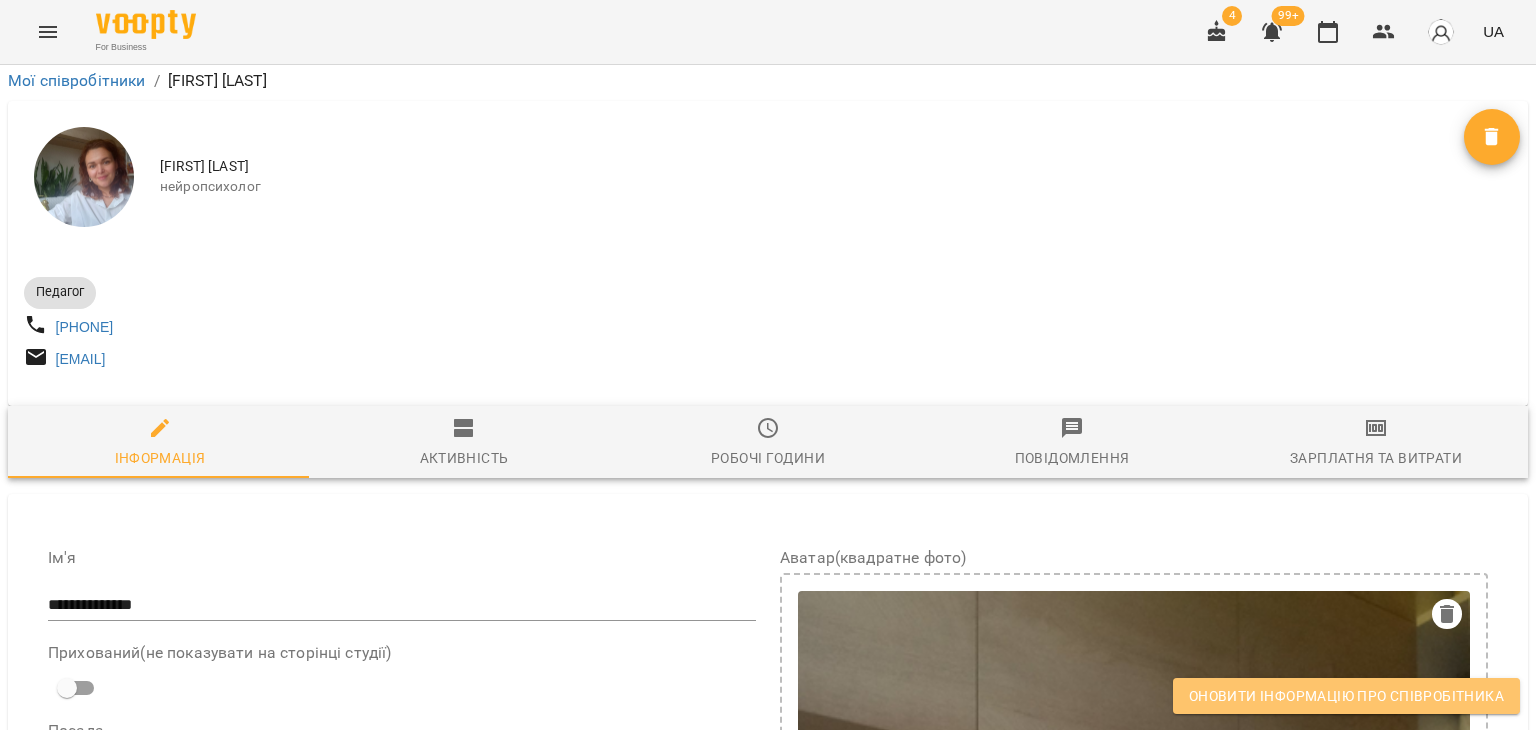 click on "Оновити інформацію про співробітника" at bounding box center [1346, 696] 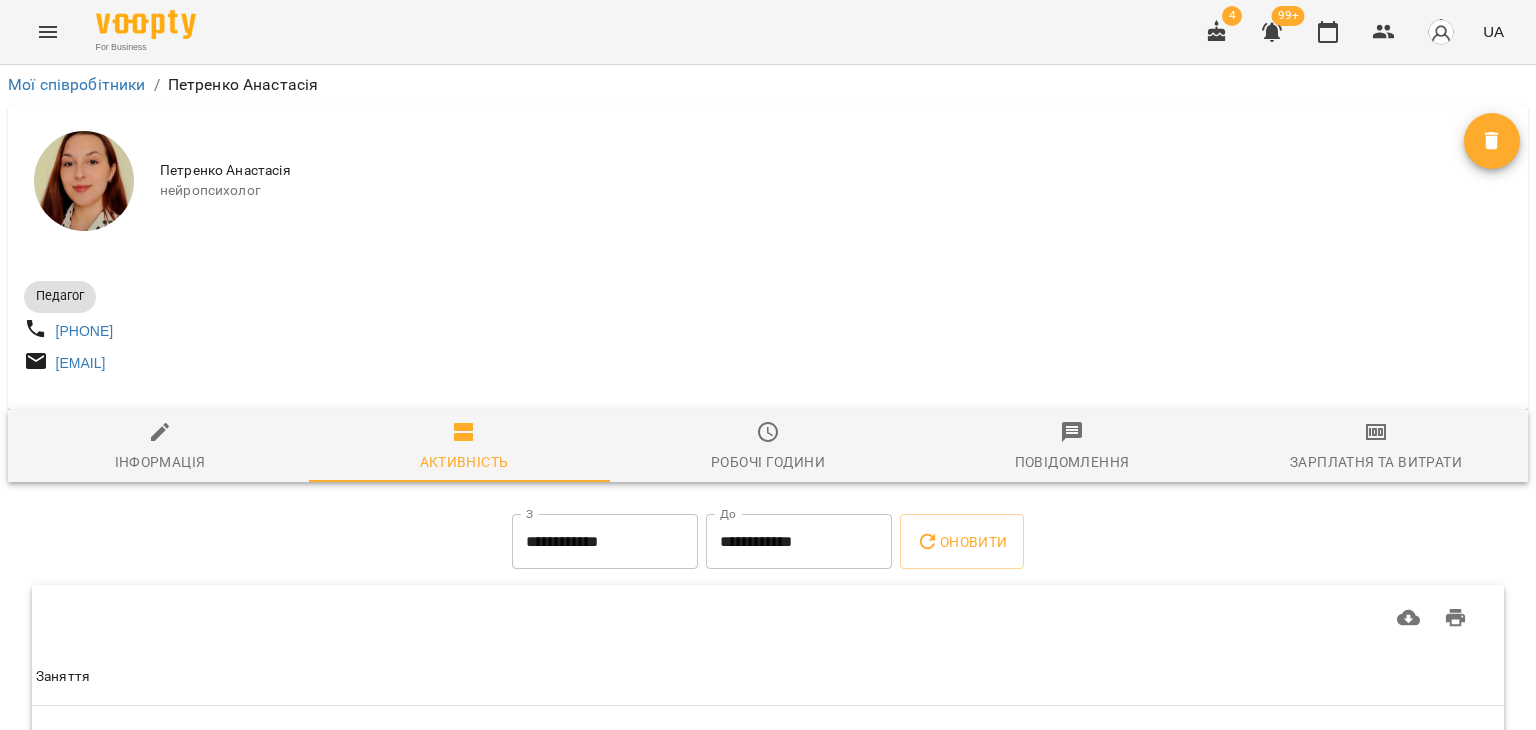 scroll, scrollTop: 0, scrollLeft: 0, axis: both 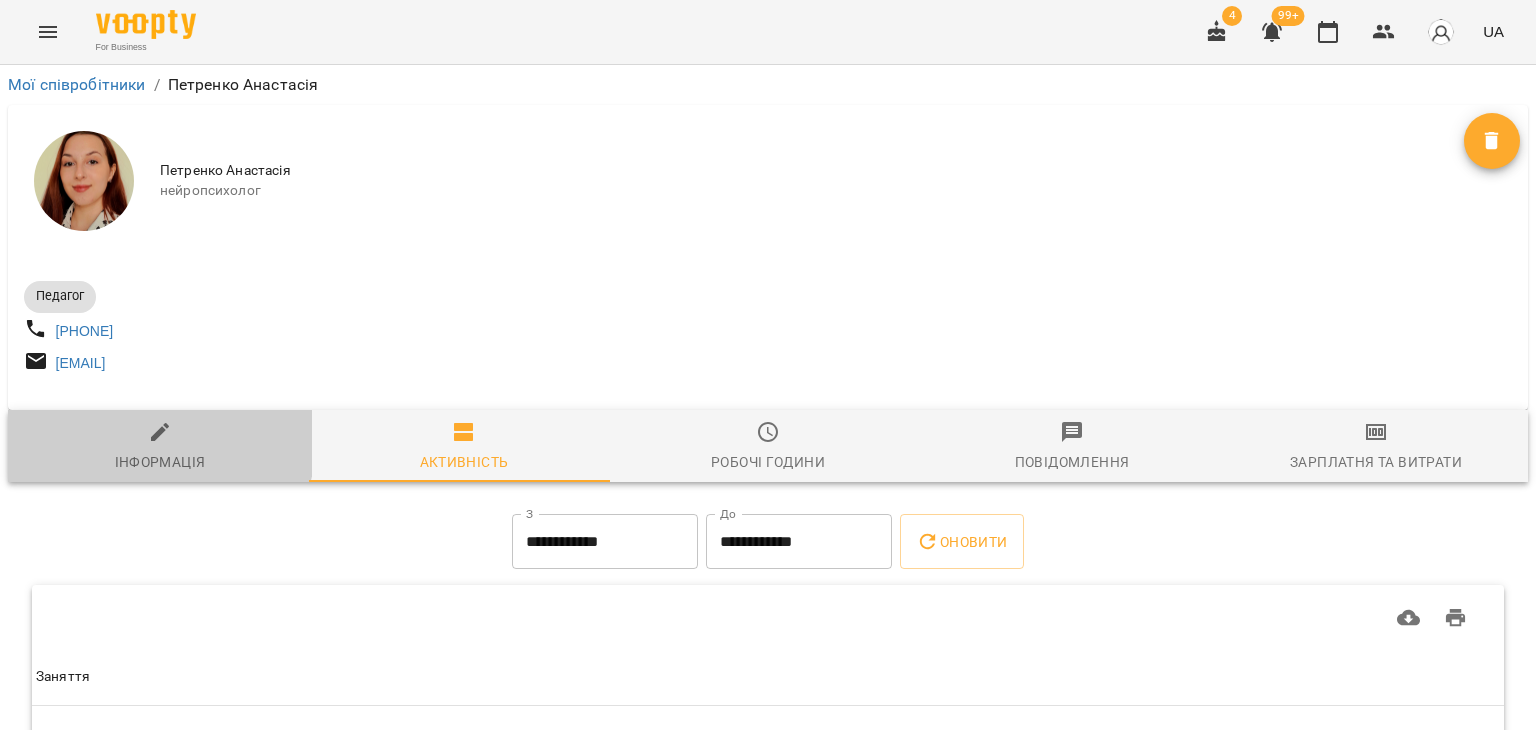 click 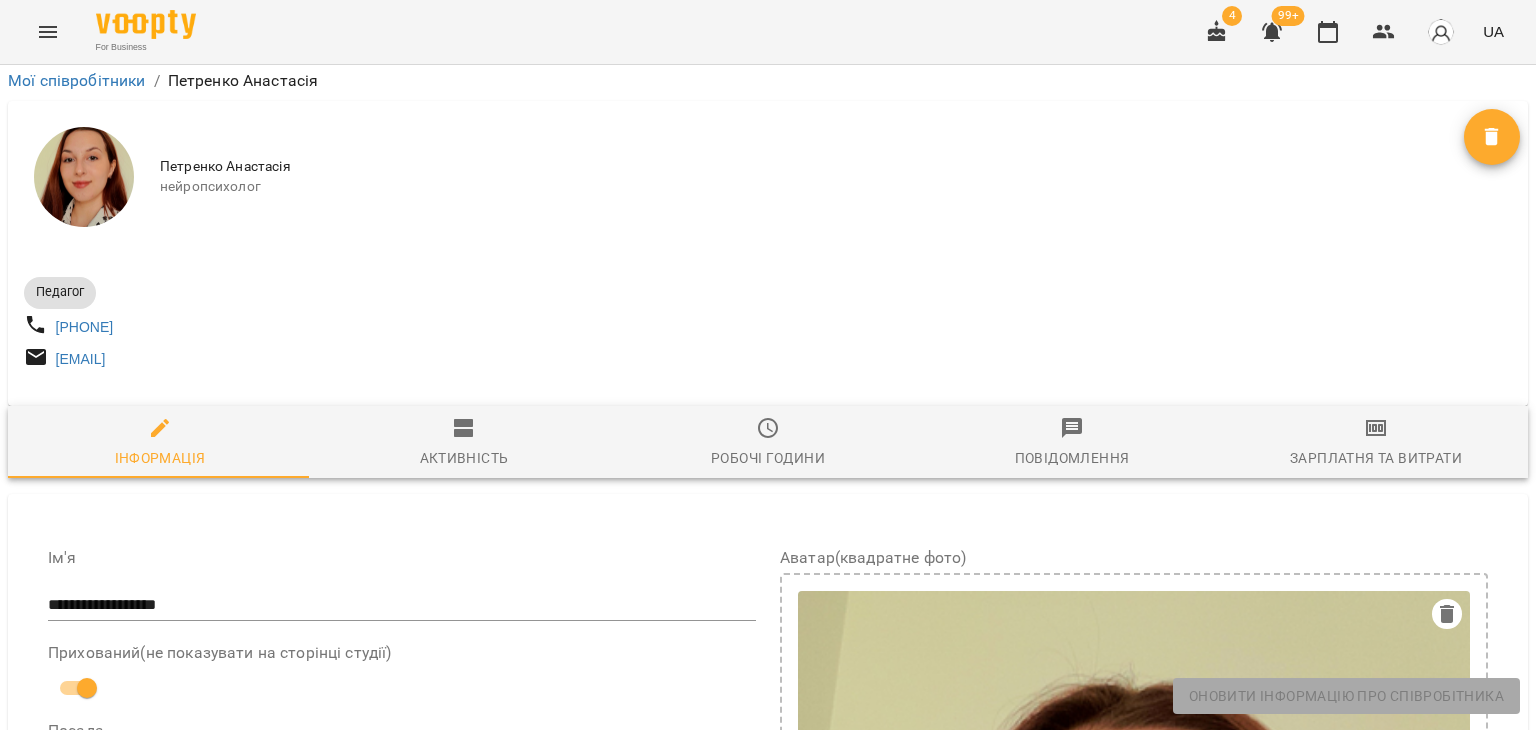 scroll, scrollTop: 800, scrollLeft: 0, axis: vertical 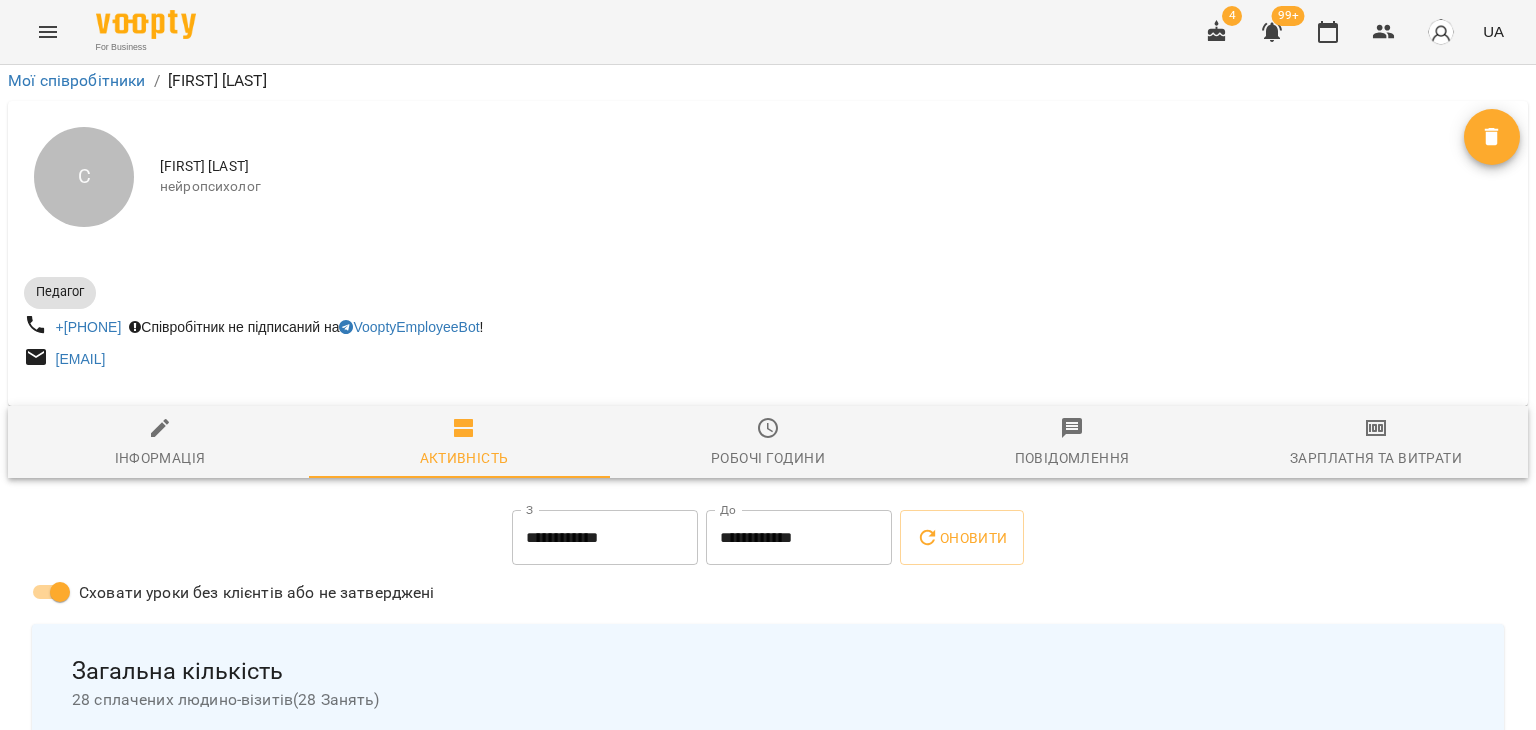 click on "**********" at bounding box center (768, 2352) 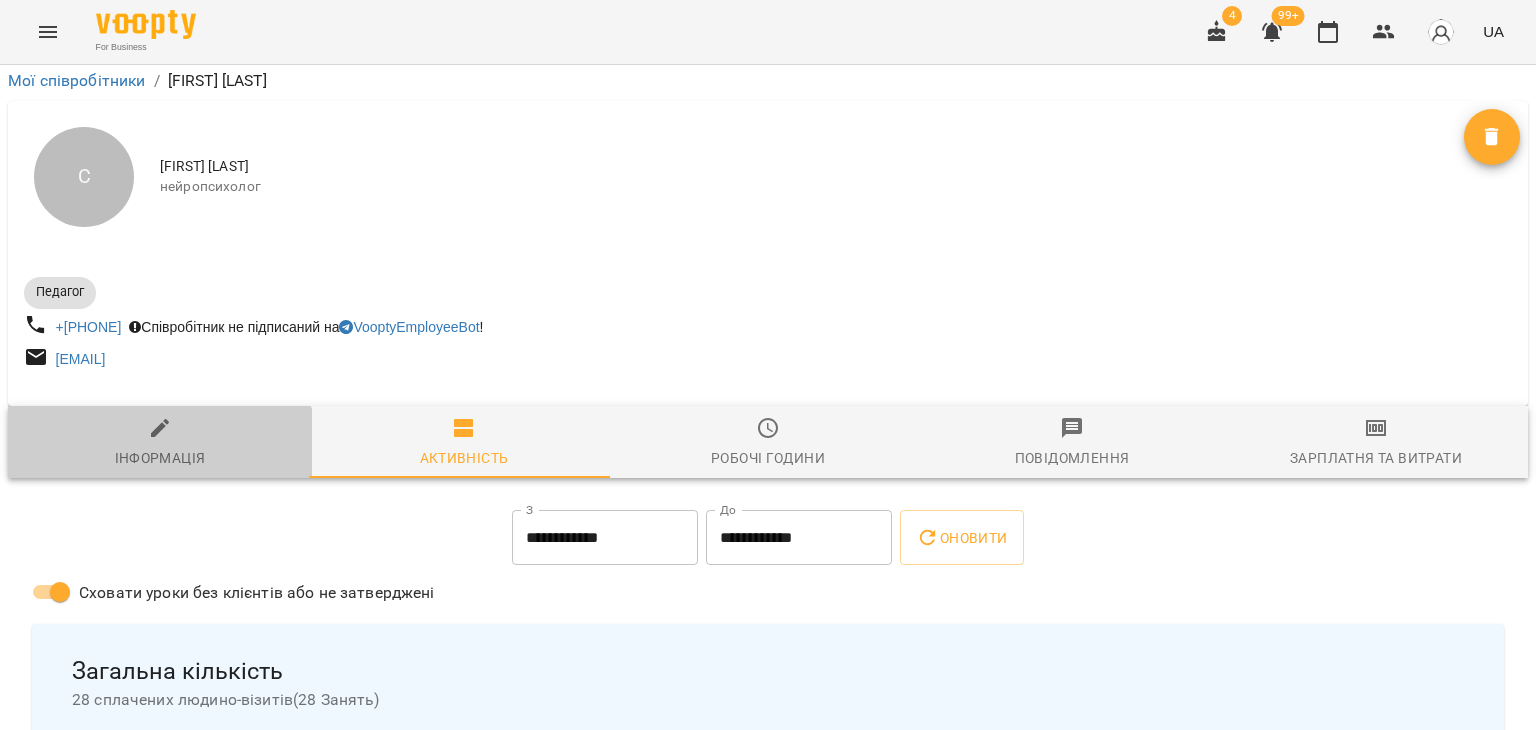 click on "Інформація" at bounding box center [160, 458] 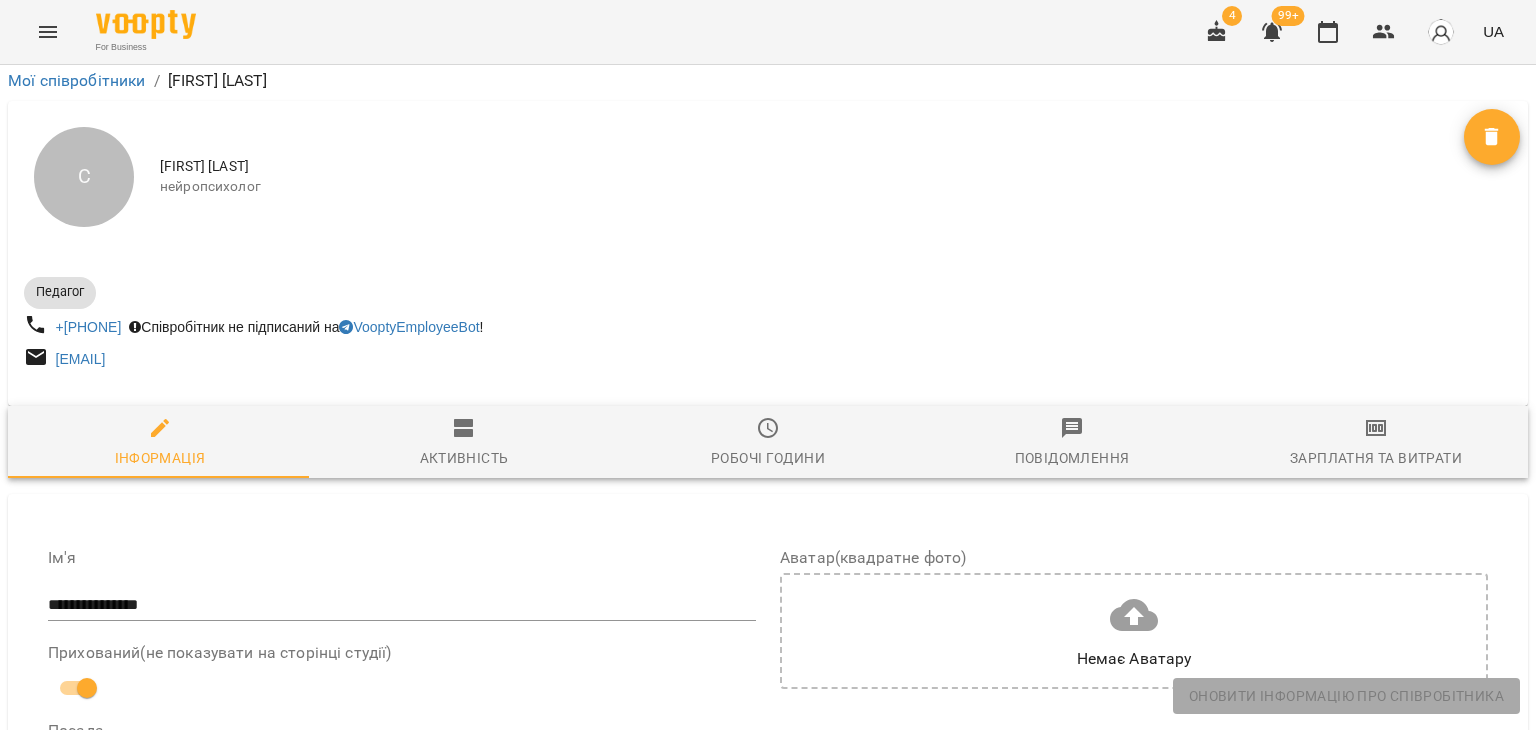 scroll, scrollTop: 0, scrollLeft: 0, axis: both 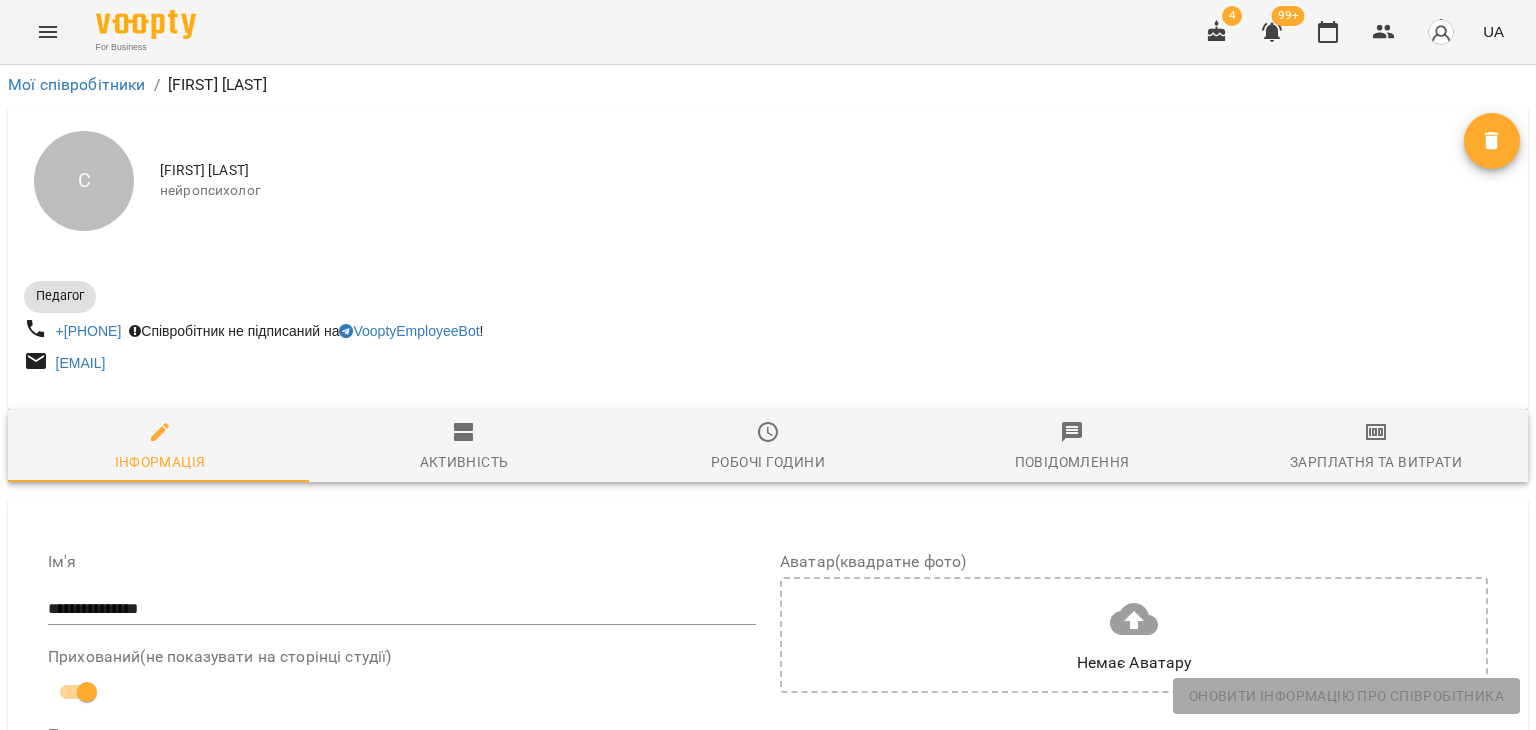 click on "For Business 4 99+ UA" at bounding box center (768, 32) 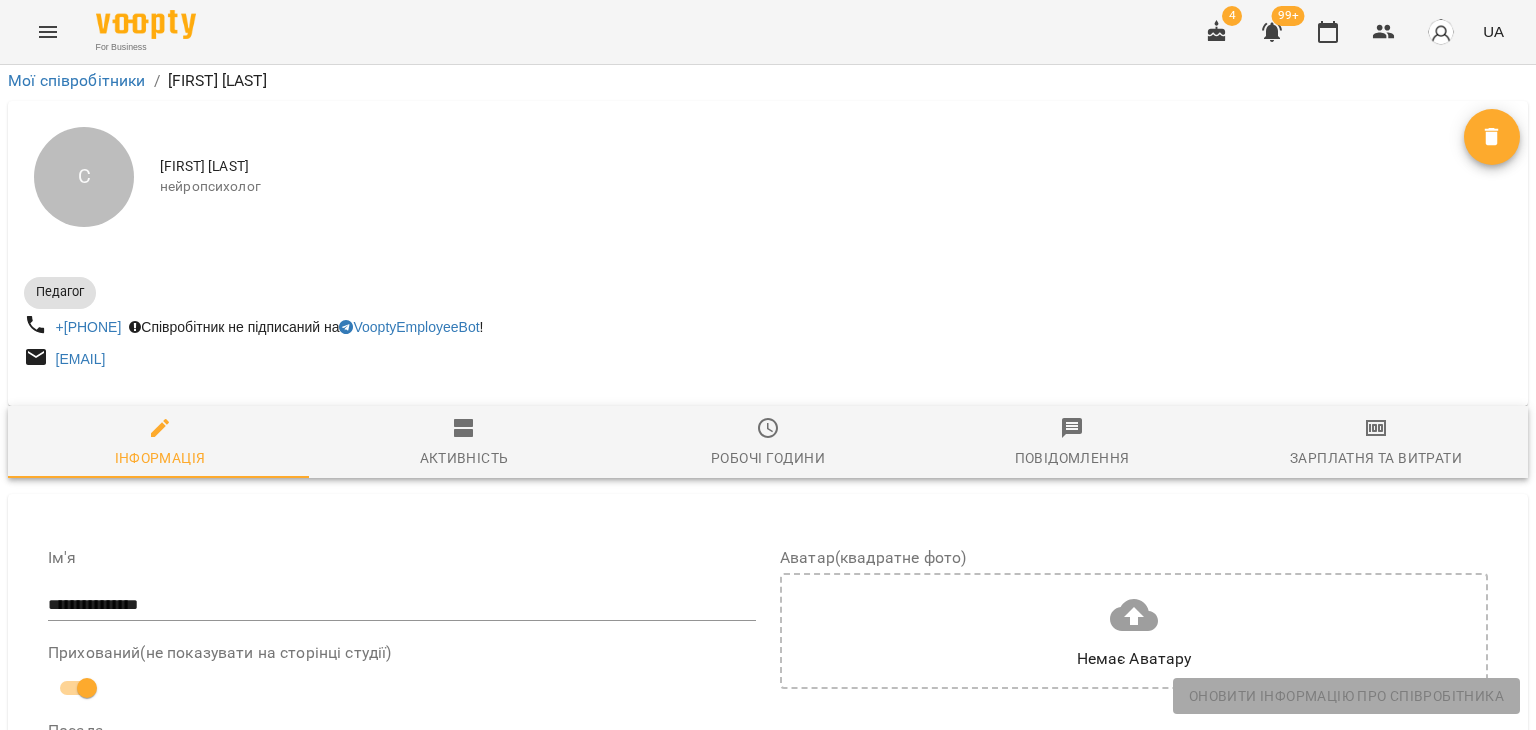 scroll, scrollTop: 900, scrollLeft: 0, axis: vertical 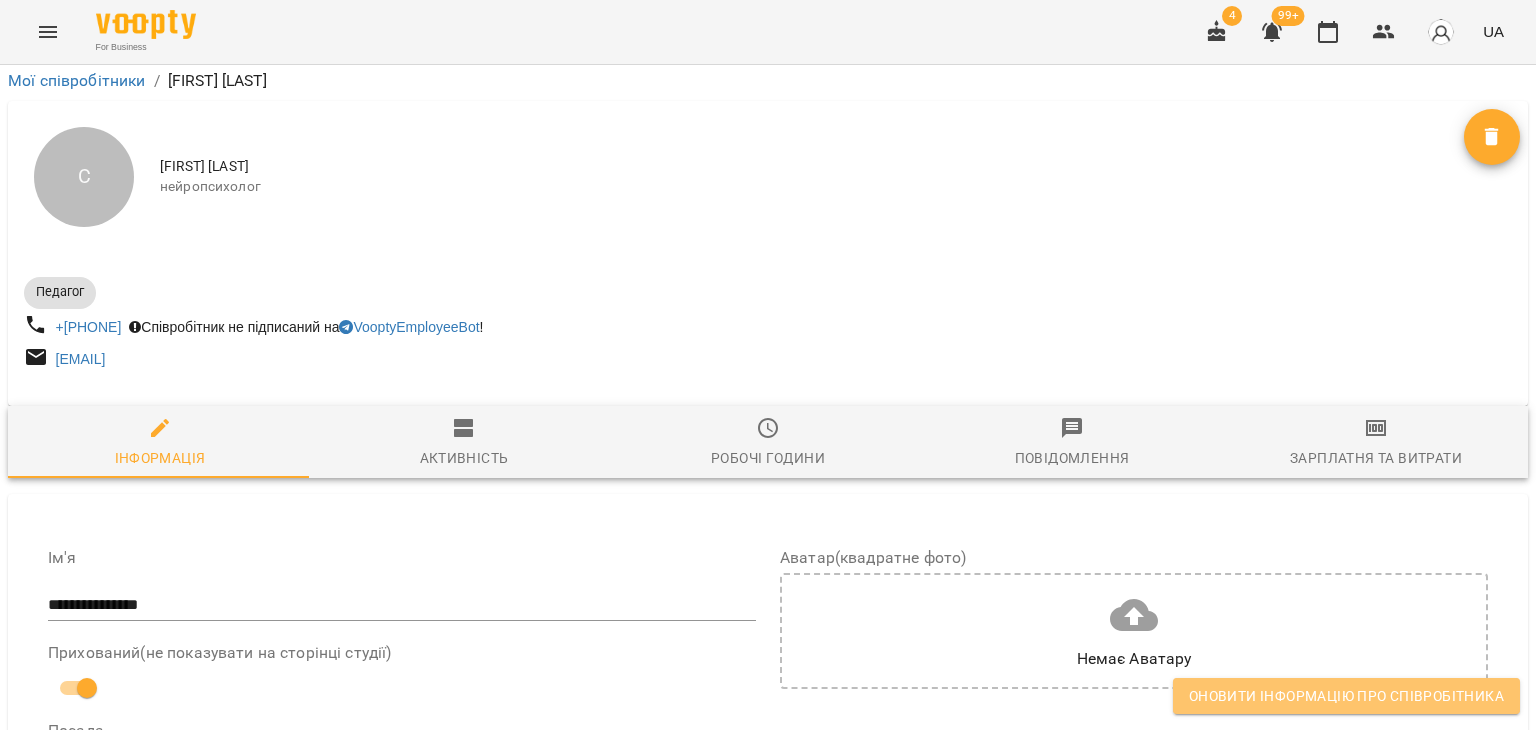 click on "Оновити інформацію про співробітника" at bounding box center [1346, 696] 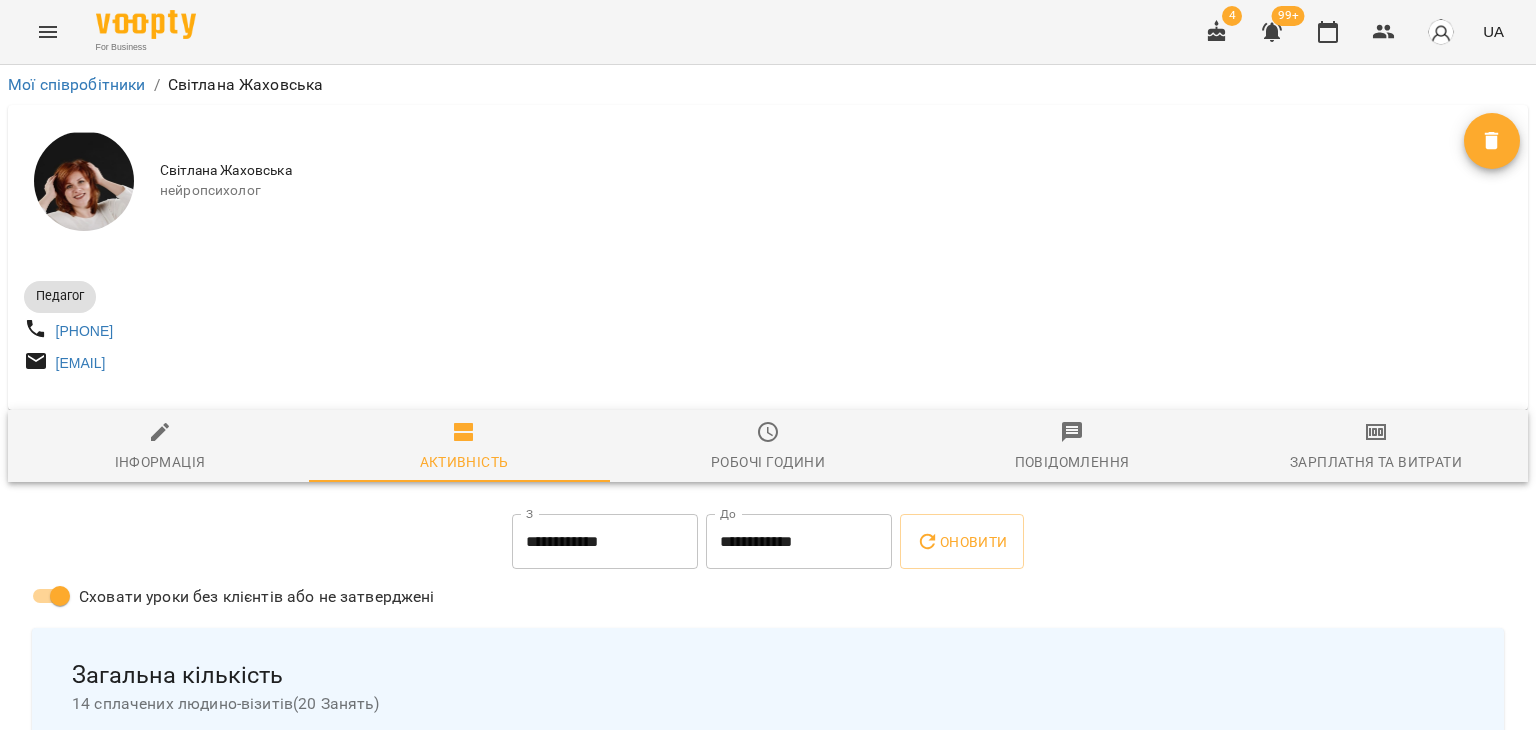 scroll, scrollTop: 0, scrollLeft: 0, axis: both 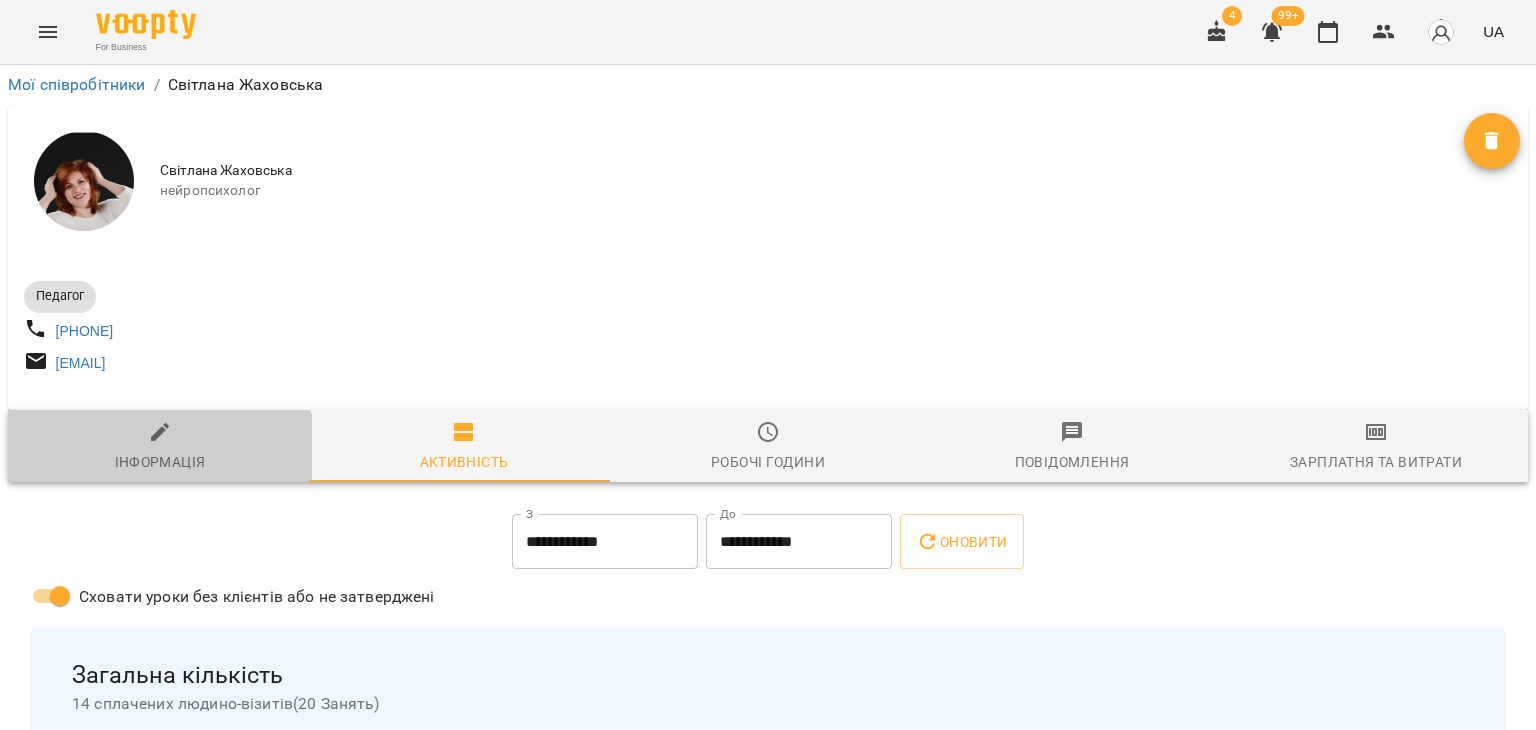 click on "Інформація" at bounding box center [160, 462] 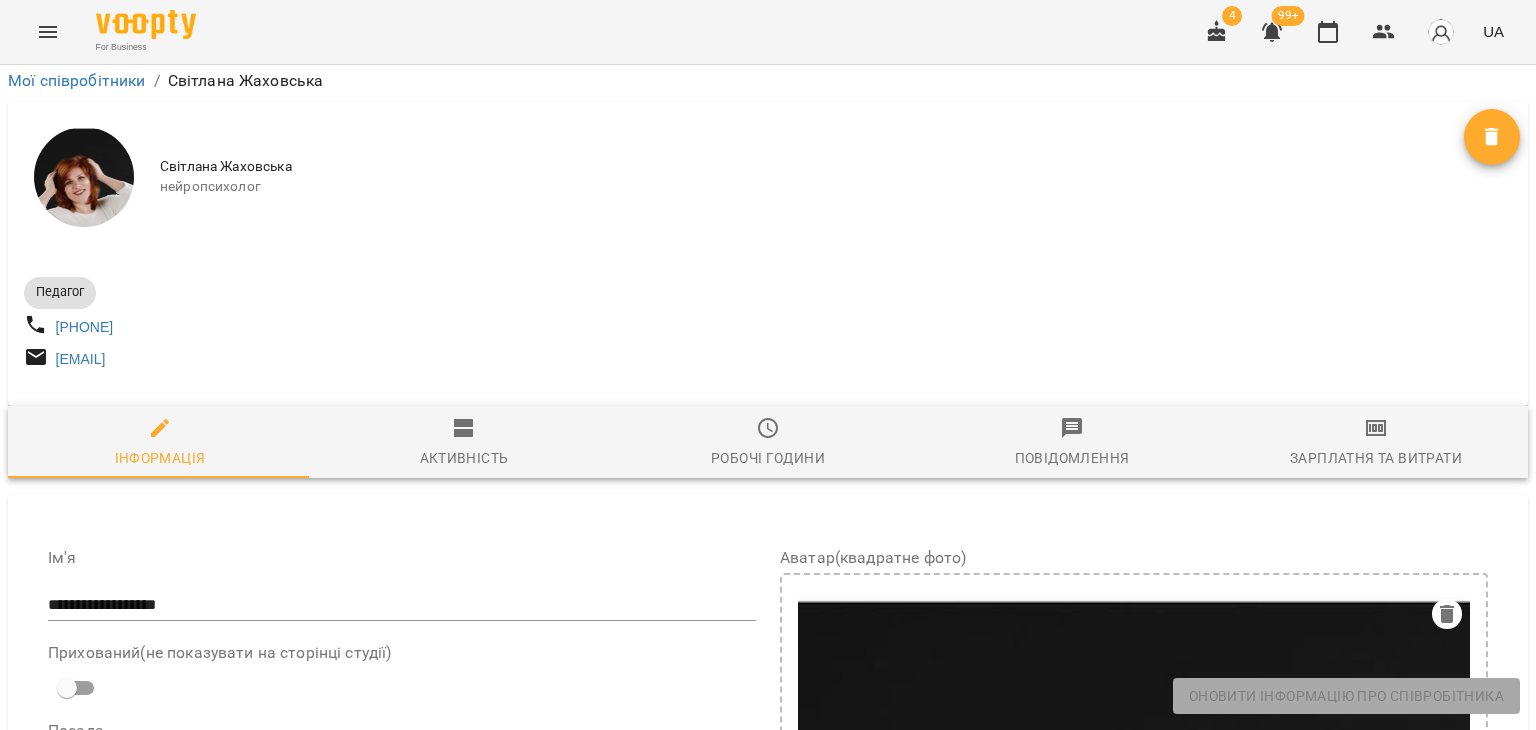 scroll, scrollTop: 900, scrollLeft: 0, axis: vertical 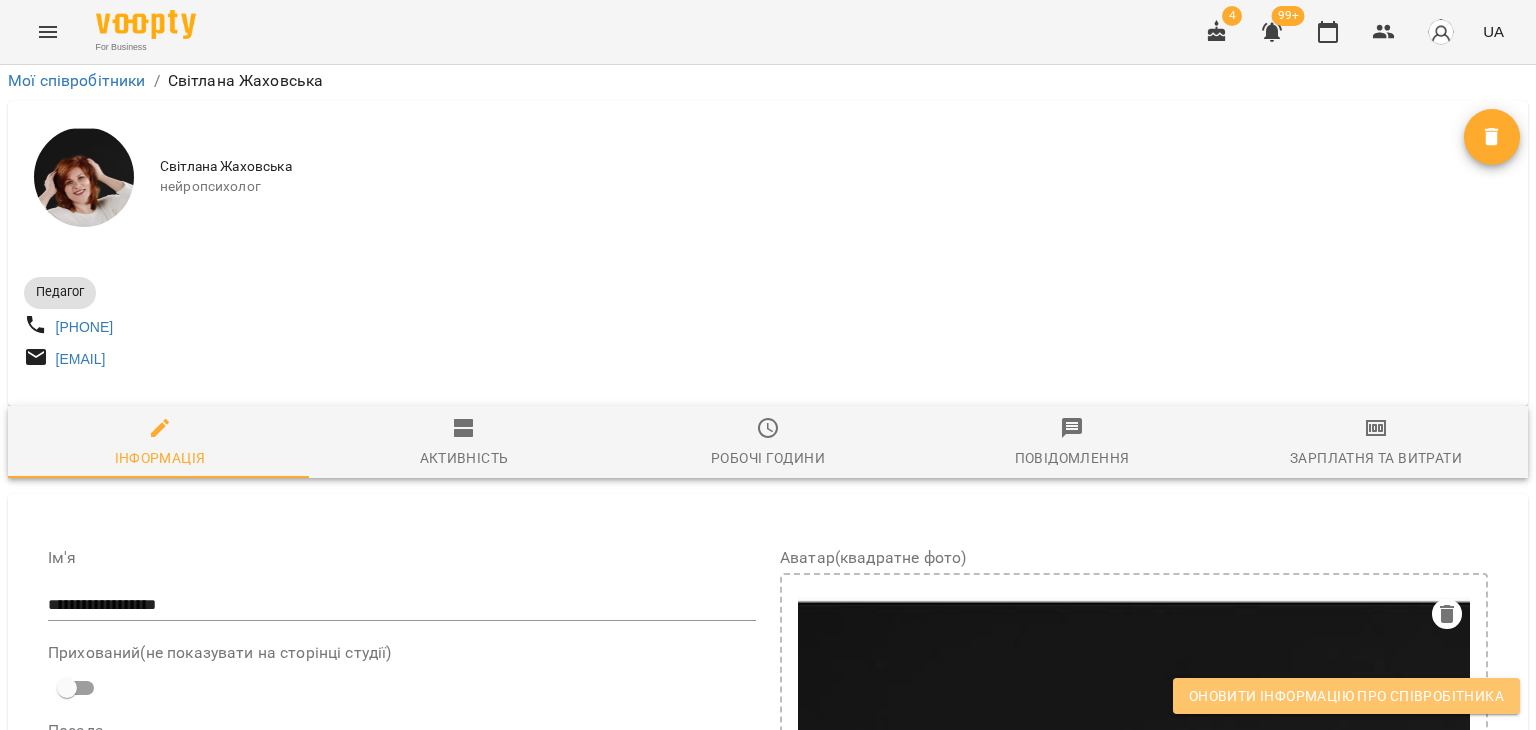 click on "Оновити інформацію про співробітника" at bounding box center (1346, 696) 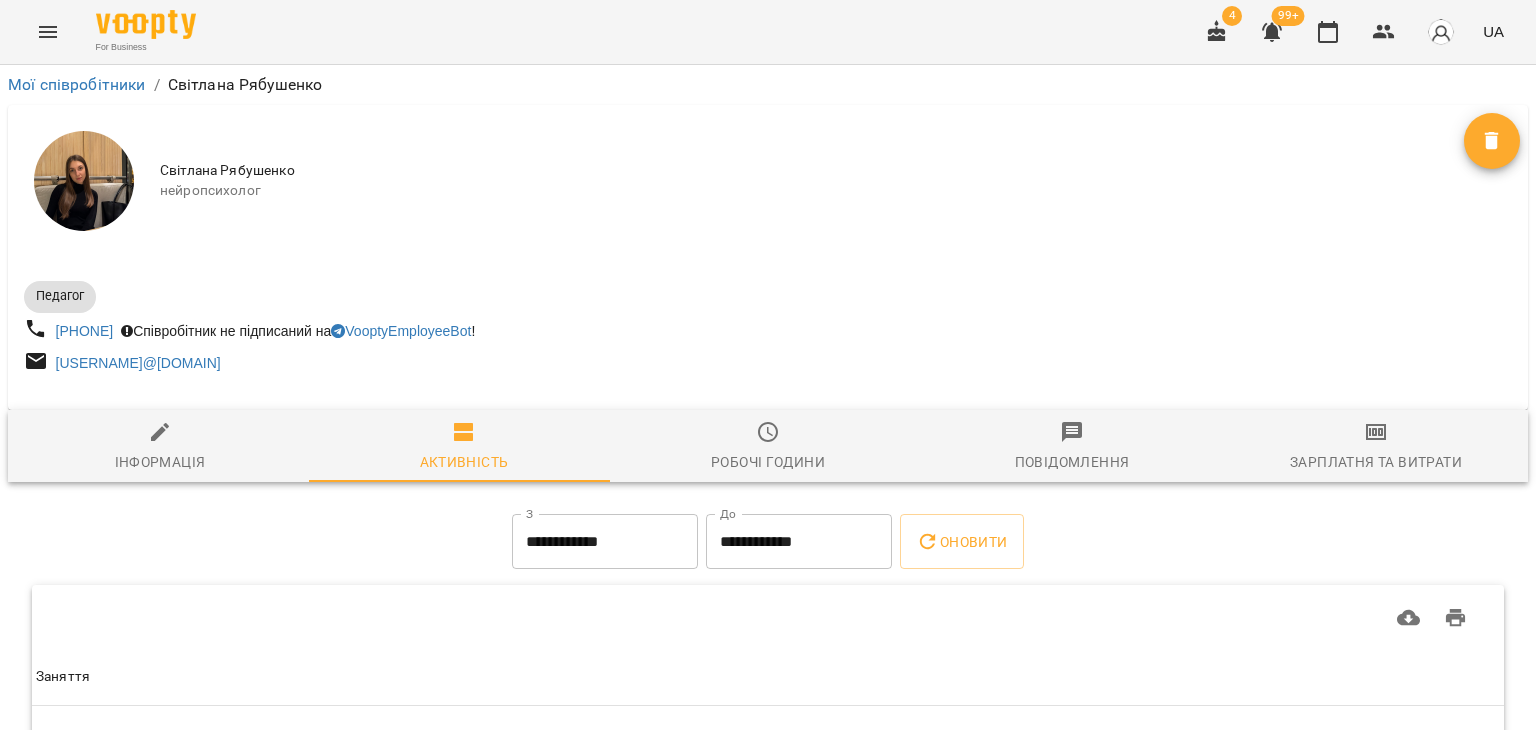 scroll, scrollTop: 0, scrollLeft: 0, axis: both 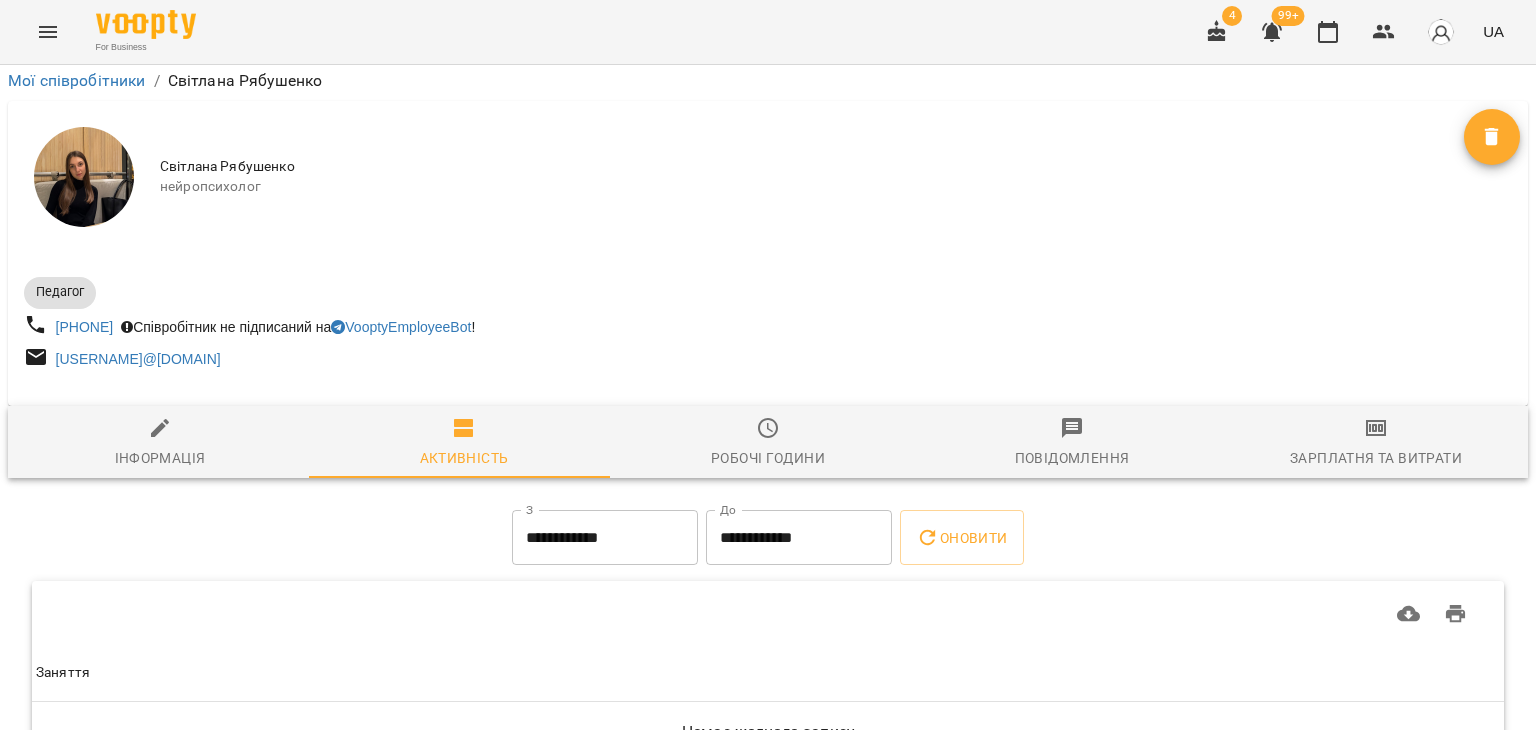 click on "Інформація" at bounding box center [160, 443] 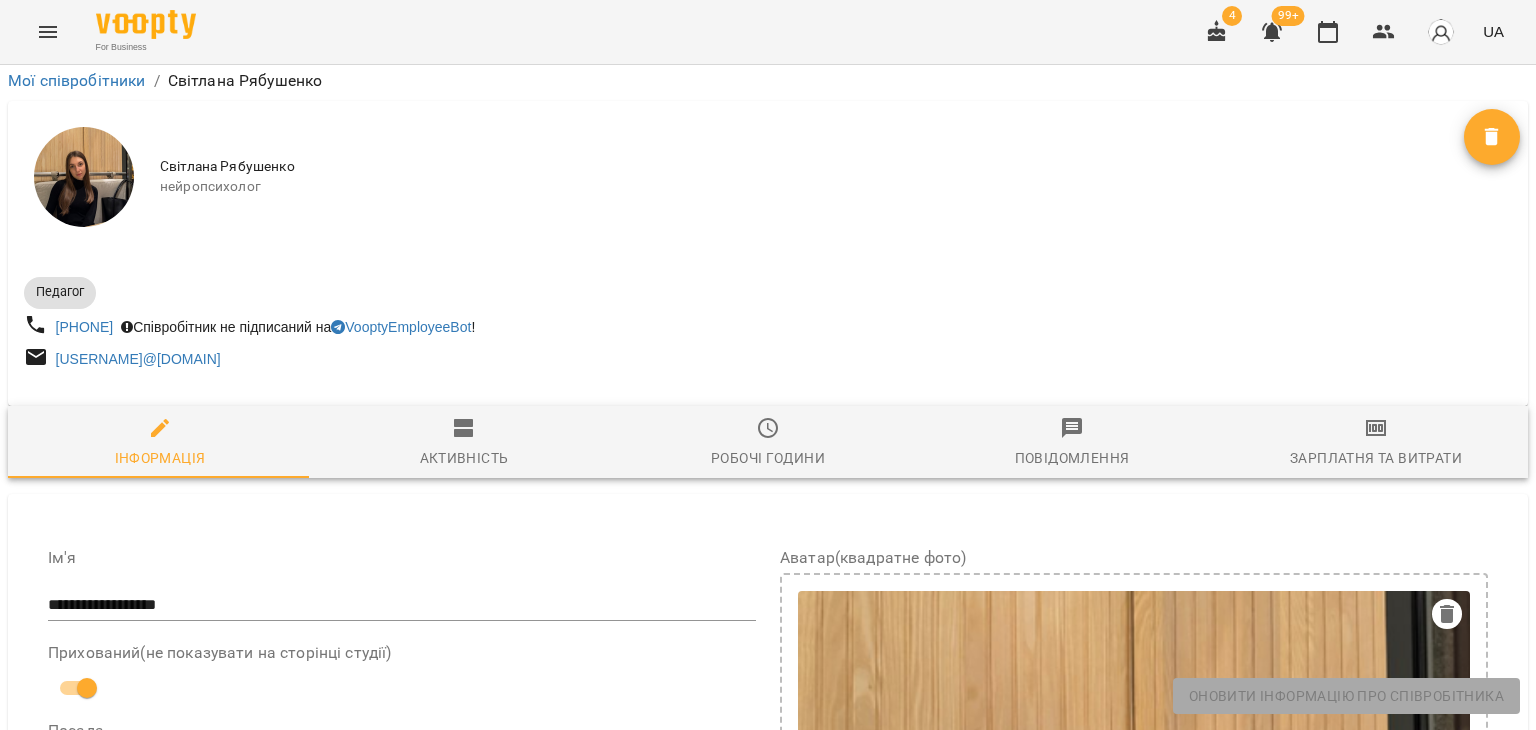 scroll, scrollTop: 934, scrollLeft: 0, axis: vertical 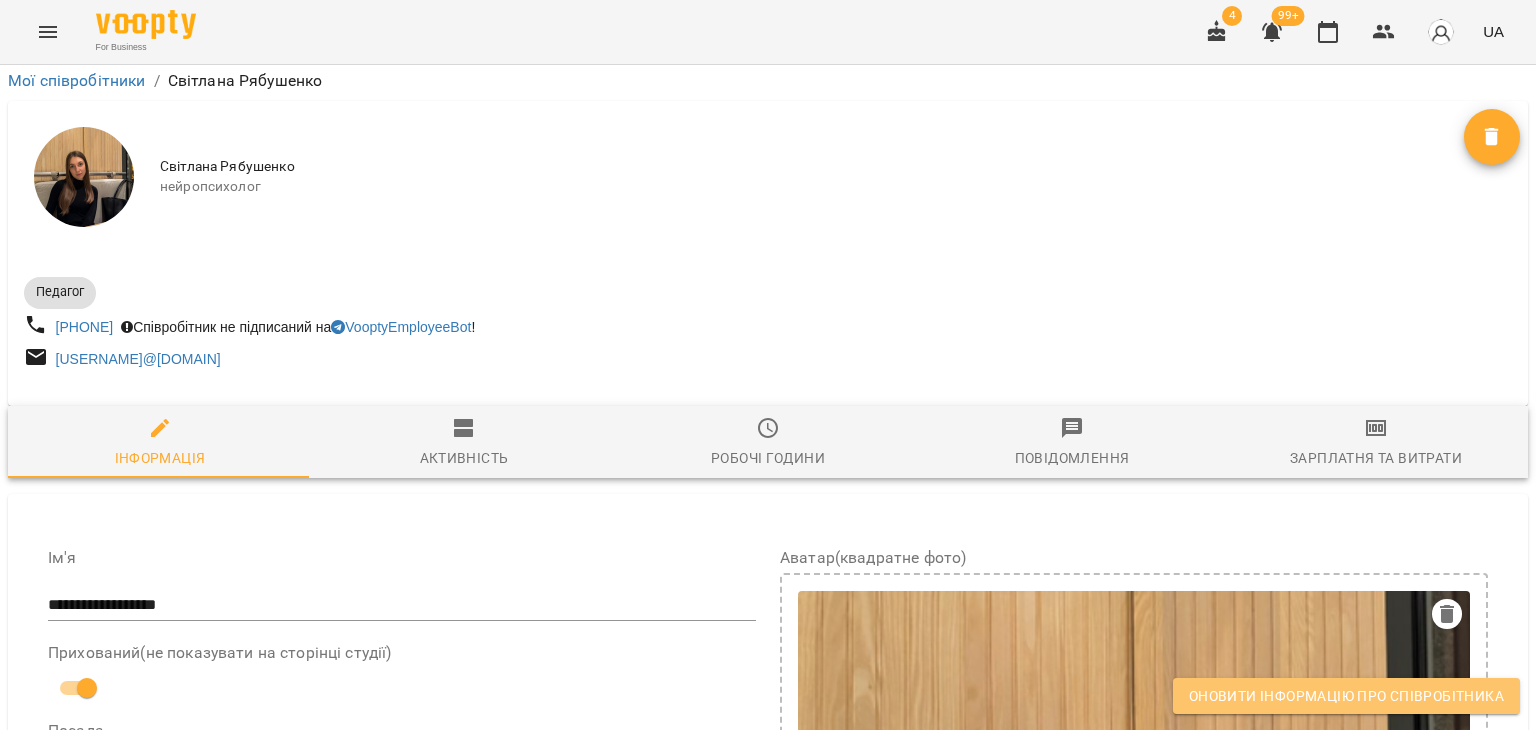 click on "Оновити інформацію про співробітника" at bounding box center (1346, 696) 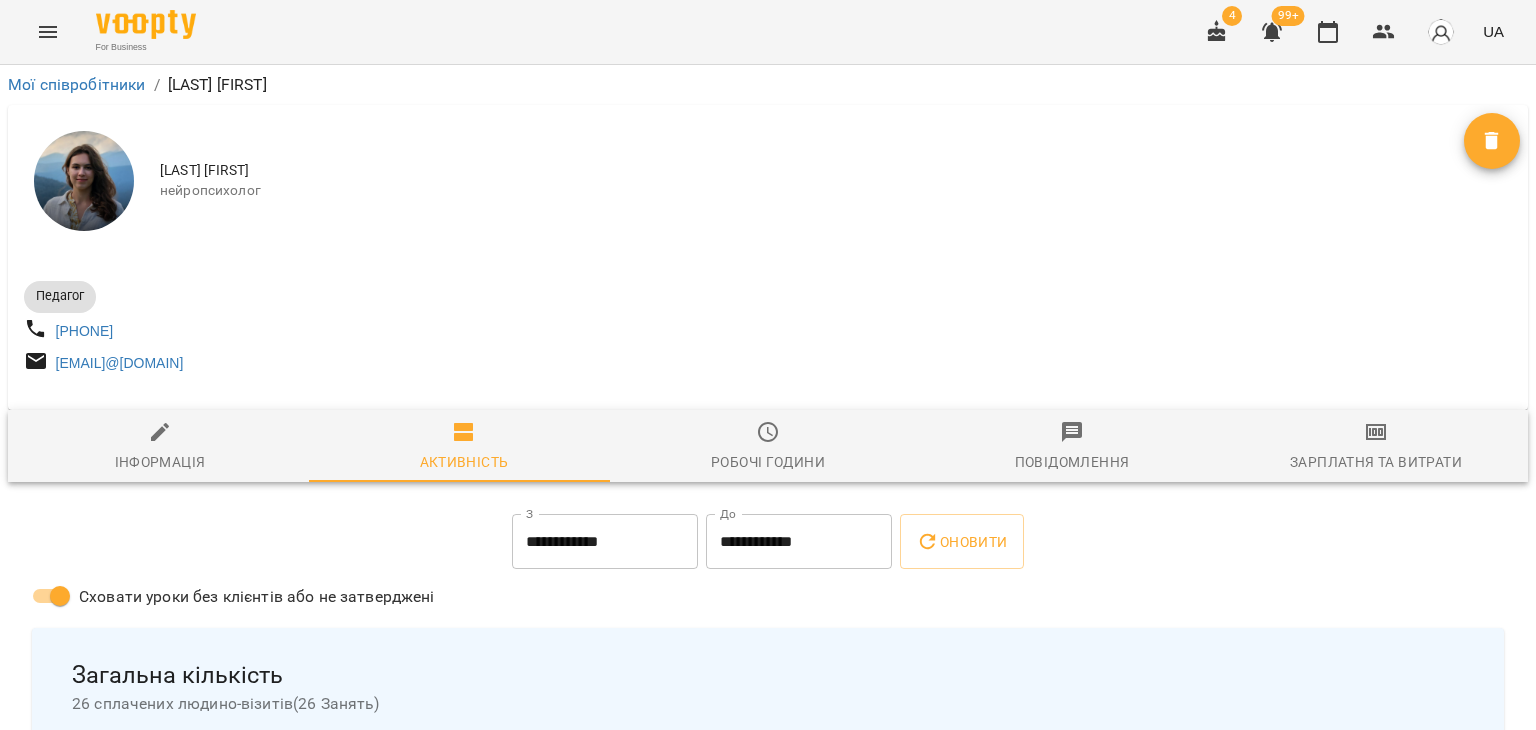 scroll, scrollTop: 0, scrollLeft: 0, axis: both 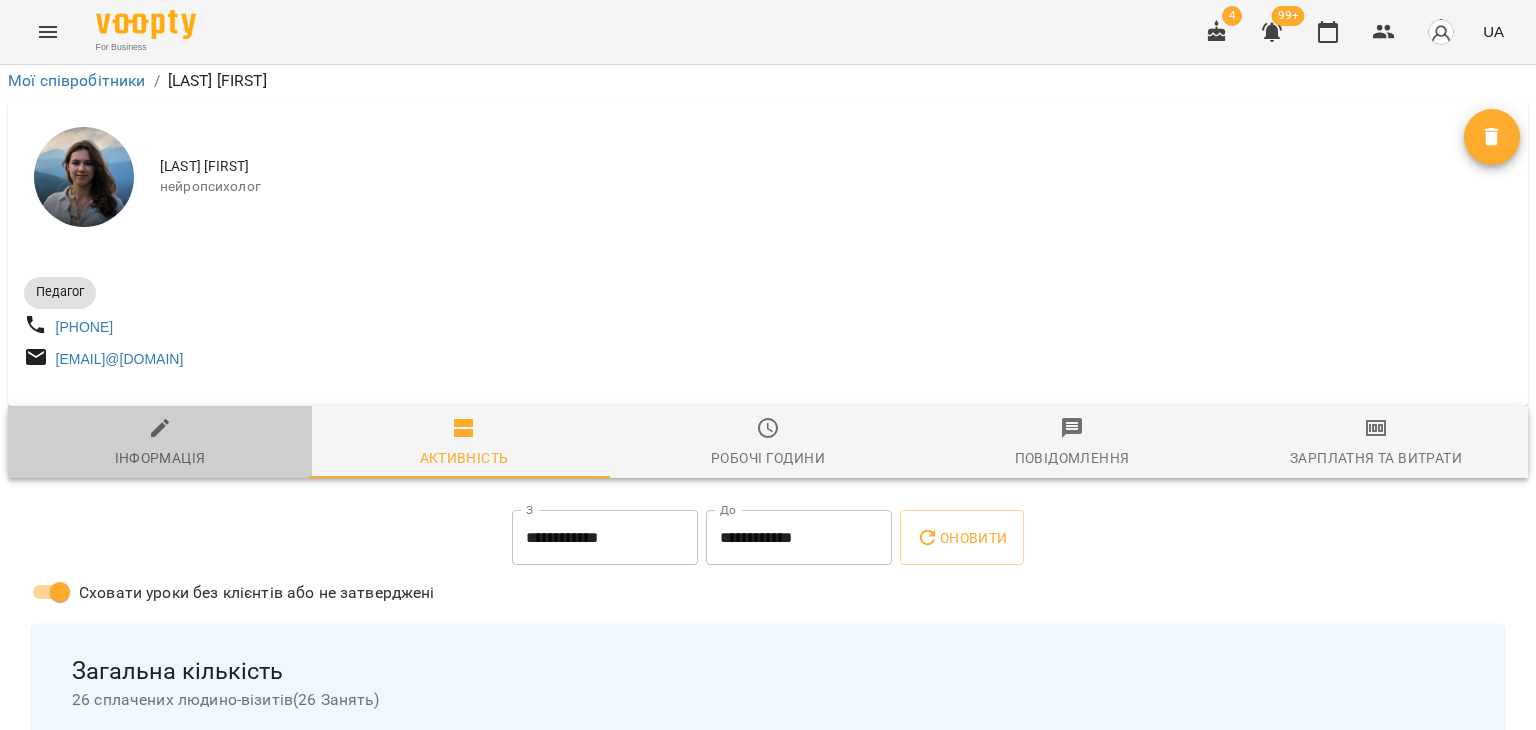 click on "Інформація" at bounding box center (160, 443) 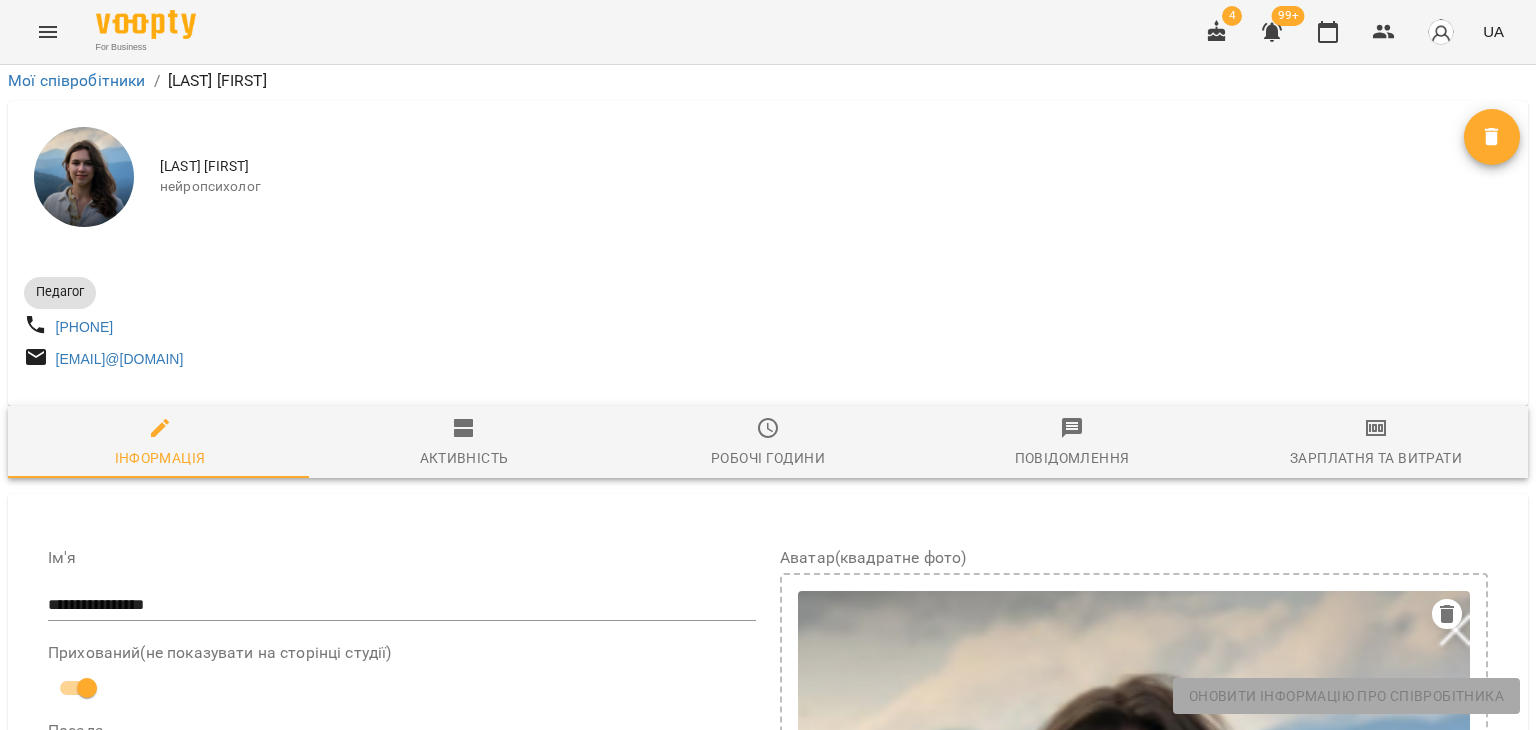 scroll, scrollTop: 800, scrollLeft: 0, axis: vertical 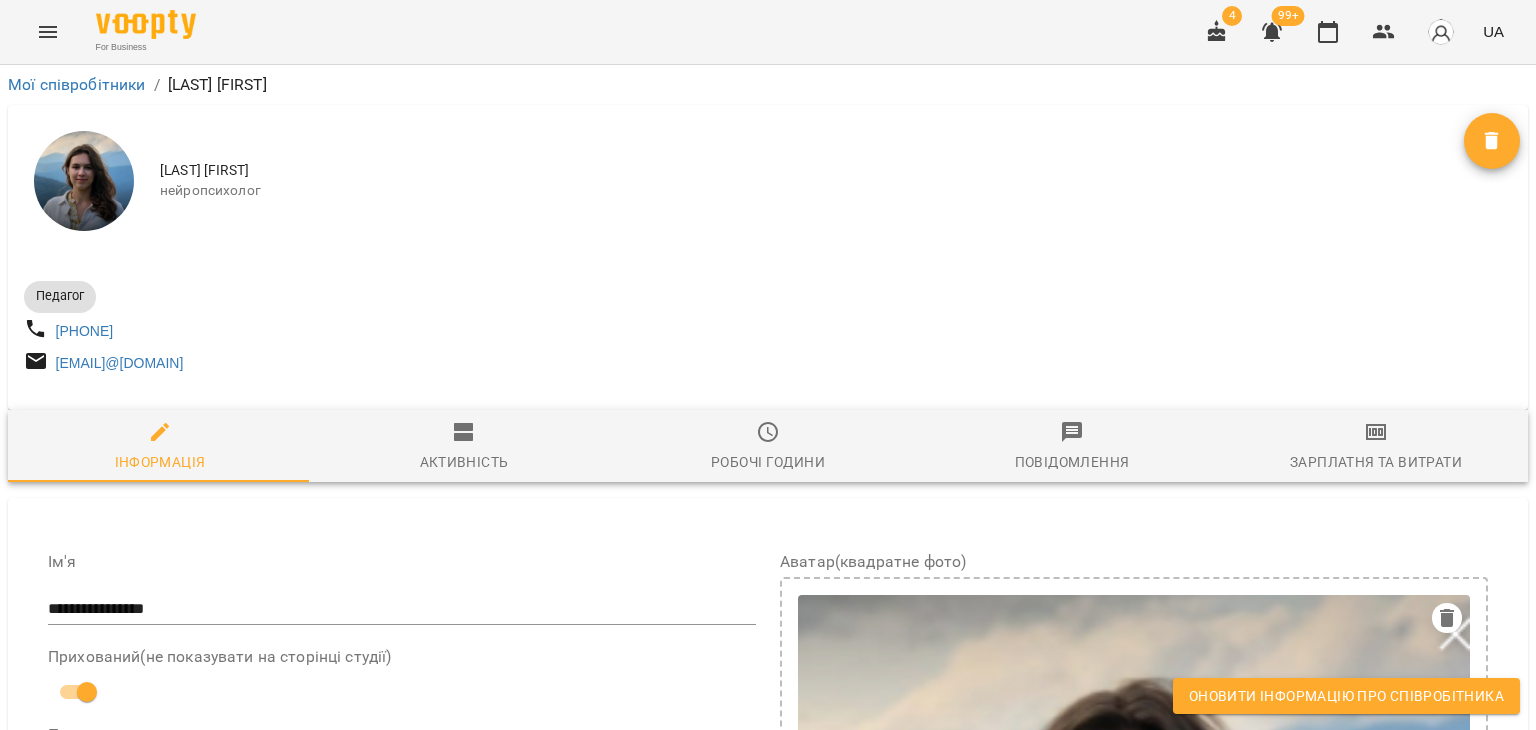 click on "Оновити інформацію про співробітника" at bounding box center [1346, 696] 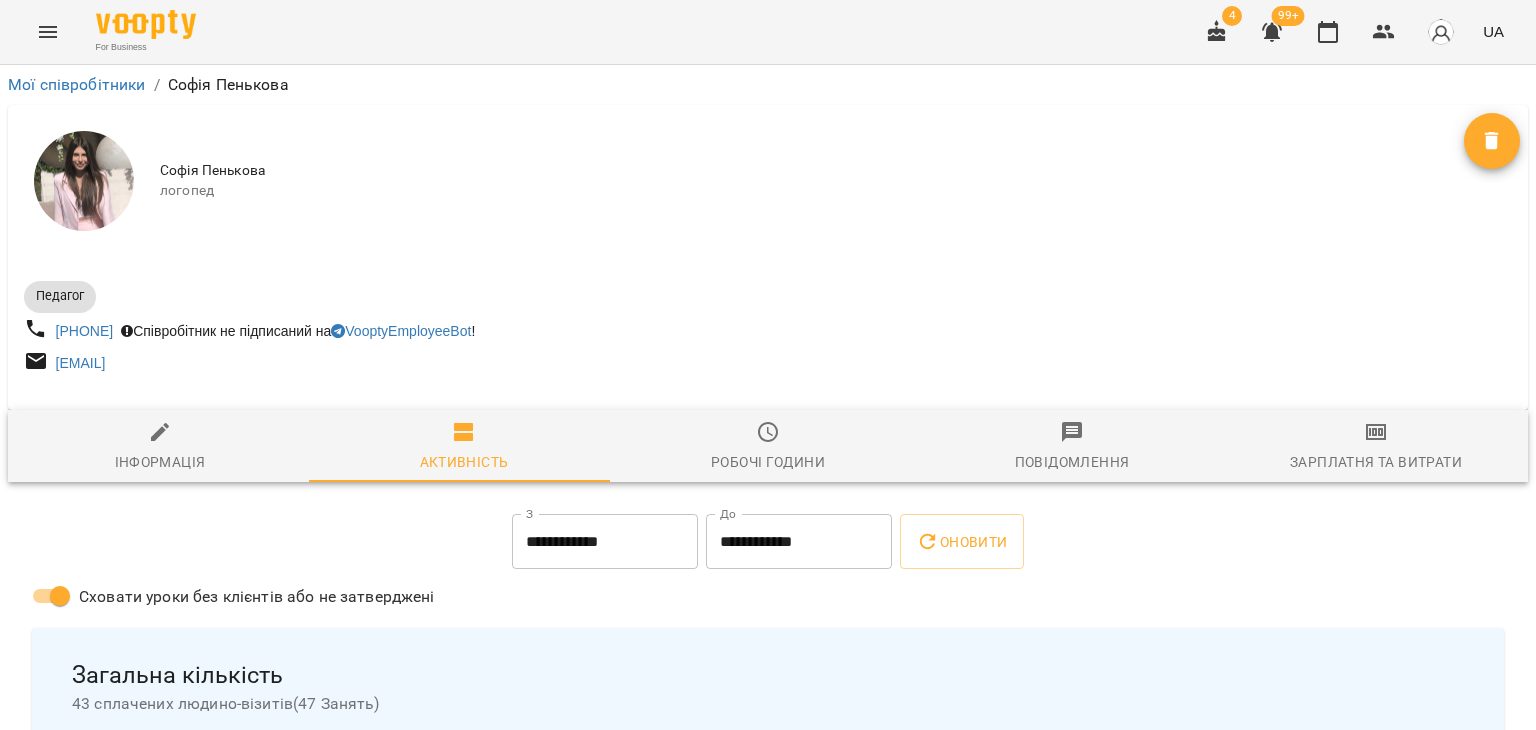 scroll, scrollTop: 0, scrollLeft: 0, axis: both 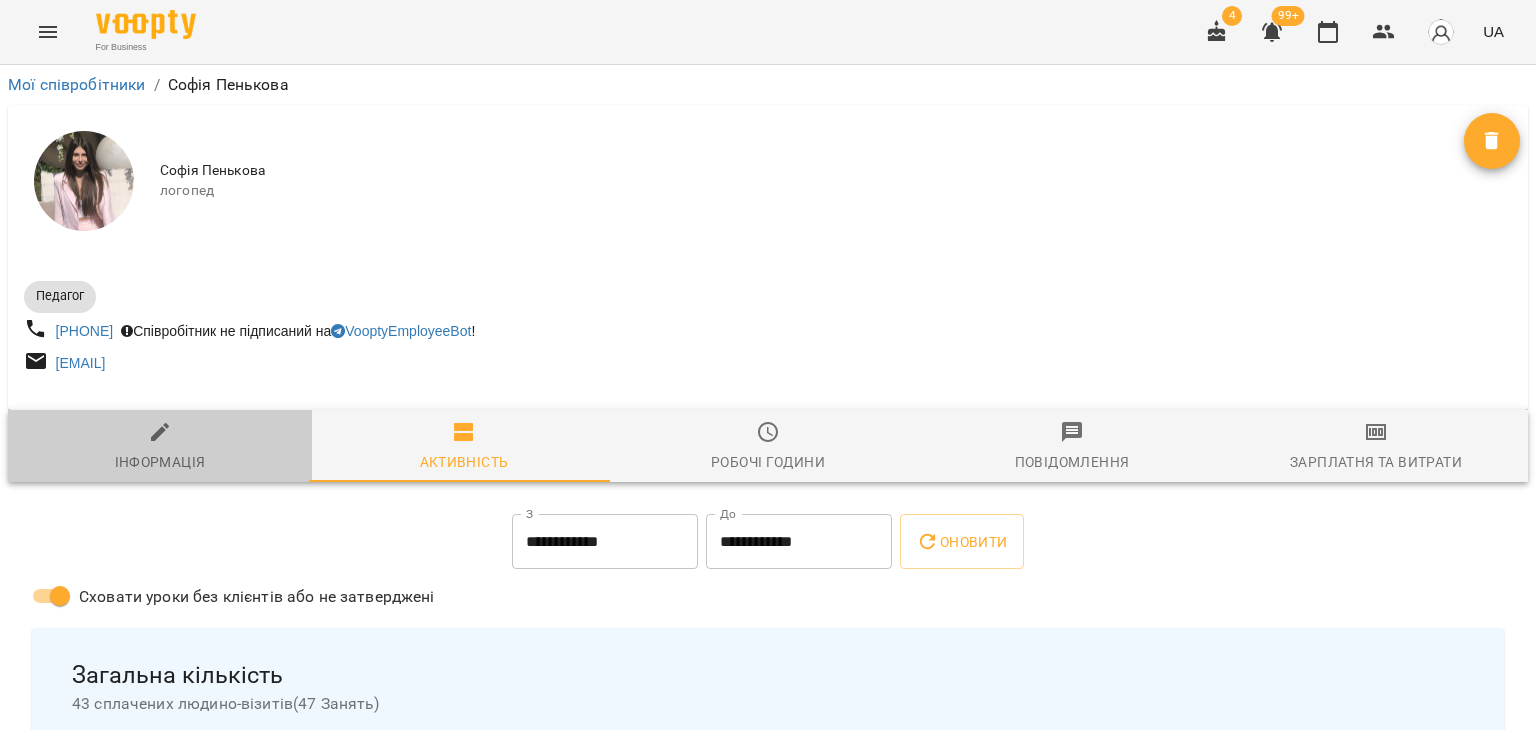 click on "Інформація" at bounding box center [160, 462] 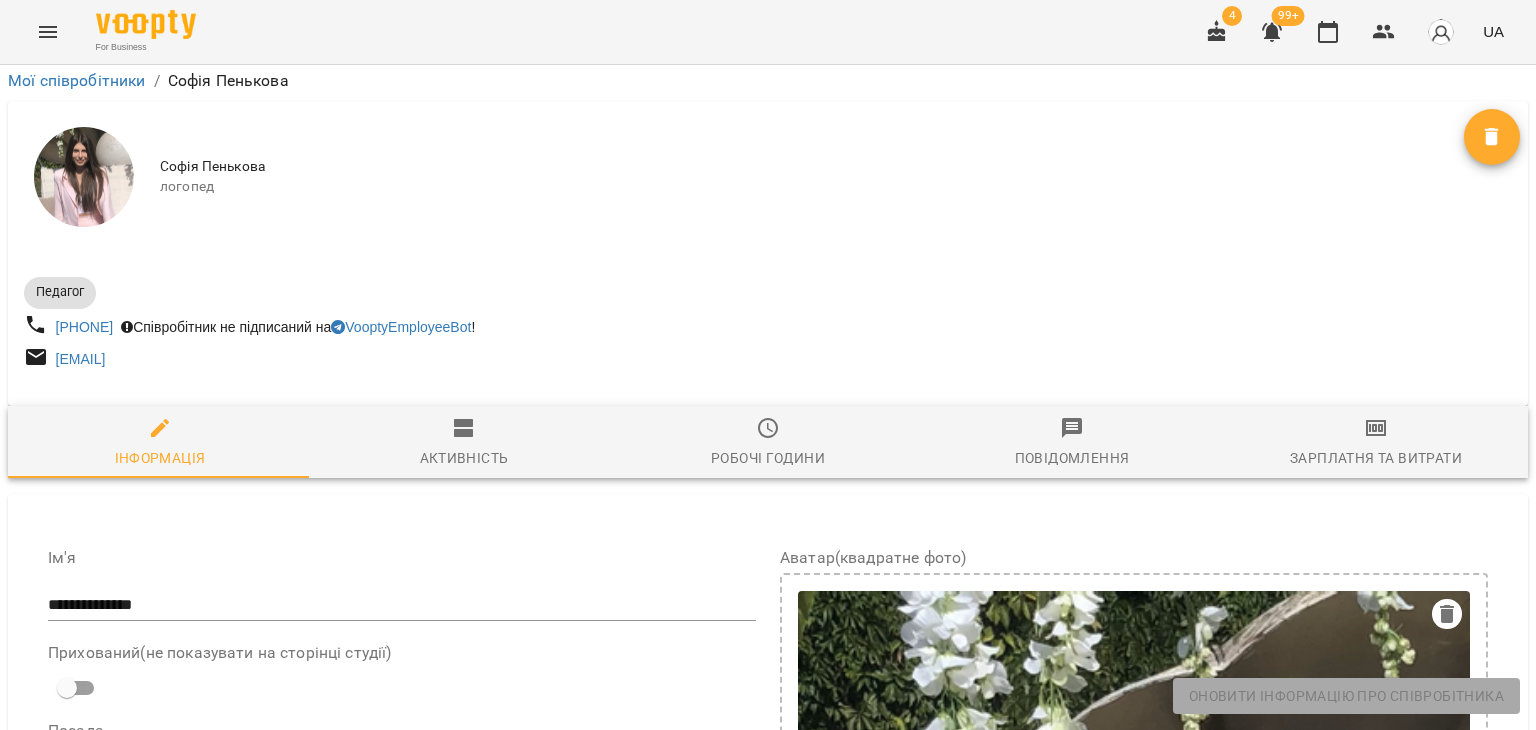 scroll, scrollTop: 1000, scrollLeft: 0, axis: vertical 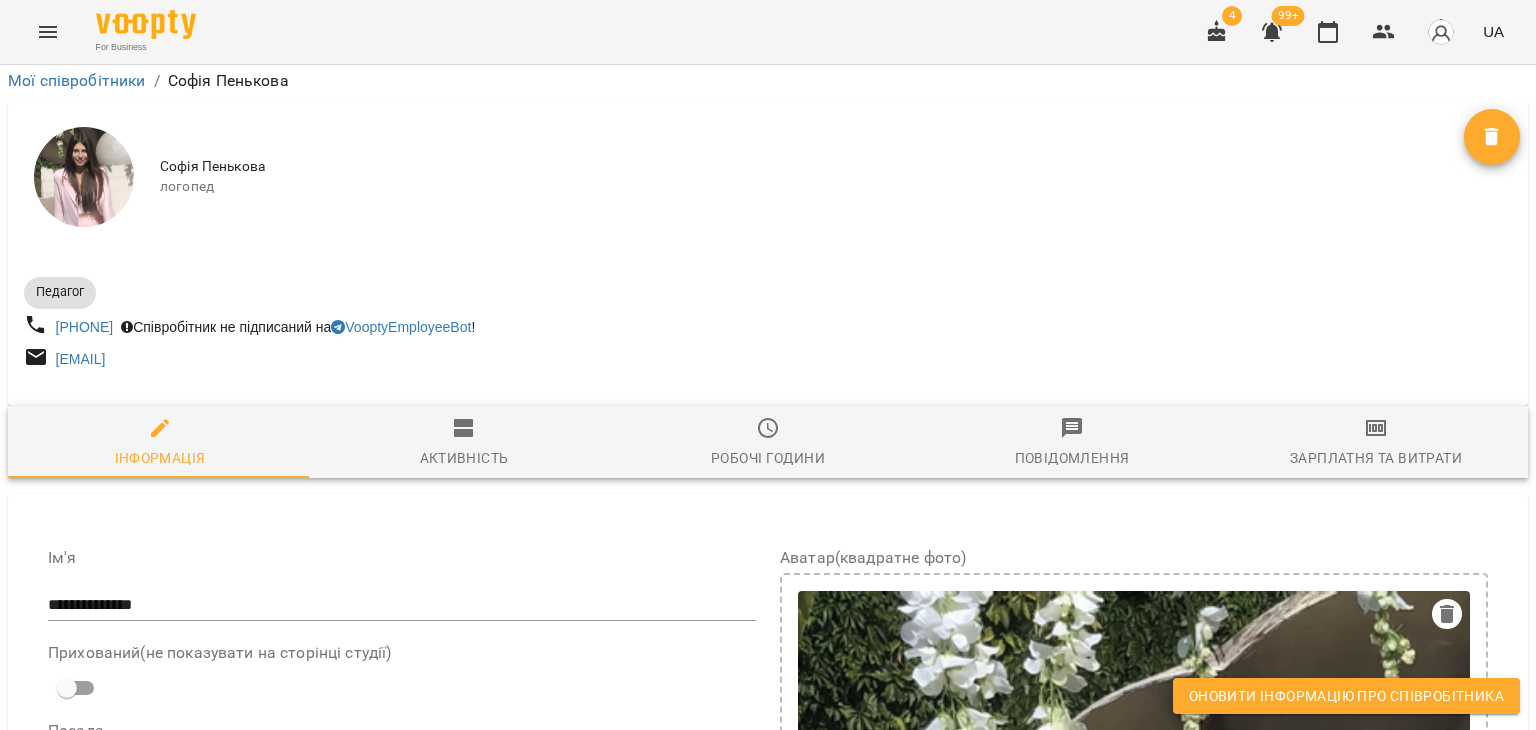 click on "Оновити інформацію про співробітника" at bounding box center [1346, 696] 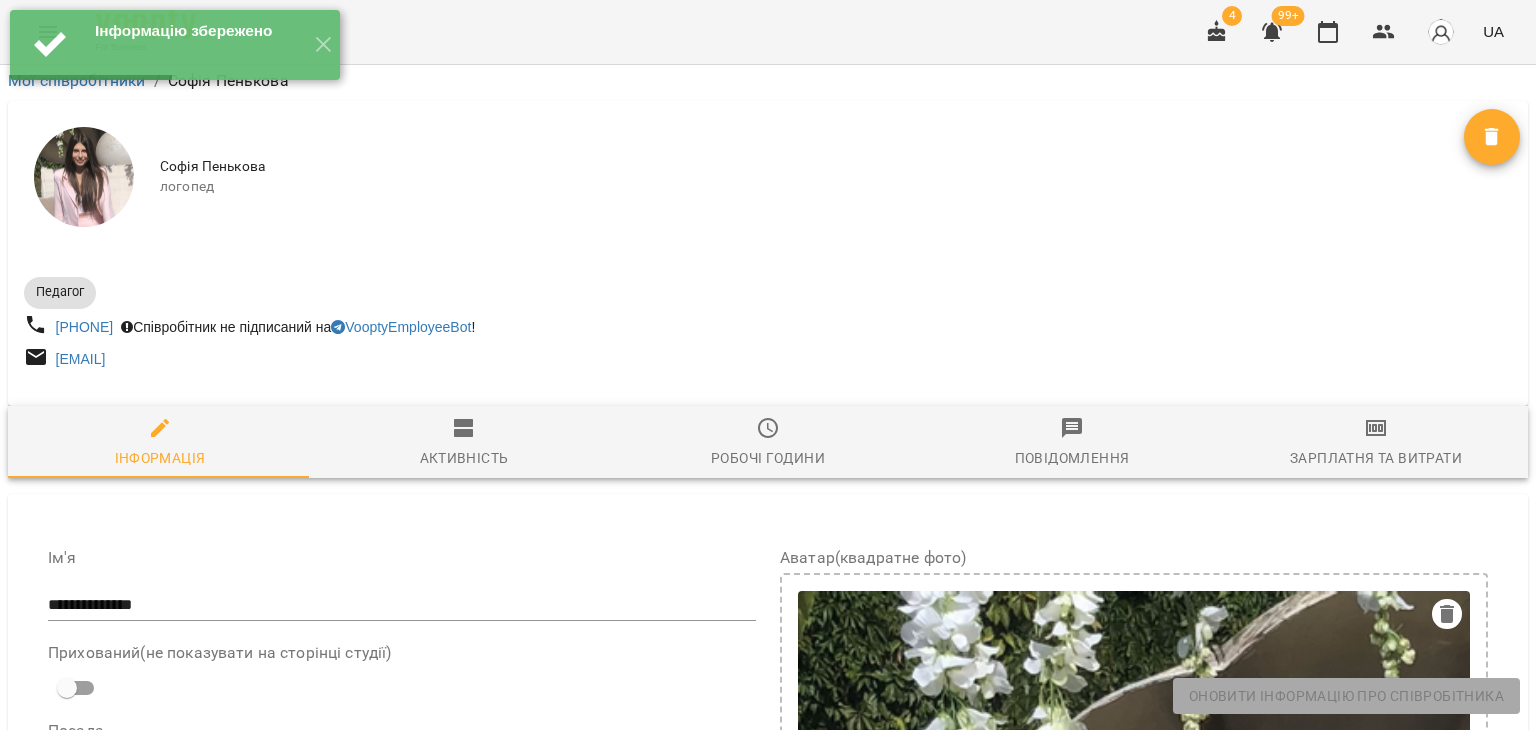 scroll, scrollTop: 200, scrollLeft: 0, axis: vertical 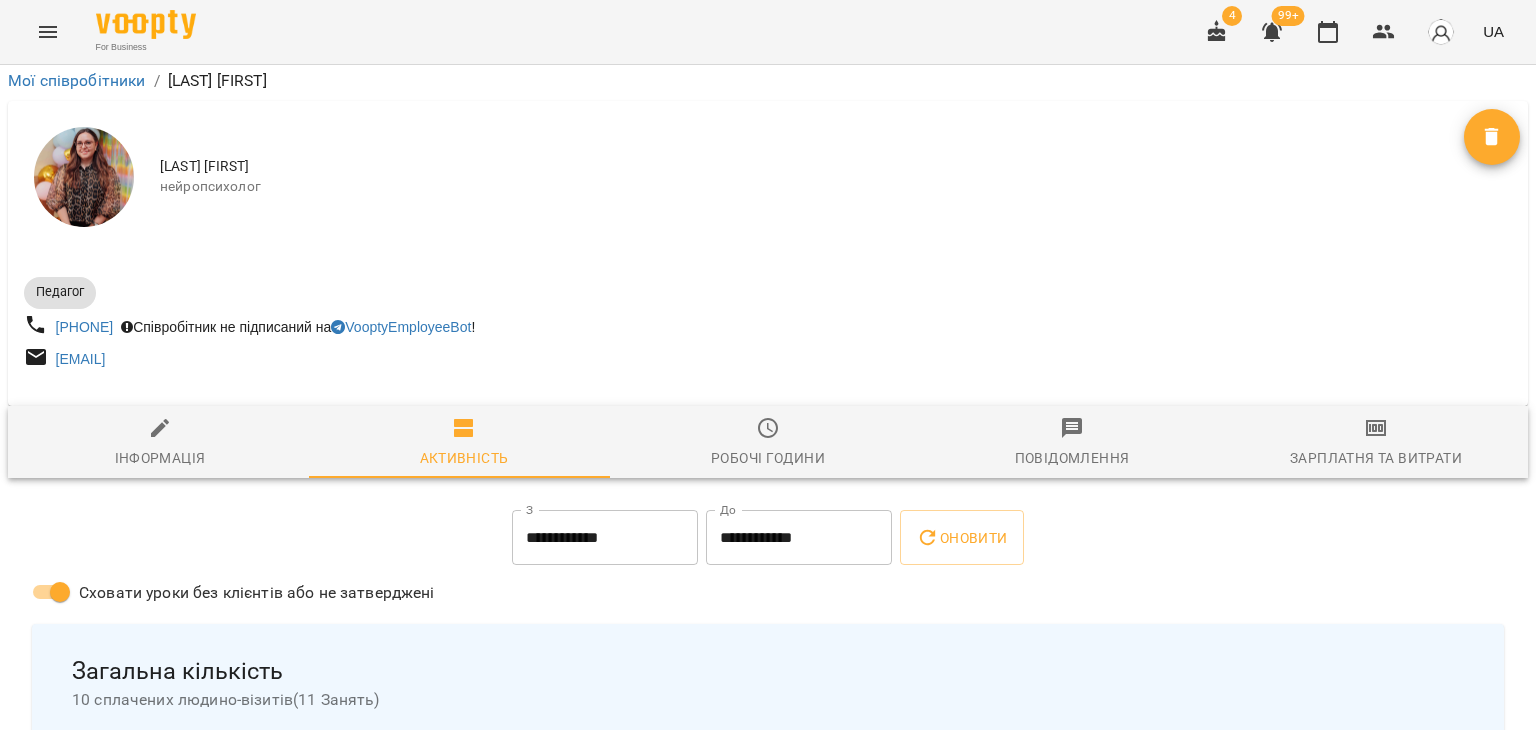 click on "Інформація" at bounding box center [160, 443] 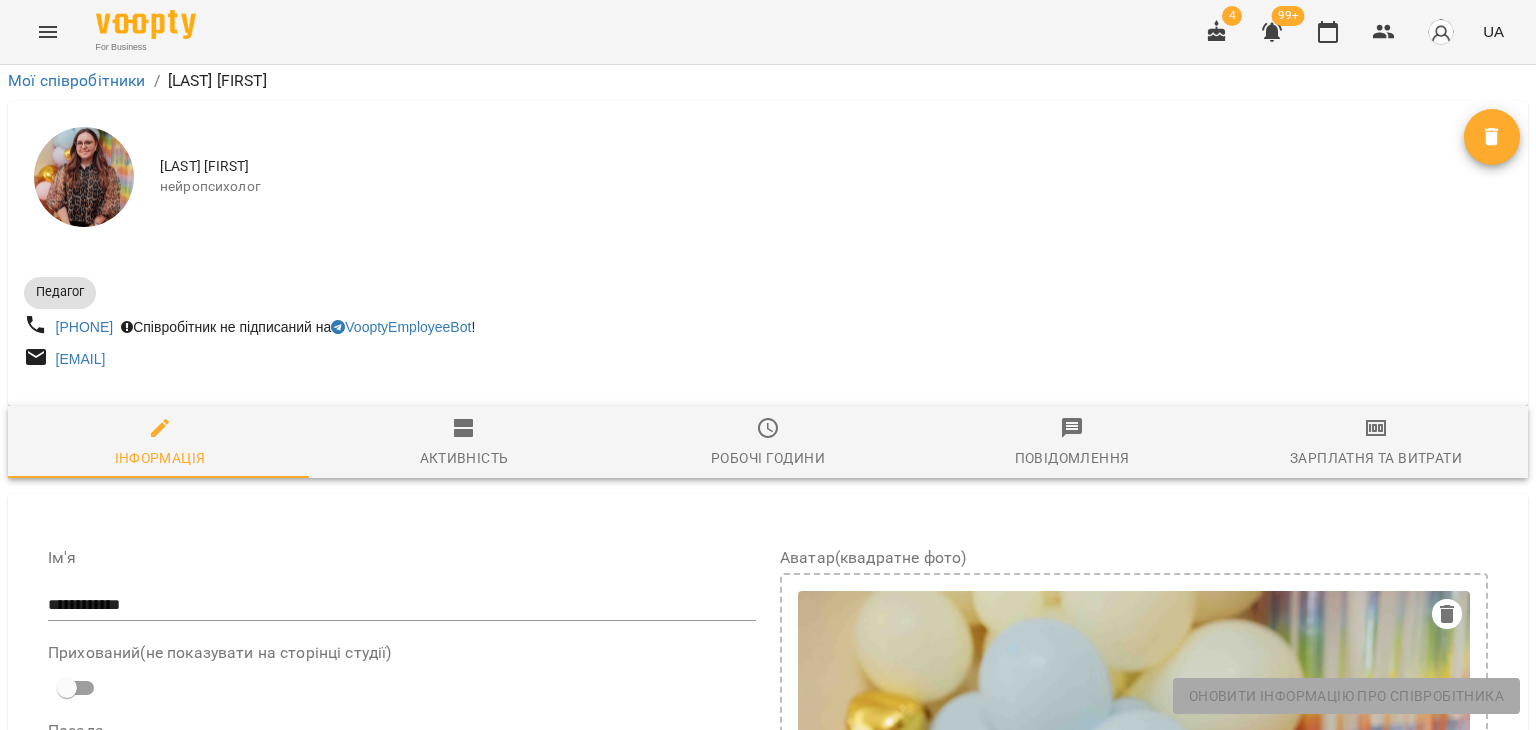 scroll, scrollTop: 900, scrollLeft: 0, axis: vertical 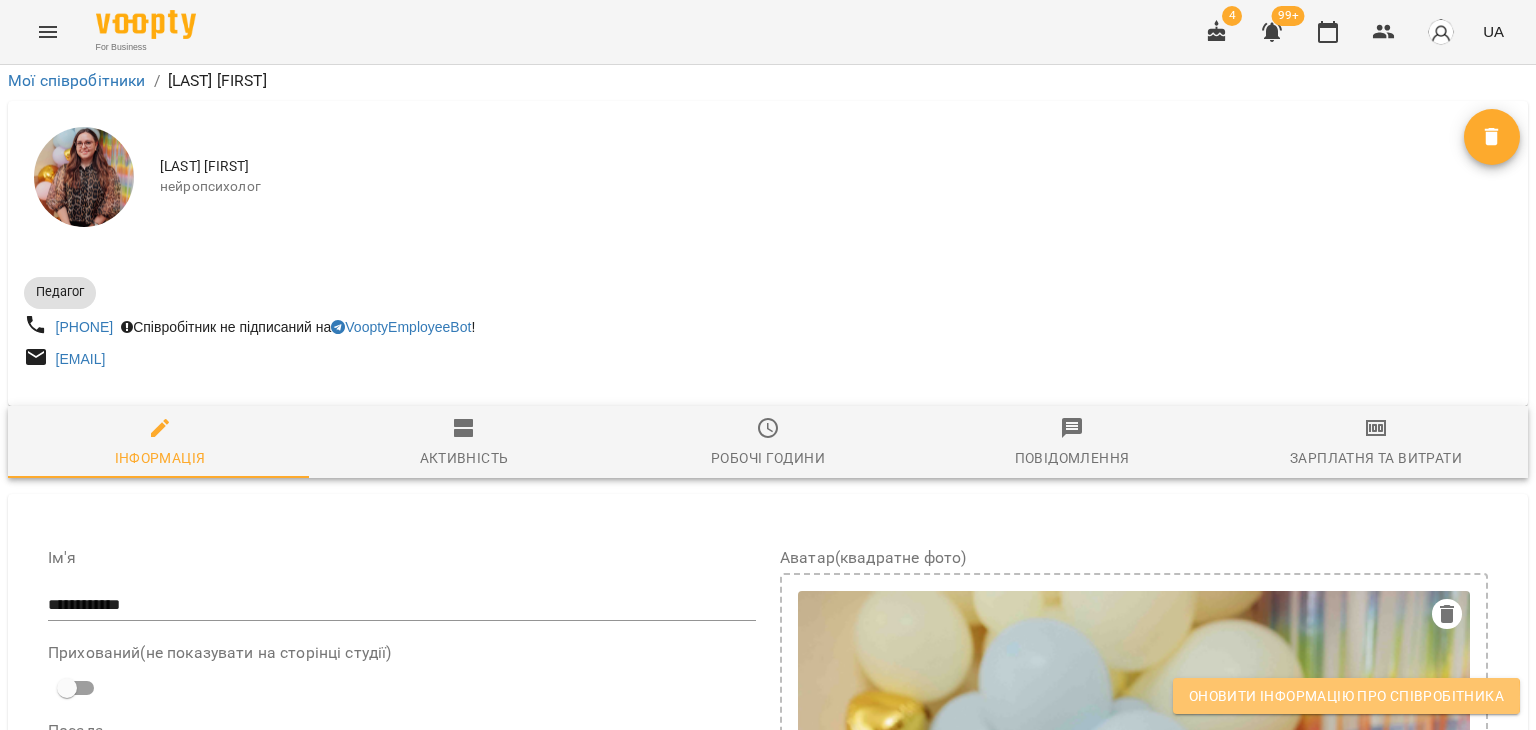 click on "Оновити інформацію про співробітника" at bounding box center (1346, 696) 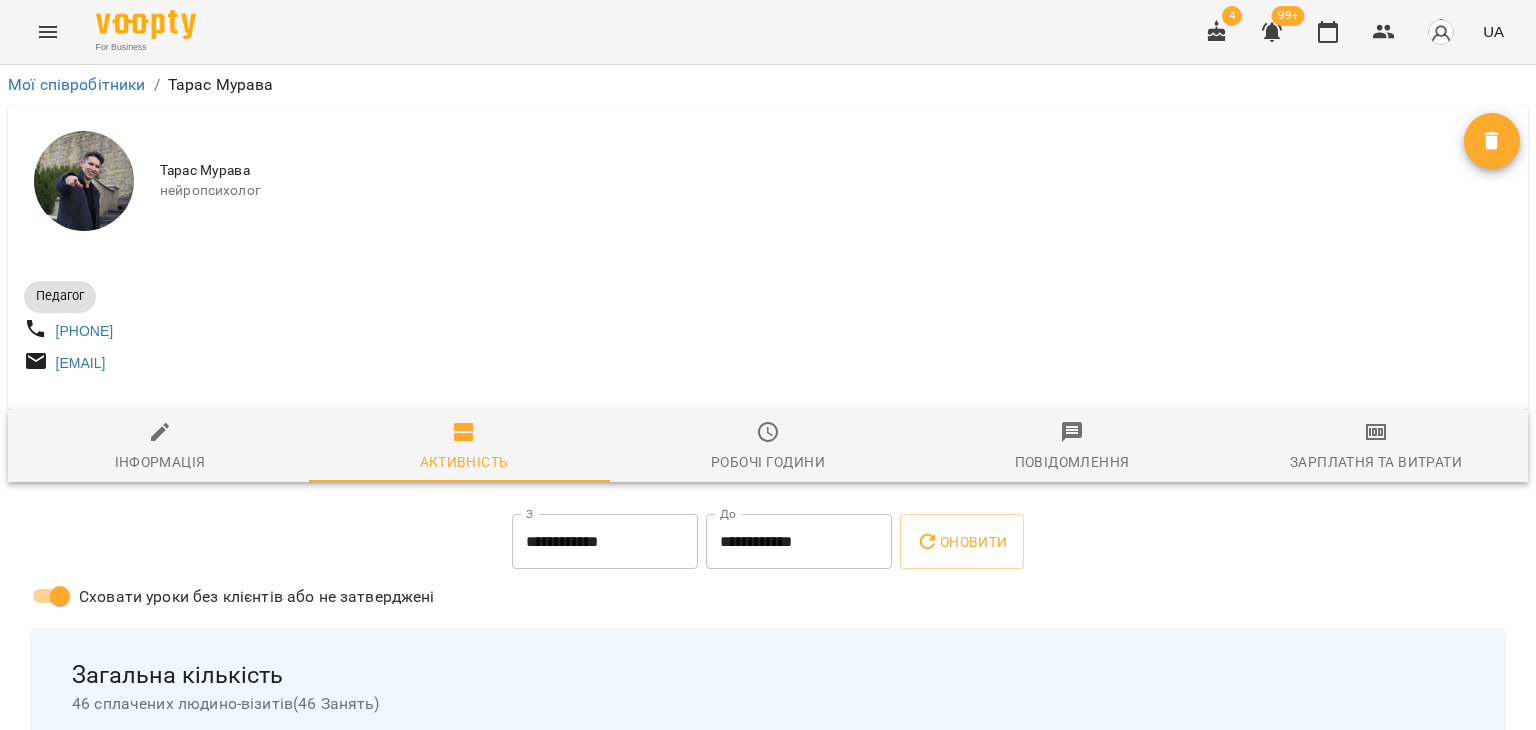 scroll, scrollTop: 0, scrollLeft: 0, axis: both 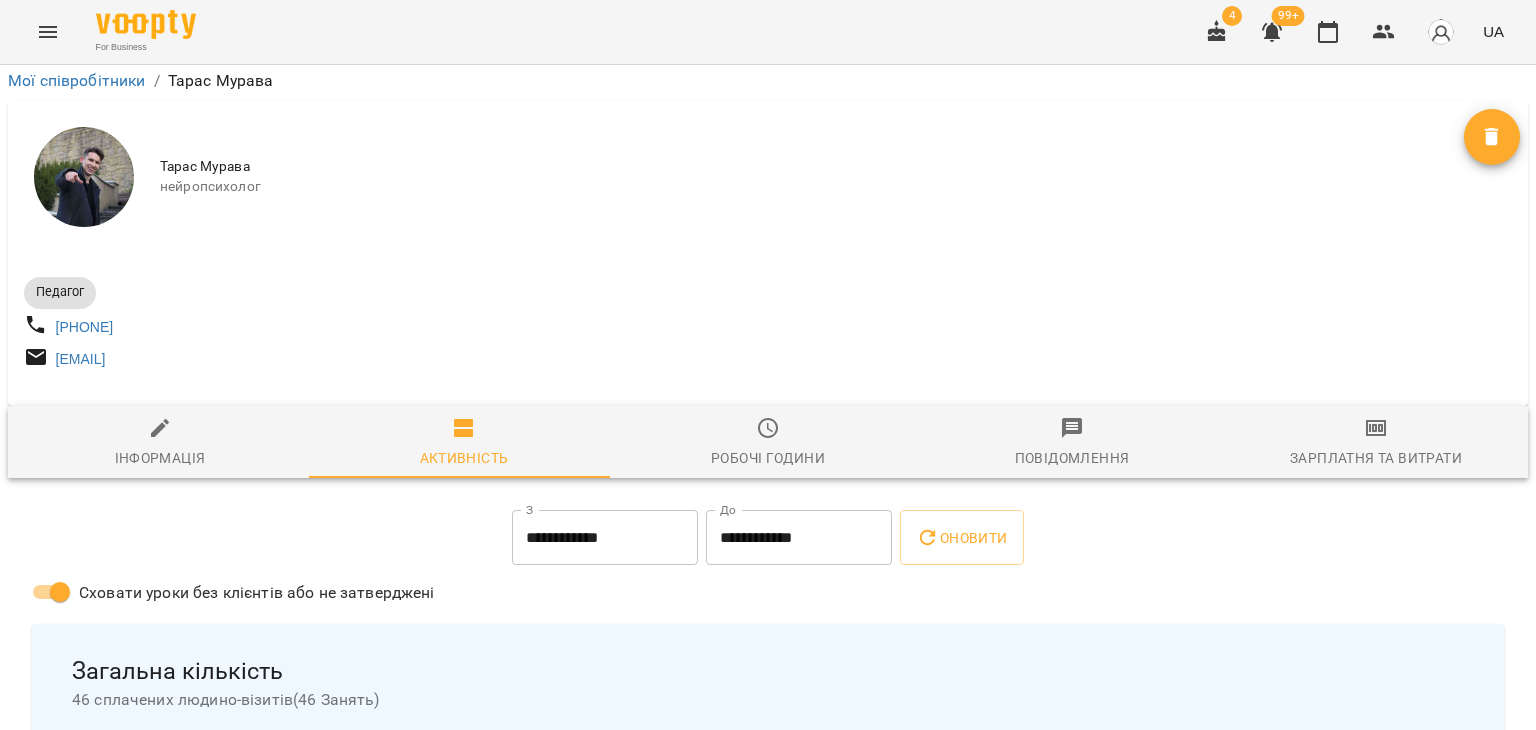 click 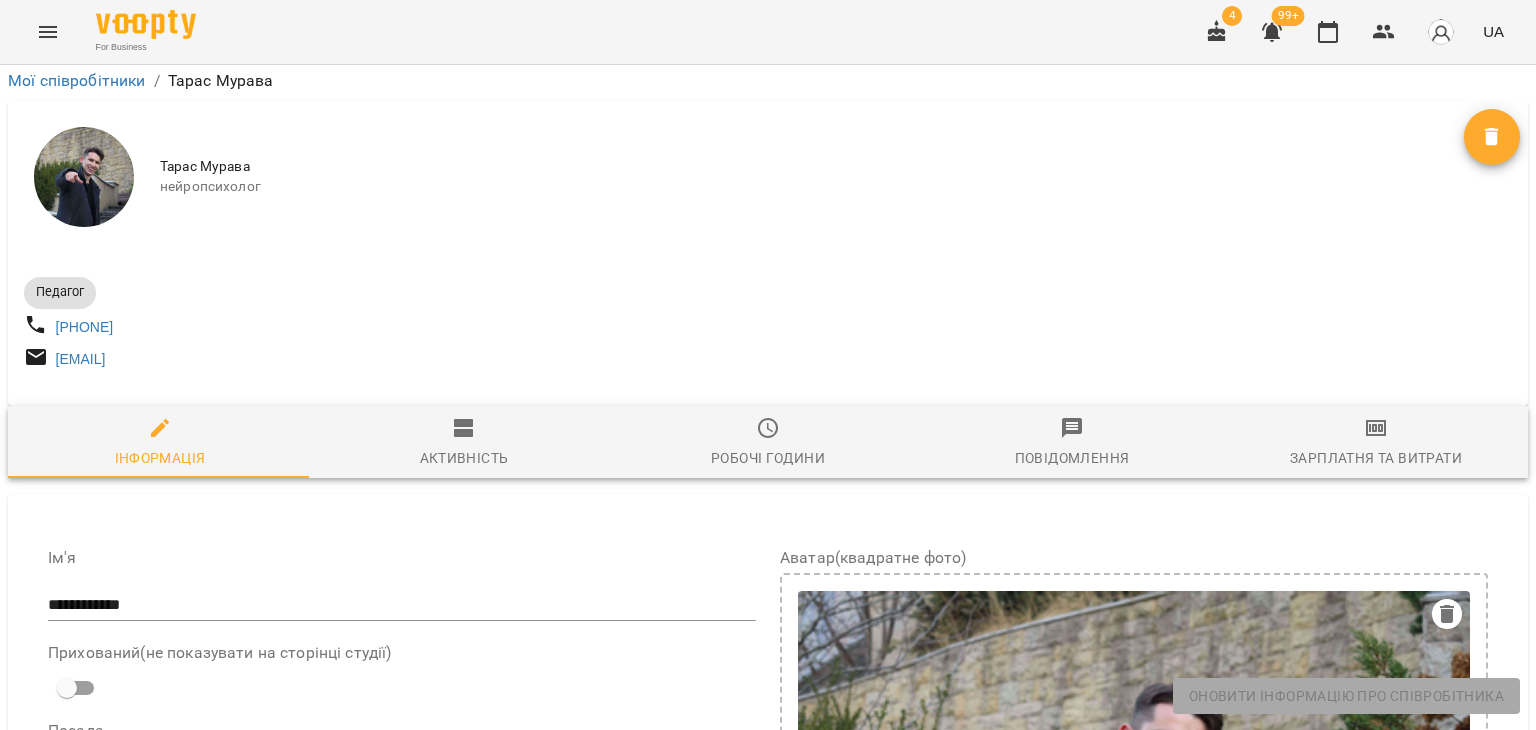 scroll, scrollTop: 900, scrollLeft: 0, axis: vertical 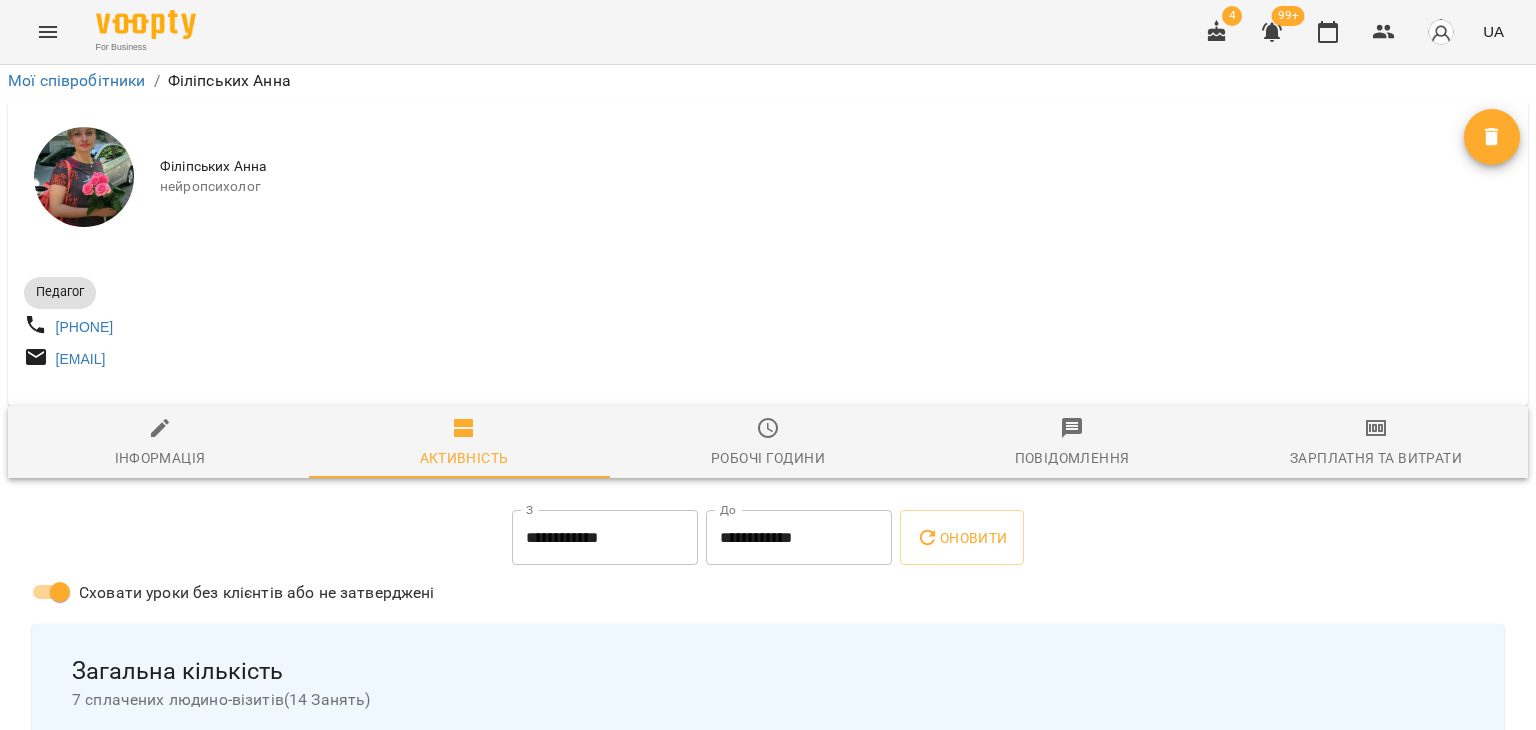 click on "Інформація" at bounding box center [160, 458] 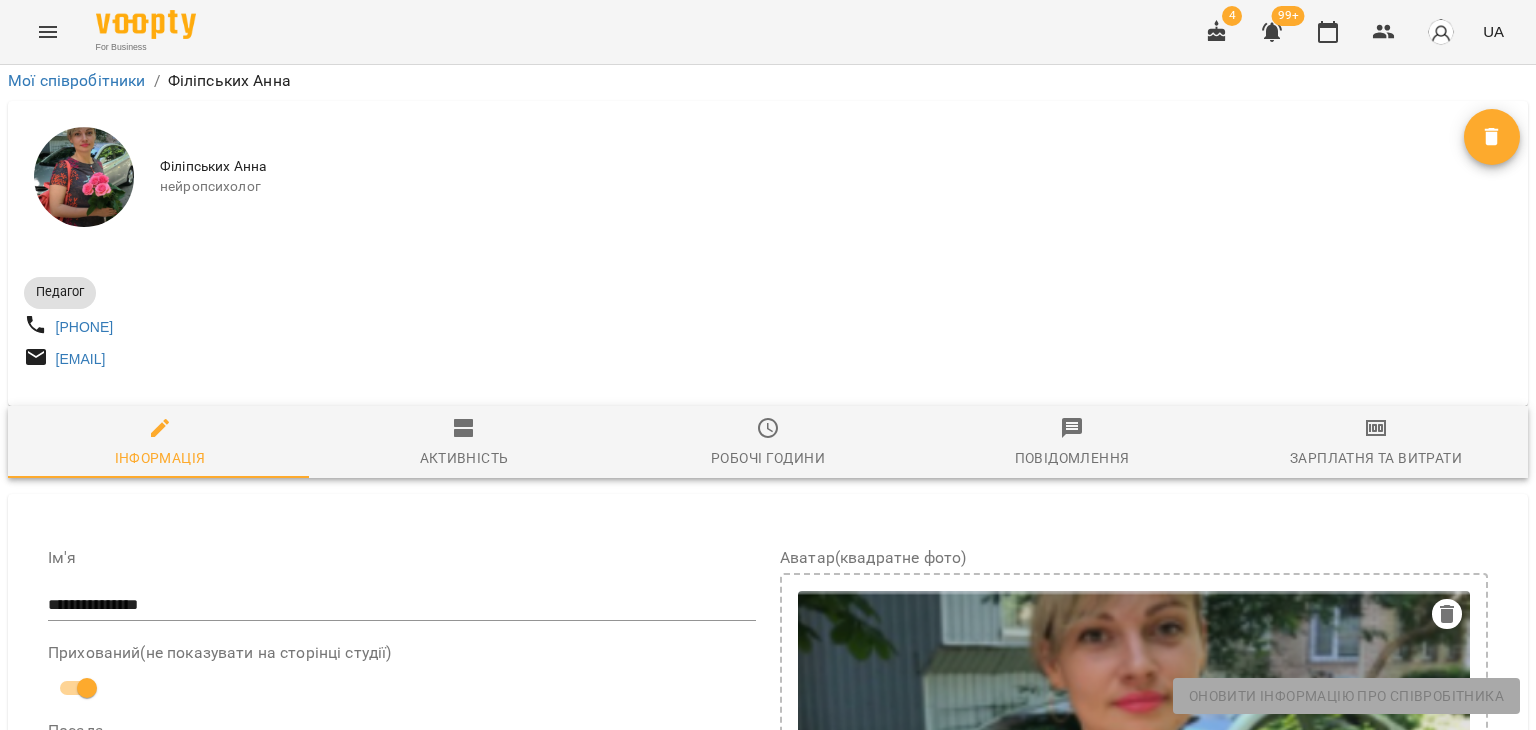 scroll, scrollTop: 1000, scrollLeft: 0, axis: vertical 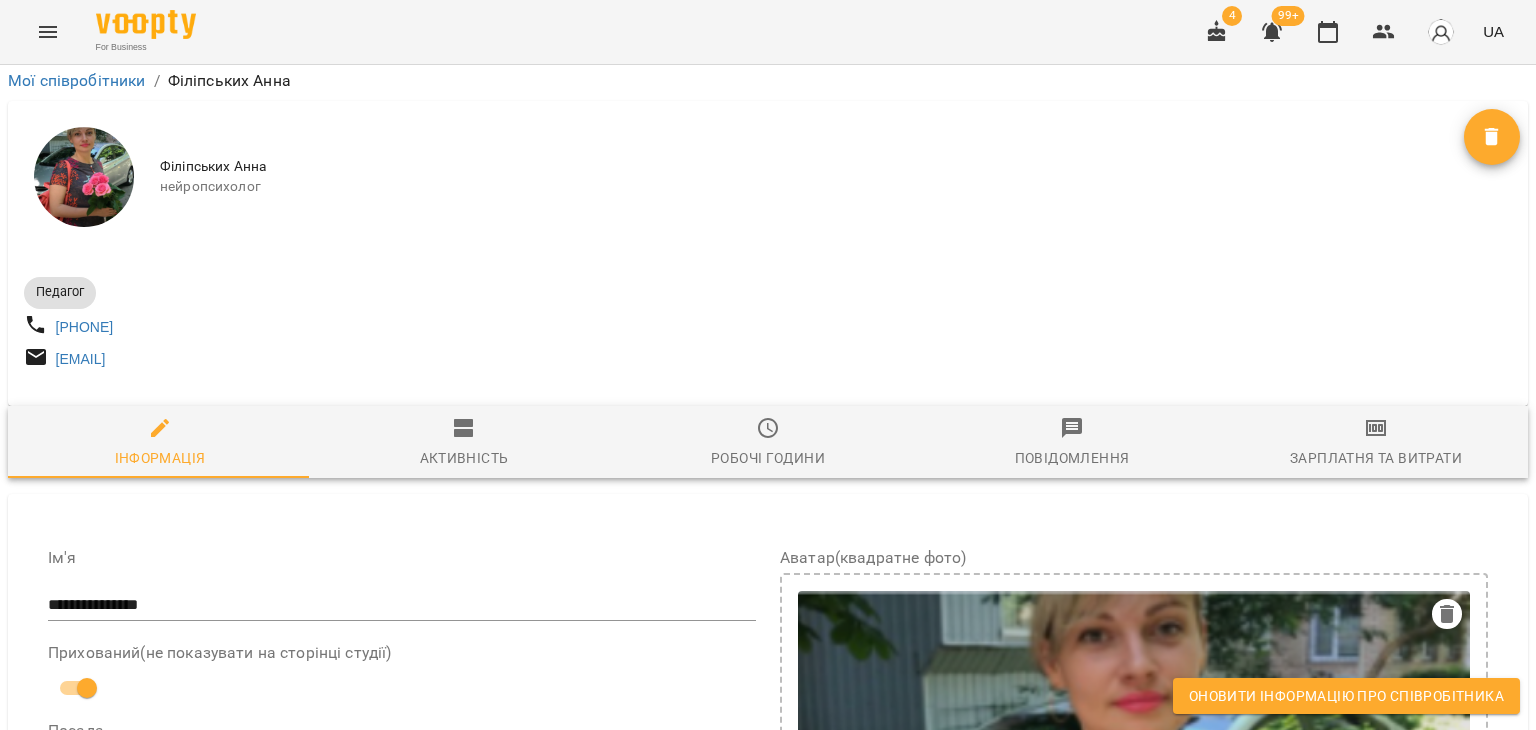click on "Оновити інформацію про співробітника" at bounding box center [1346, 696] 